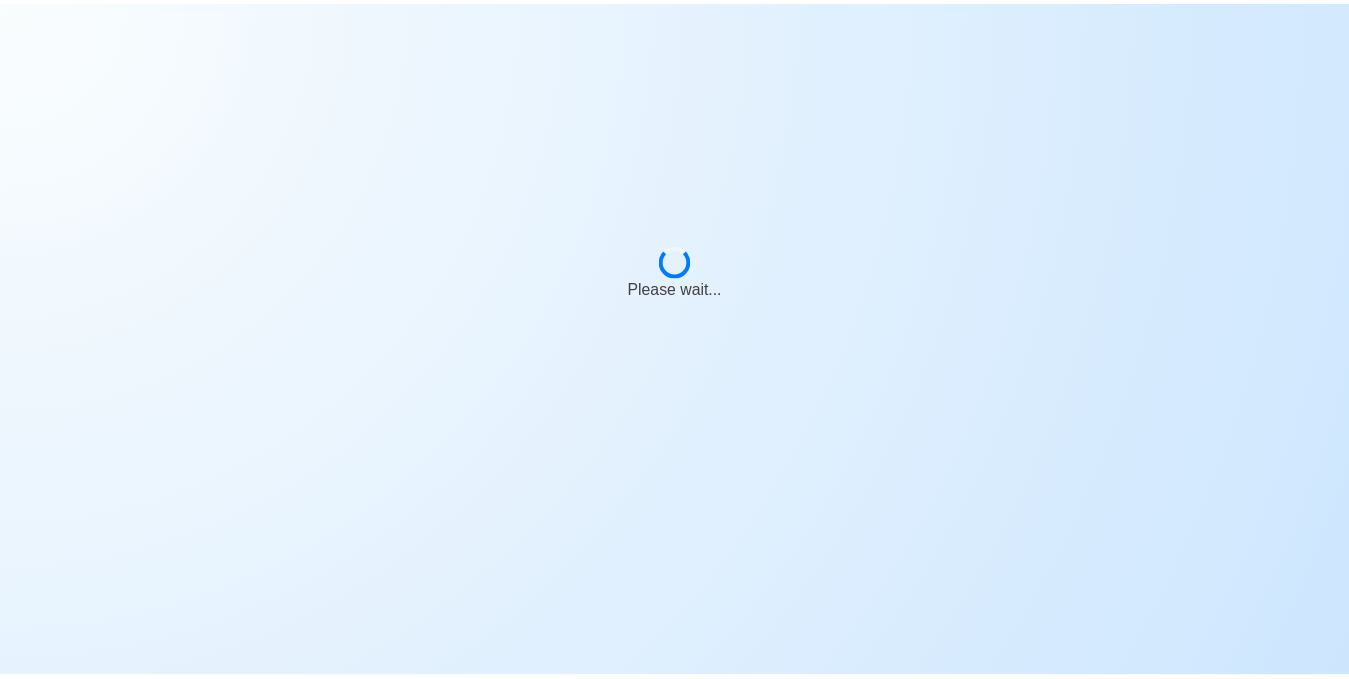scroll, scrollTop: 0, scrollLeft: 0, axis: both 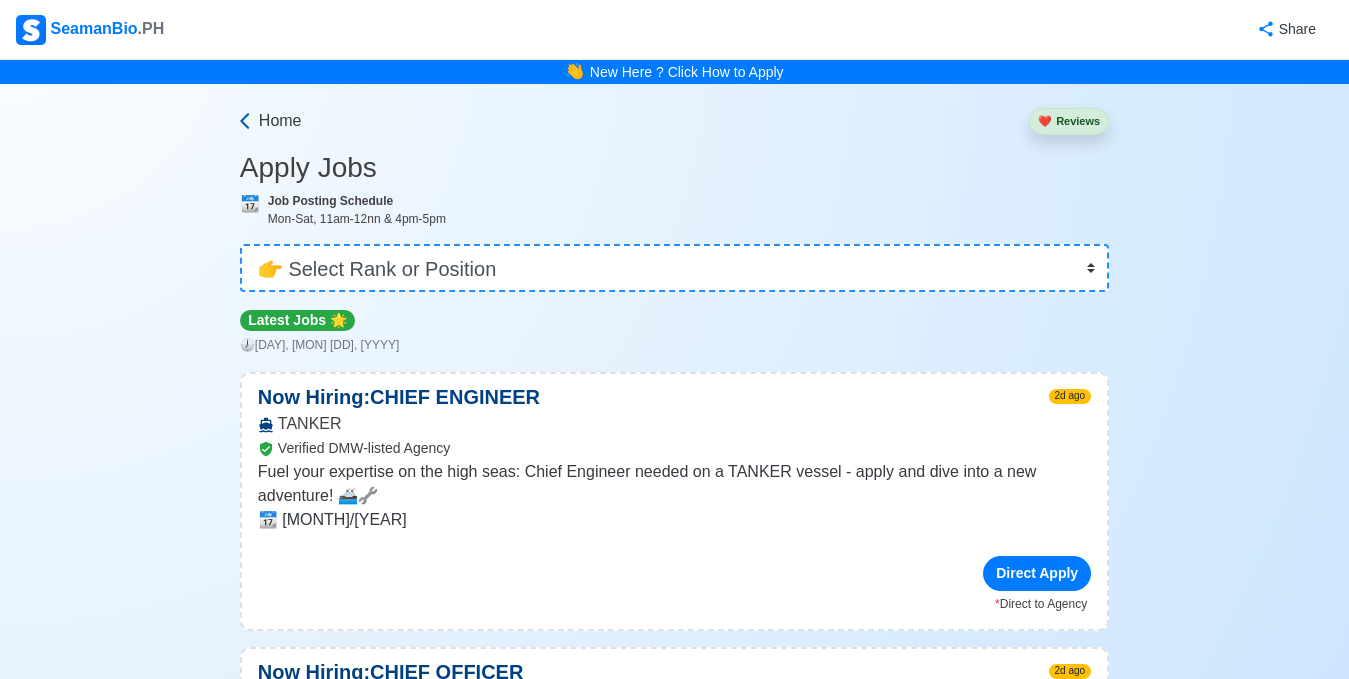 click on "Home" at bounding box center [280, 121] 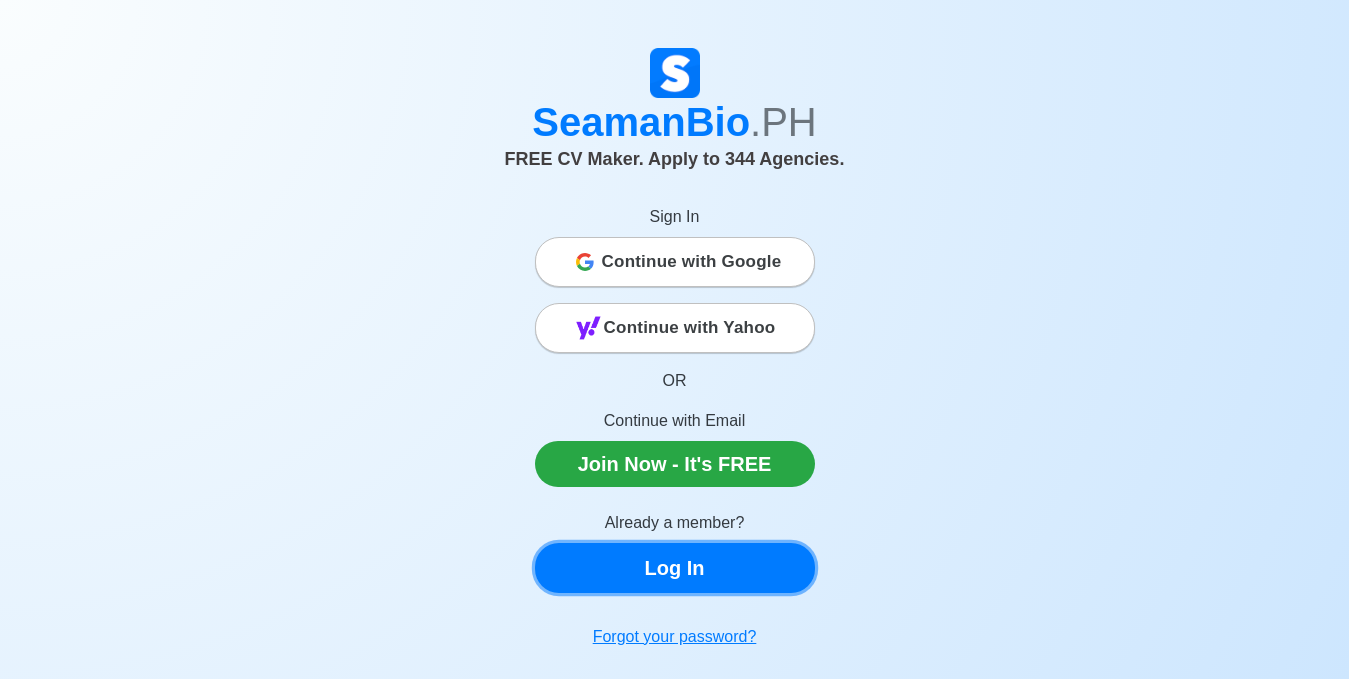 click on "Log In" at bounding box center (675, 568) 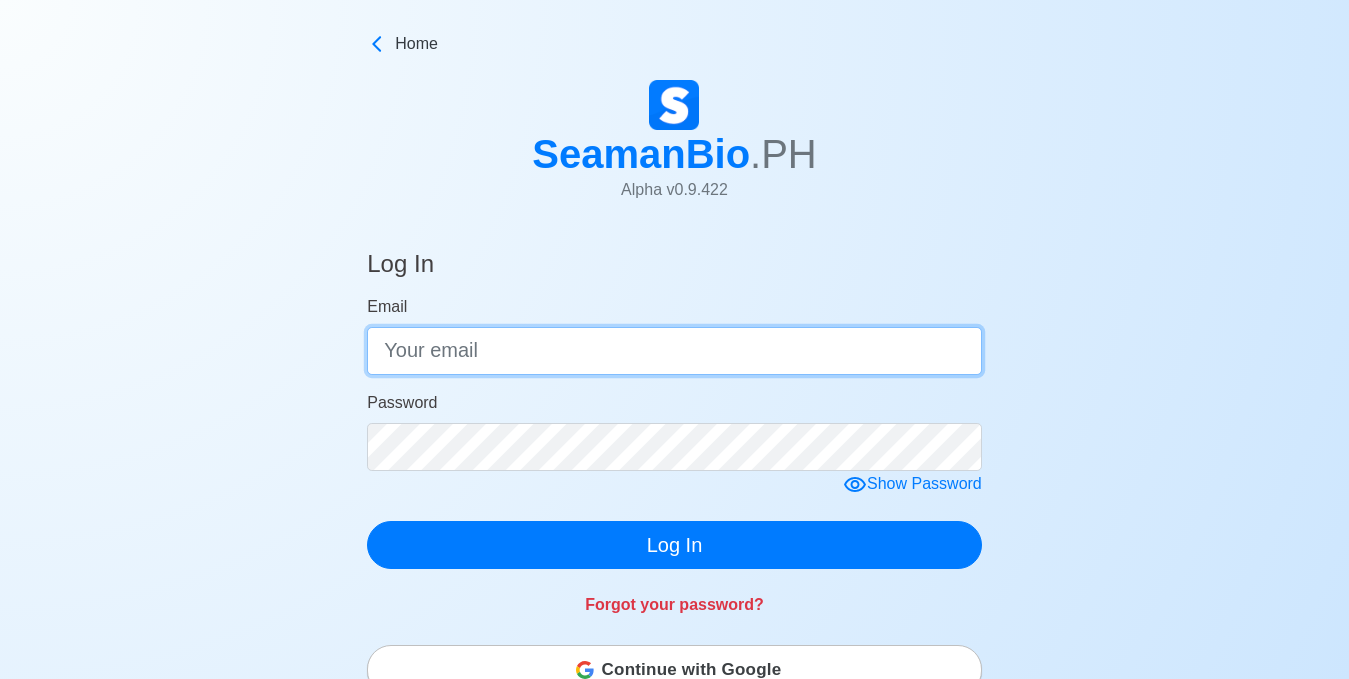 type on "[EMAIL]" 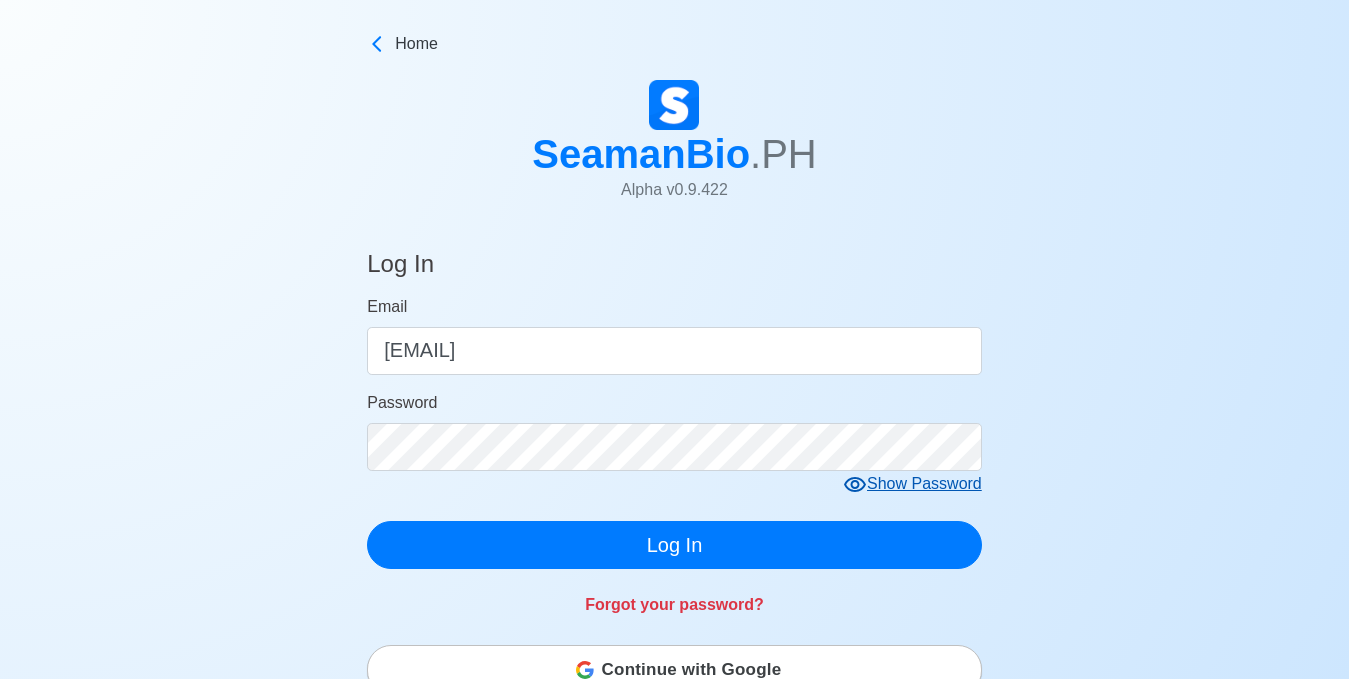 click 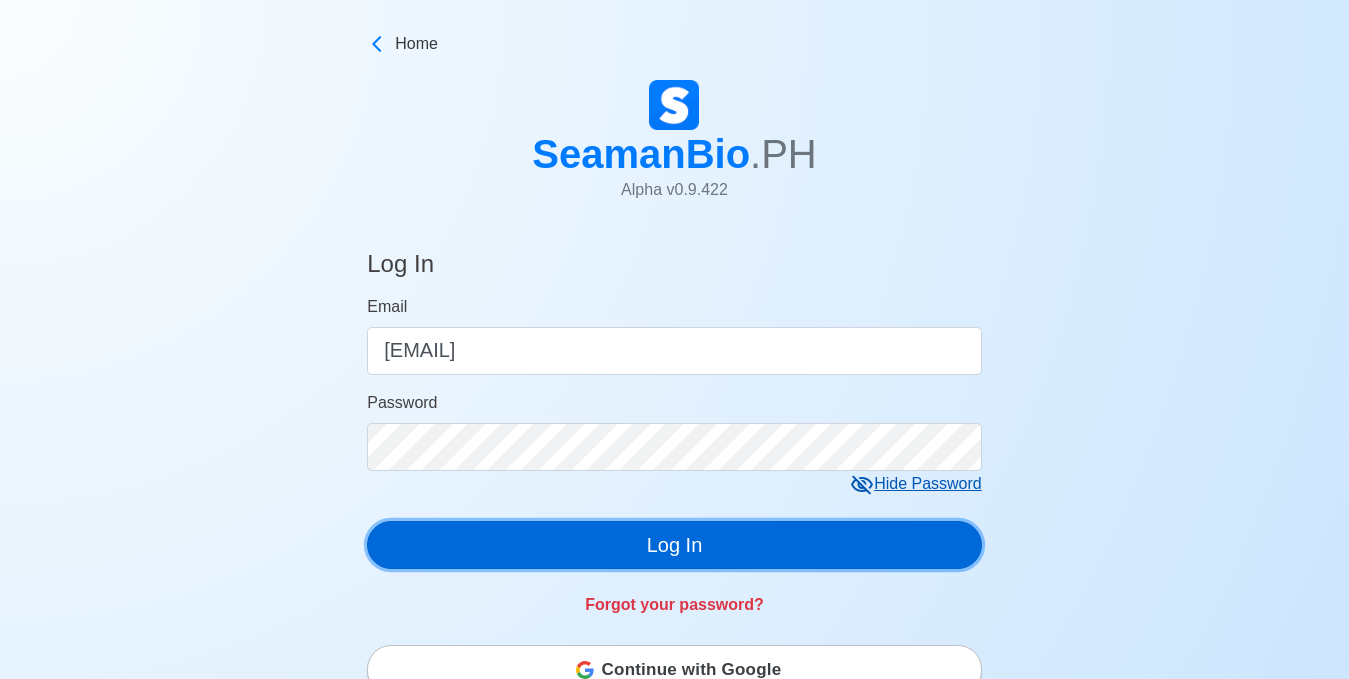 click on "Log In" at bounding box center [674, 545] 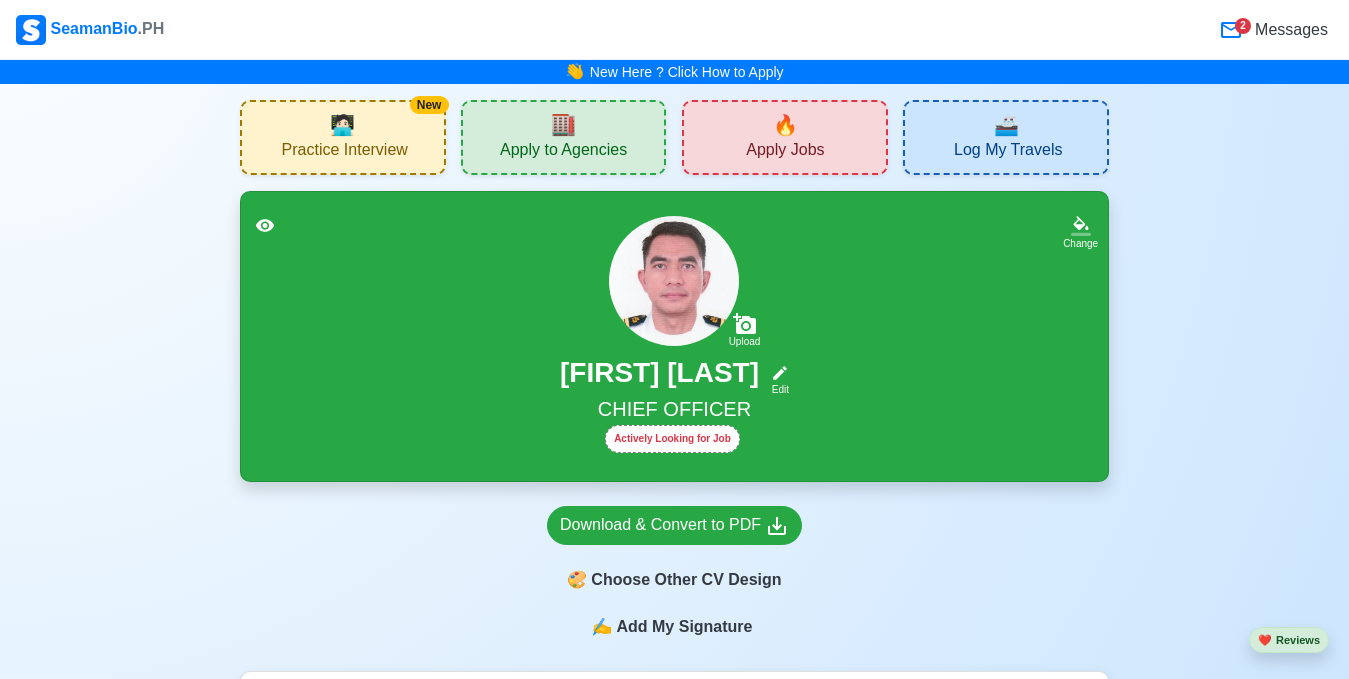 scroll, scrollTop: 200, scrollLeft: 0, axis: vertical 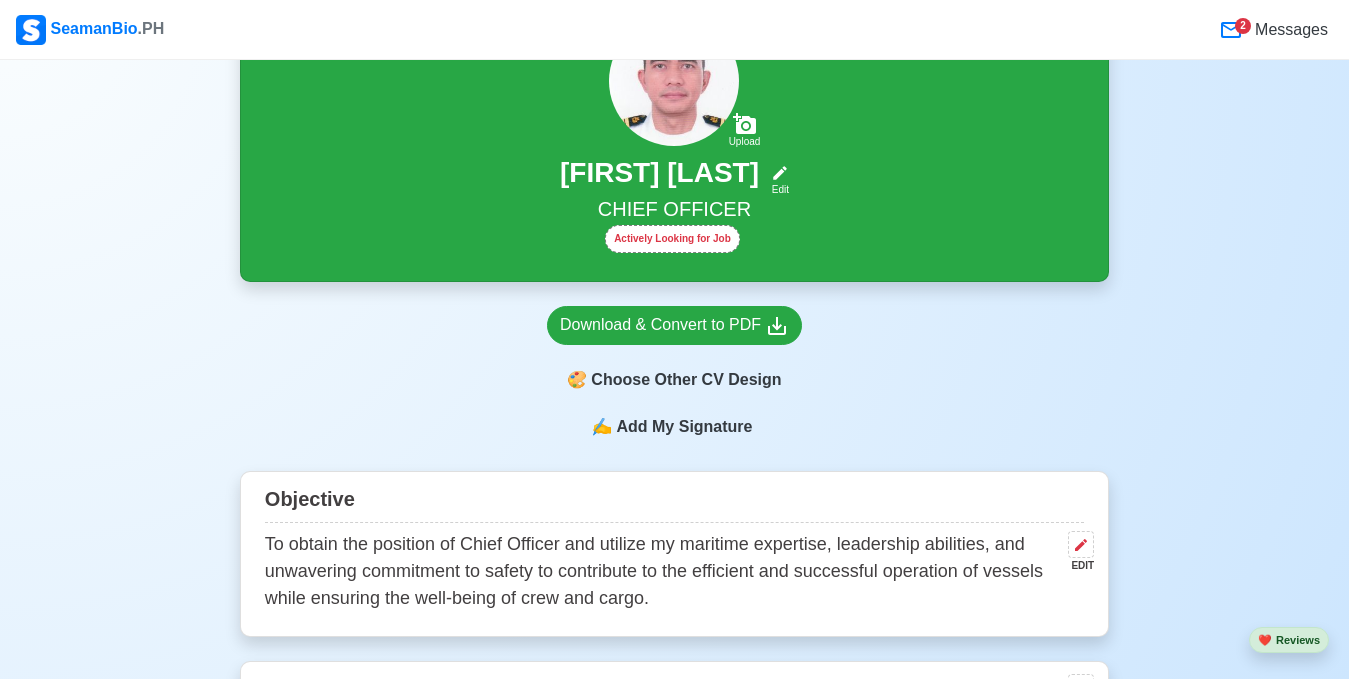 click on "Add My Signature" at bounding box center (684, 427) 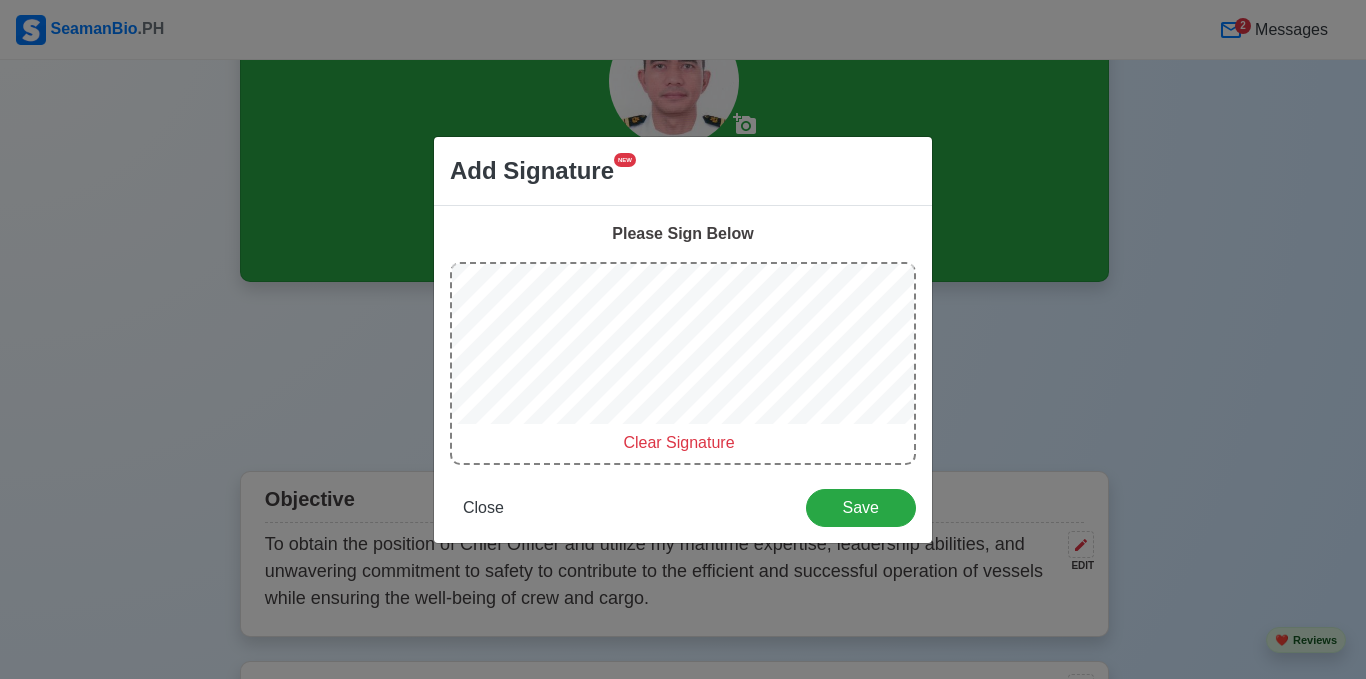 click on "Clear Signature" at bounding box center [678, 442] 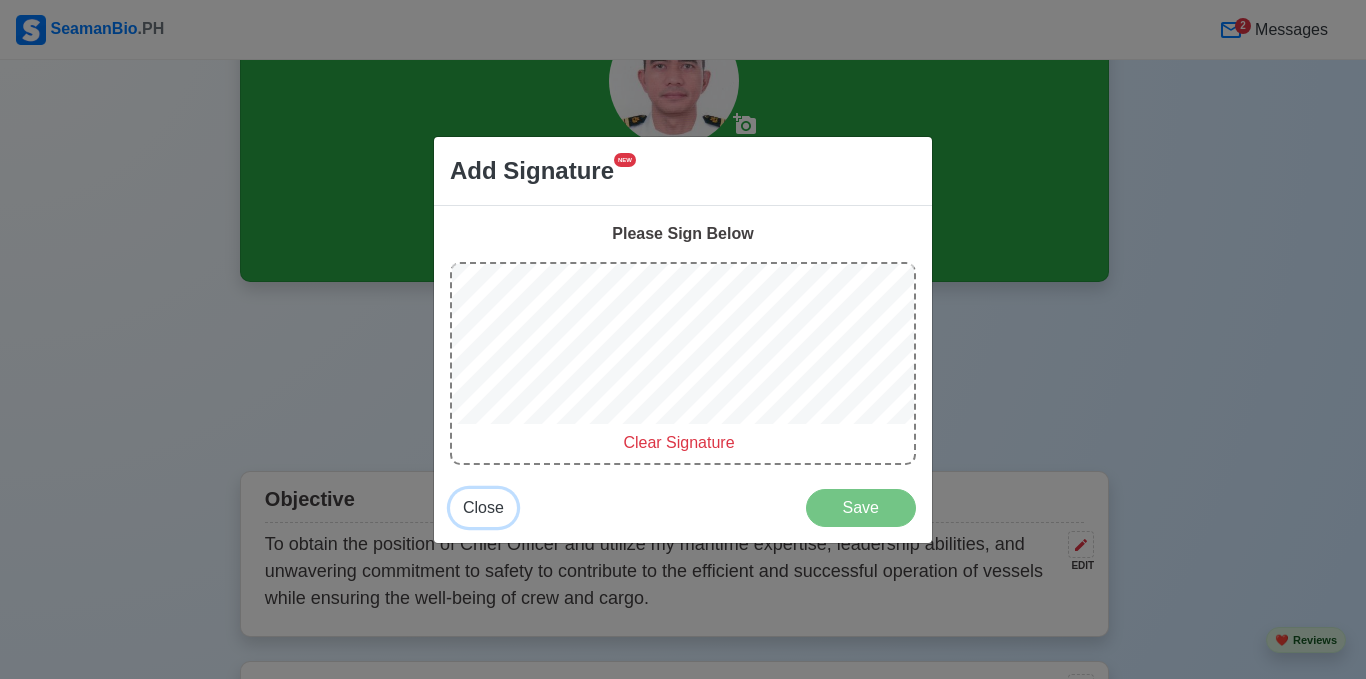 click on "Close" at bounding box center [483, 507] 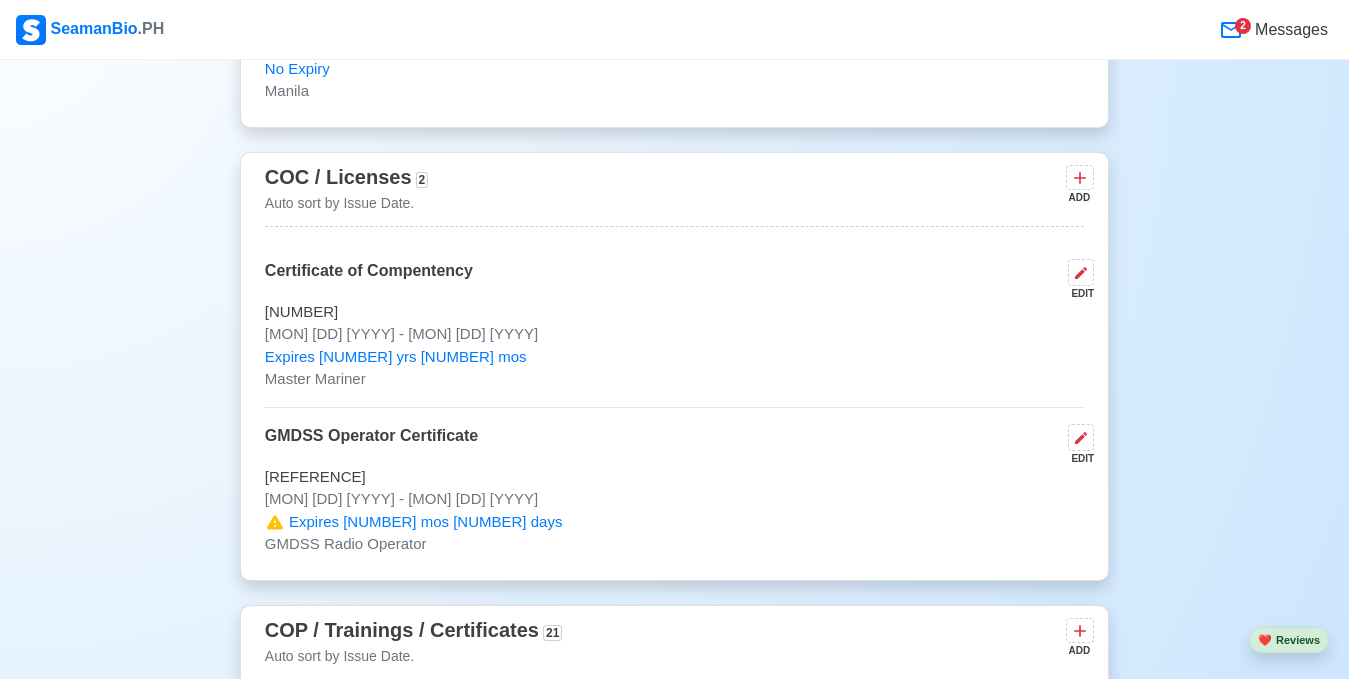 scroll, scrollTop: 2900, scrollLeft: 0, axis: vertical 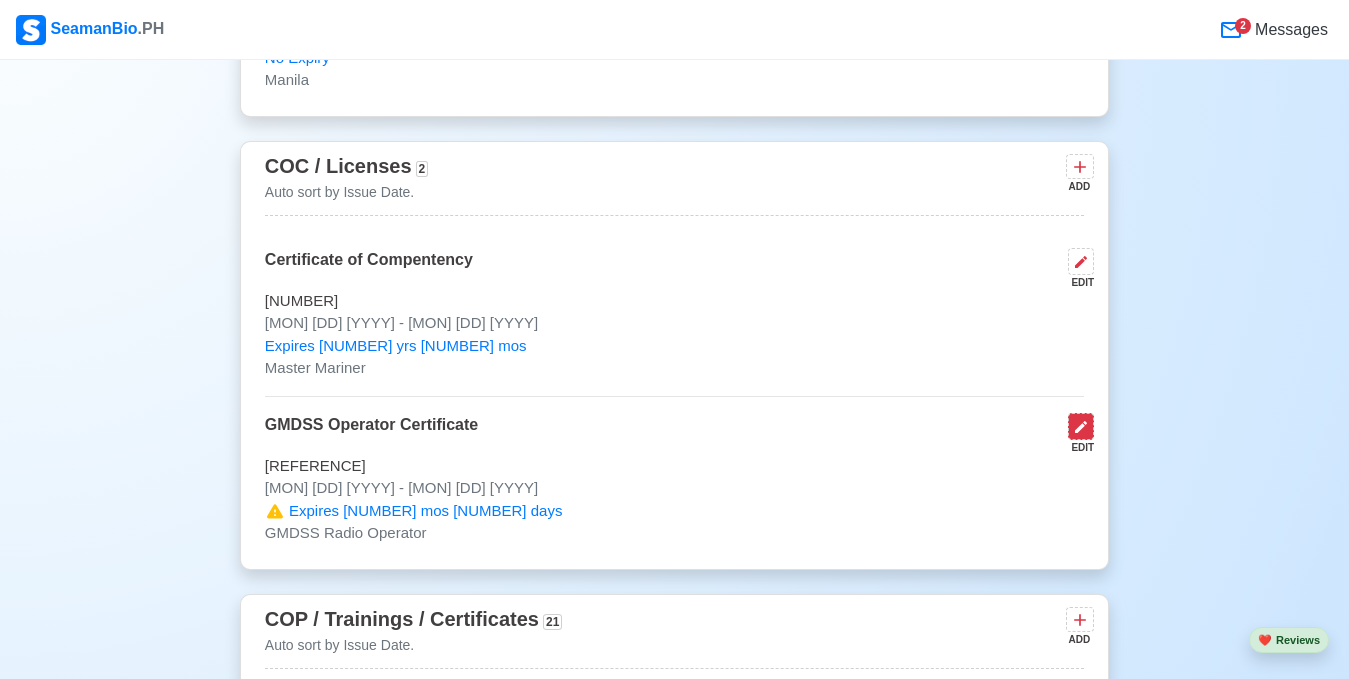 click 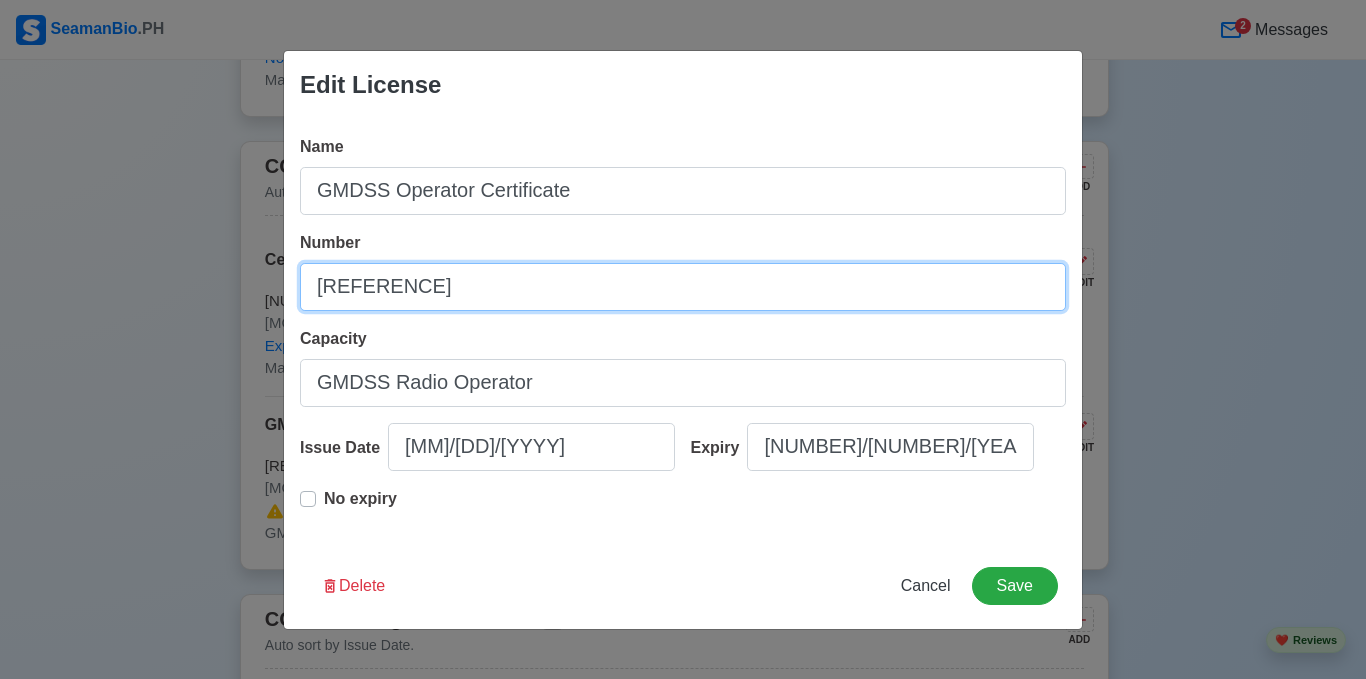 drag, startPoint x: 527, startPoint y: 287, endPoint x: 305, endPoint y: 288, distance: 222.00226 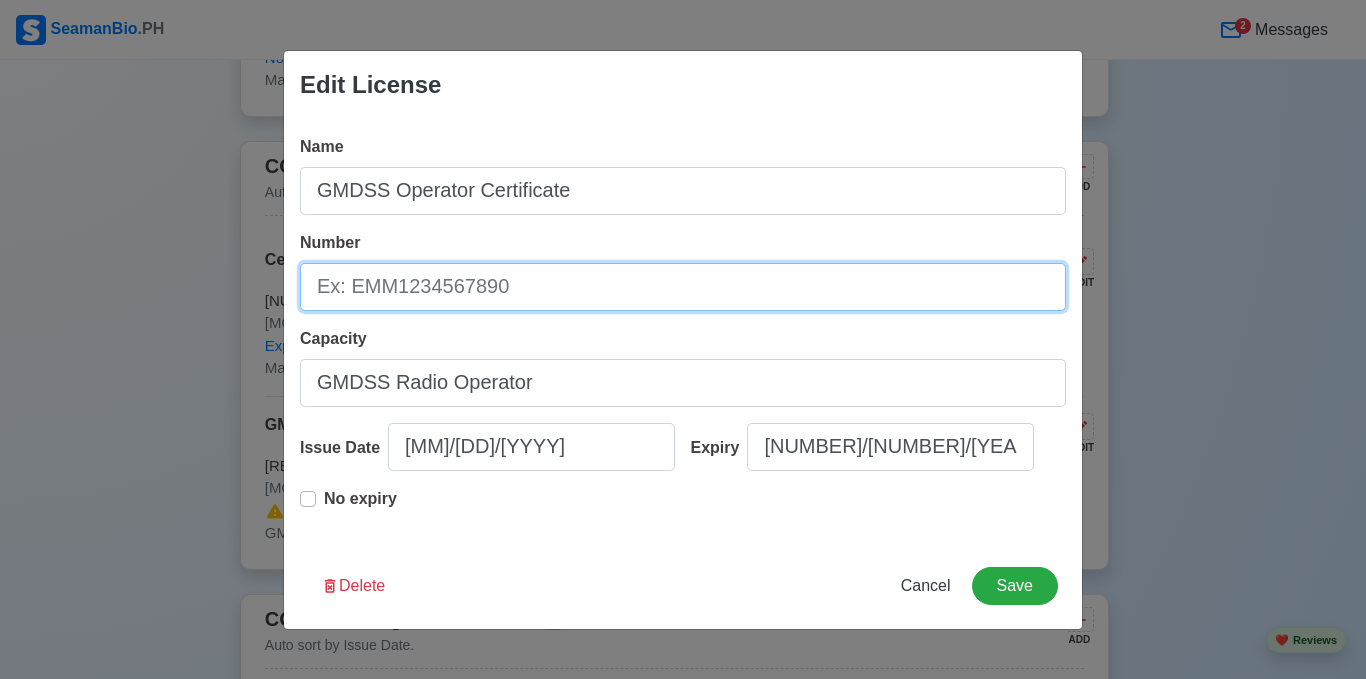paste on "[NUMBER]" 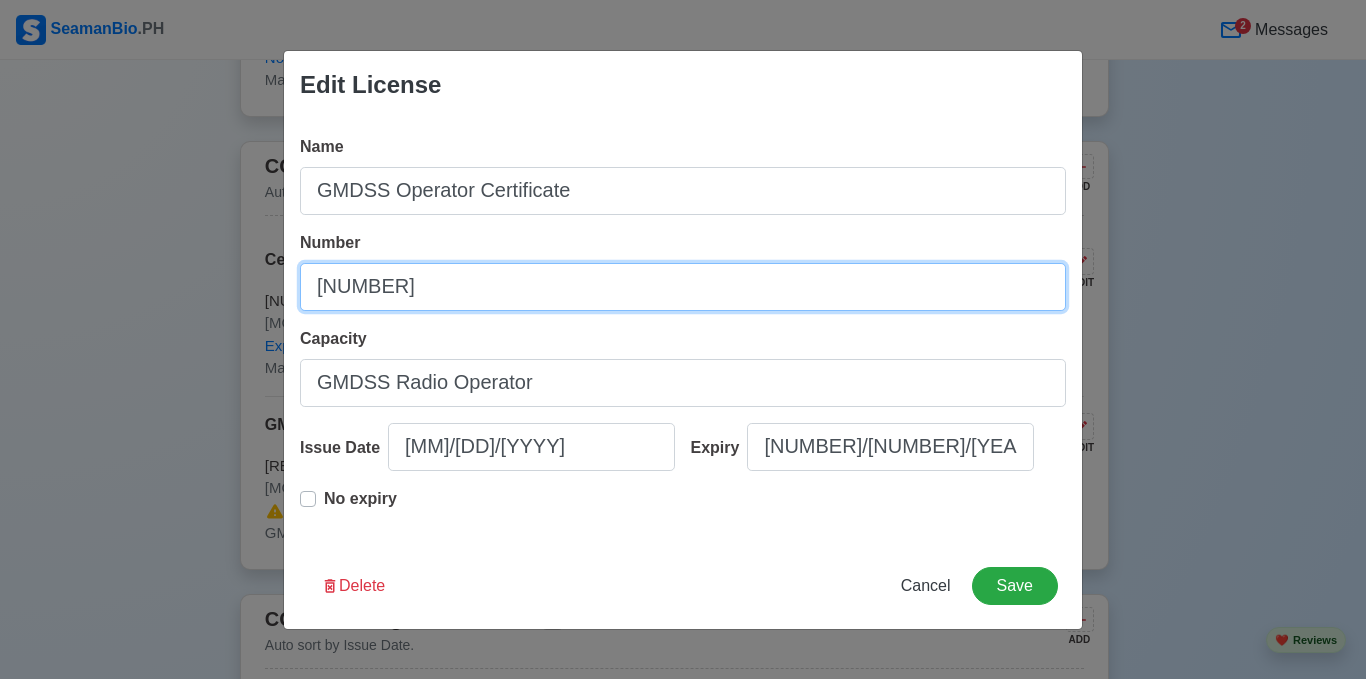 type on "[NUMBER]" 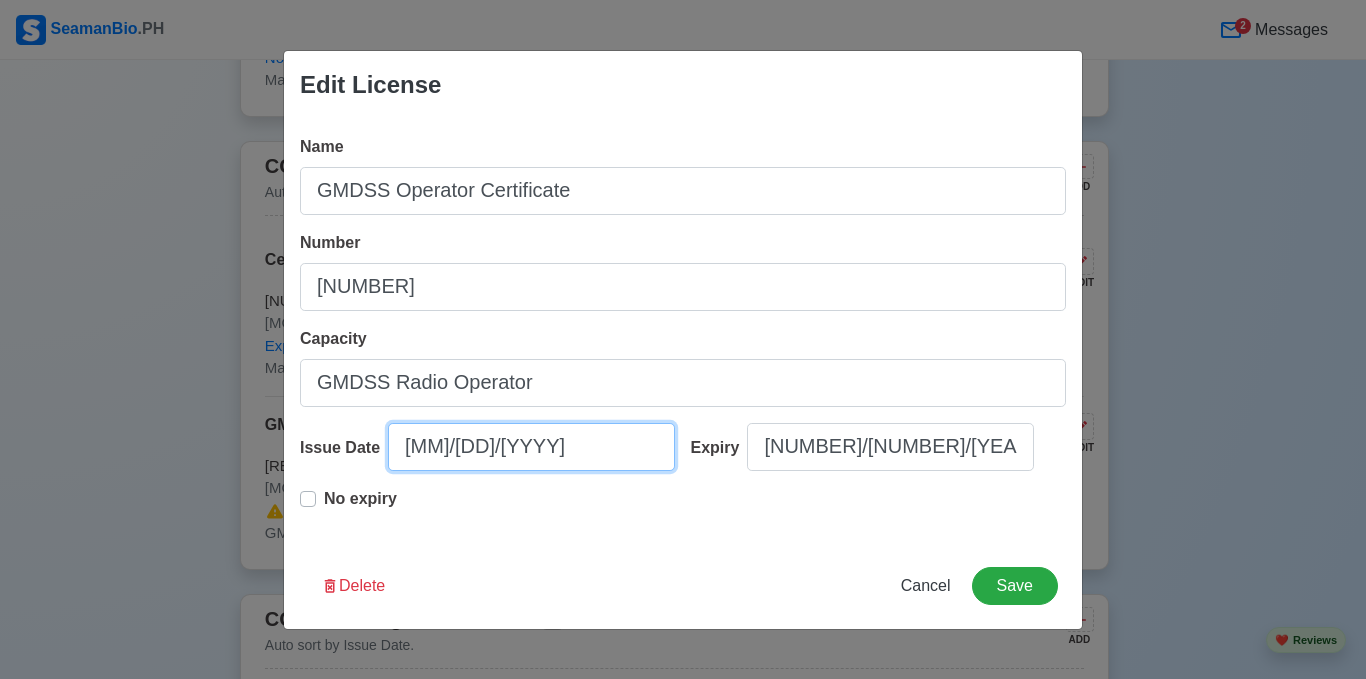 click on "[MM]/[DD]/[YYYY]" at bounding box center (531, 447) 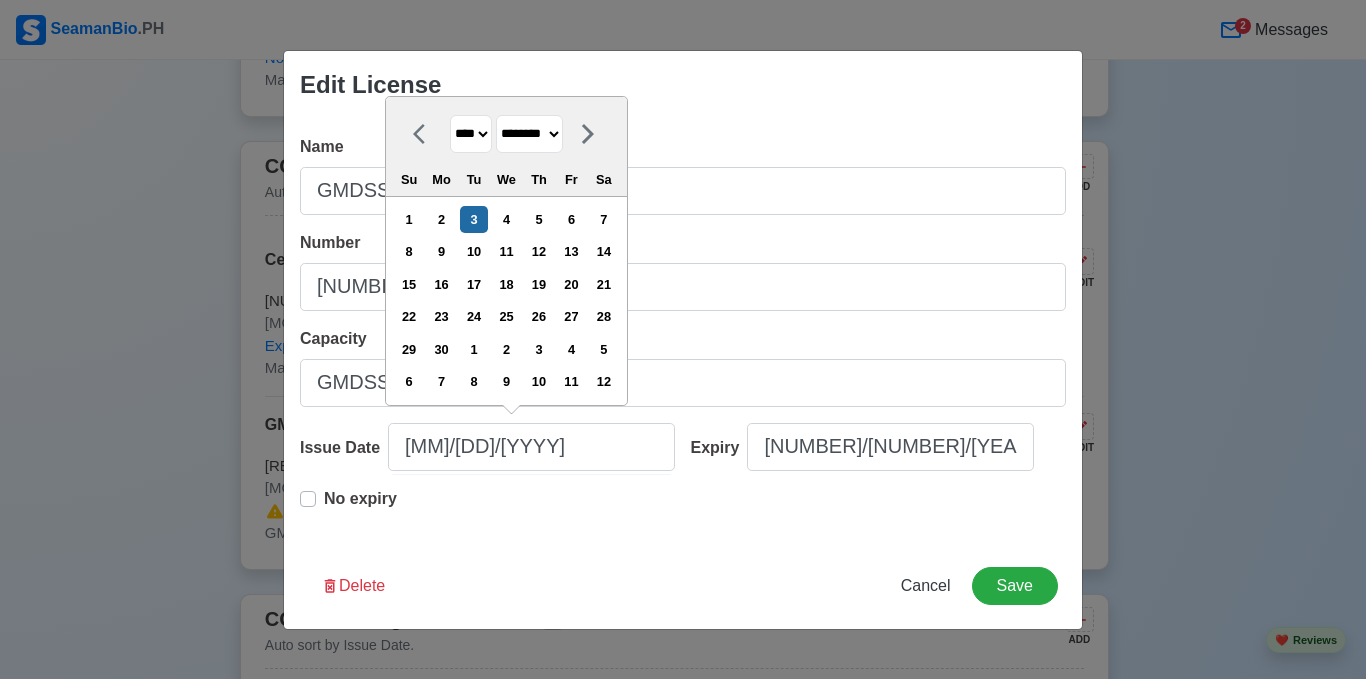click on "**** **** **** **** **** **** **** **** **** **** **** **** **** **** **** **** **** **** **** **** **** **** **** **** **** **** **** **** **** **** **** **** **** **** **** **** **** **** **** **** **** **** **** **** **** **** **** **** **** **** **** **** **** **** **** **** **** **** **** **** **** **** **** **** **** **** **** **** **** **** **** **** **** **** **** **** **** **** **** **** **** **** **** **** **** **** **** **** **** **** **** **** **** **** **** **** **** **** **** **** **** **** **** **** **** ****" at bounding box center [471, 134] 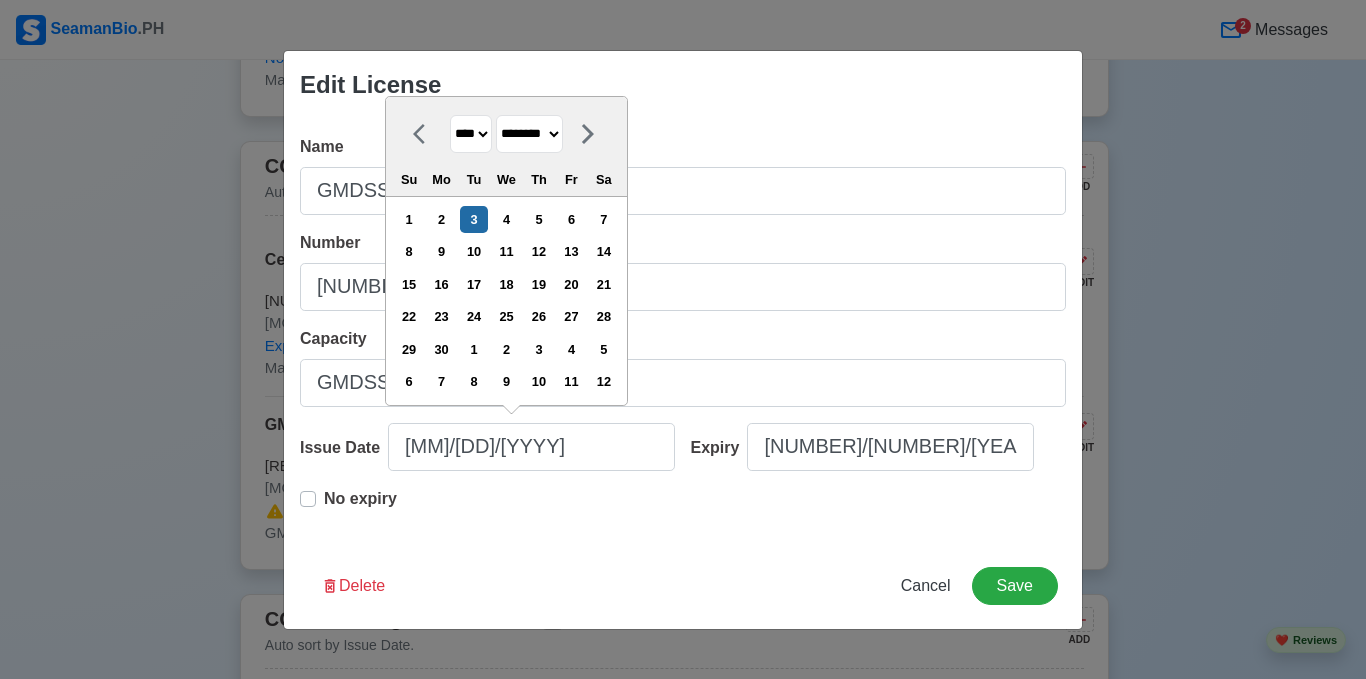 select on "****" 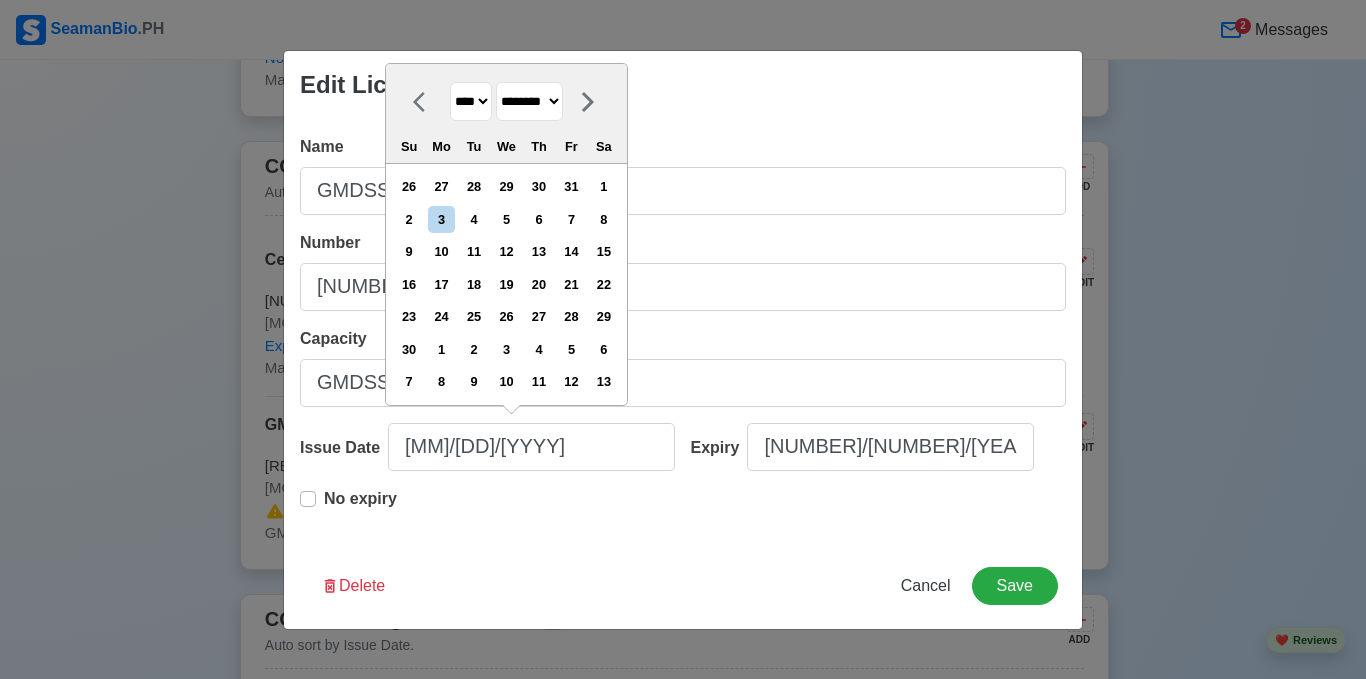 click on "******* ******** ***** ***** *** **** **** ****** ********* ******* ******** ********" at bounding box center [529, 101] 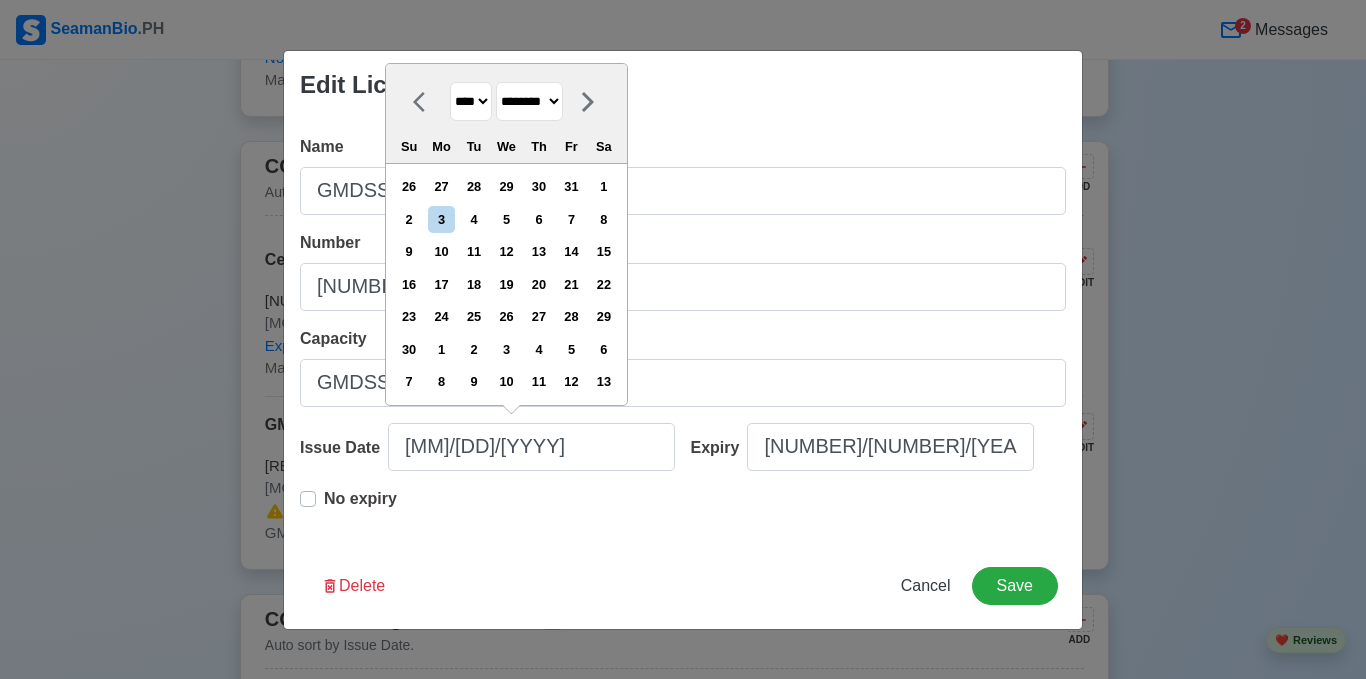 select on "****" 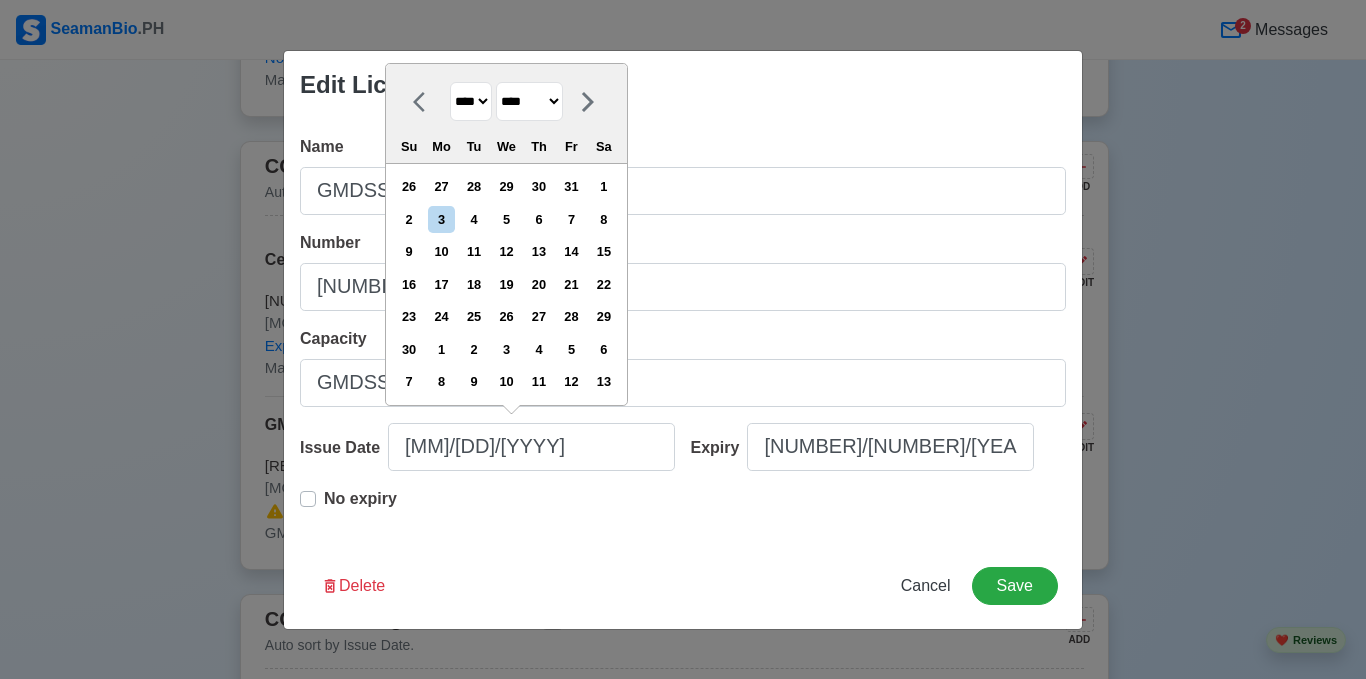 click on "******* ******** ***** ***** *** **** **** ****** ********* ******* ******** ********" at bounding box center [529, 101] 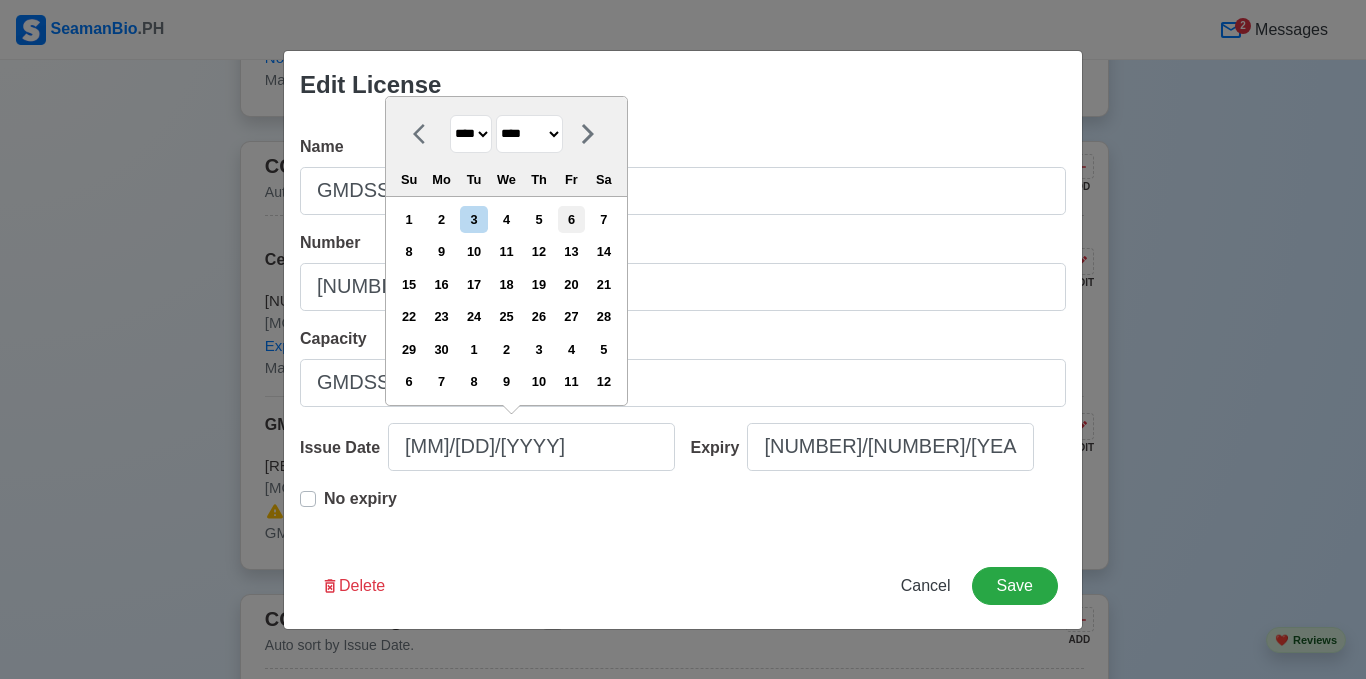click on "6" at bounding box center (571, 219) 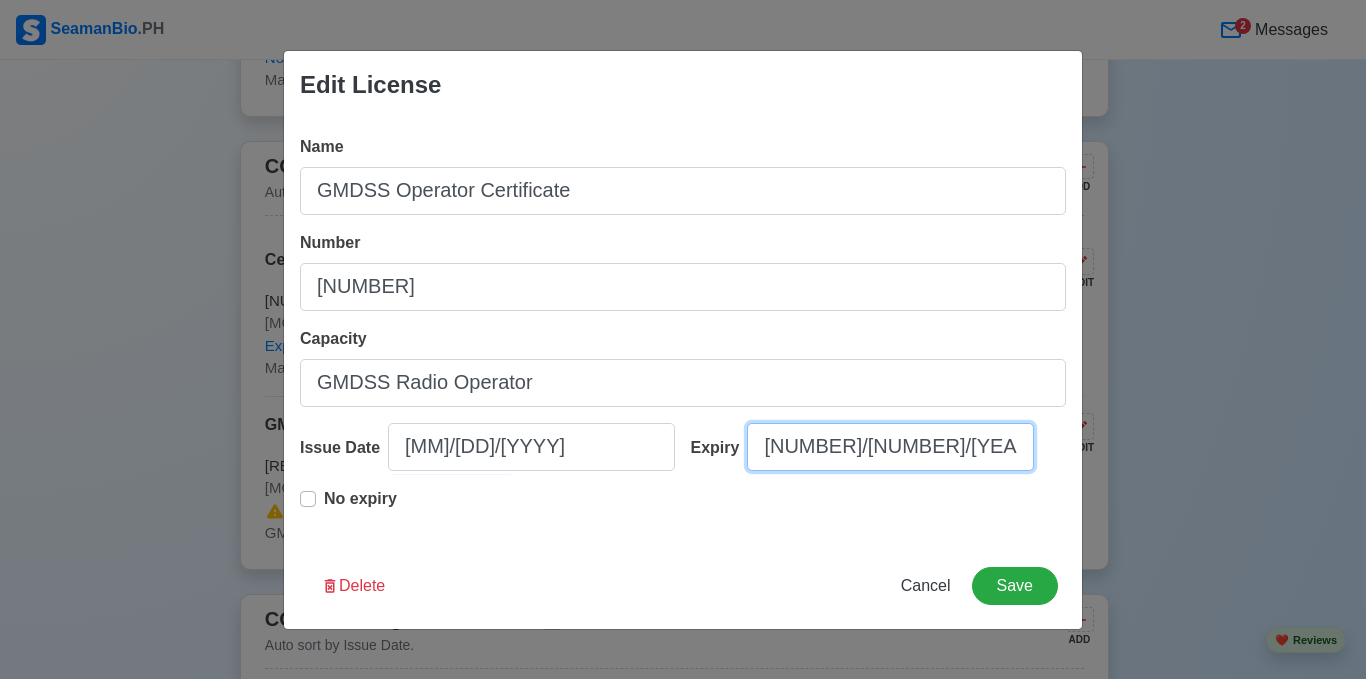 click on "[NUMBER]/[NUMBER]/[YEAR]" at bounding box center (890, 447) 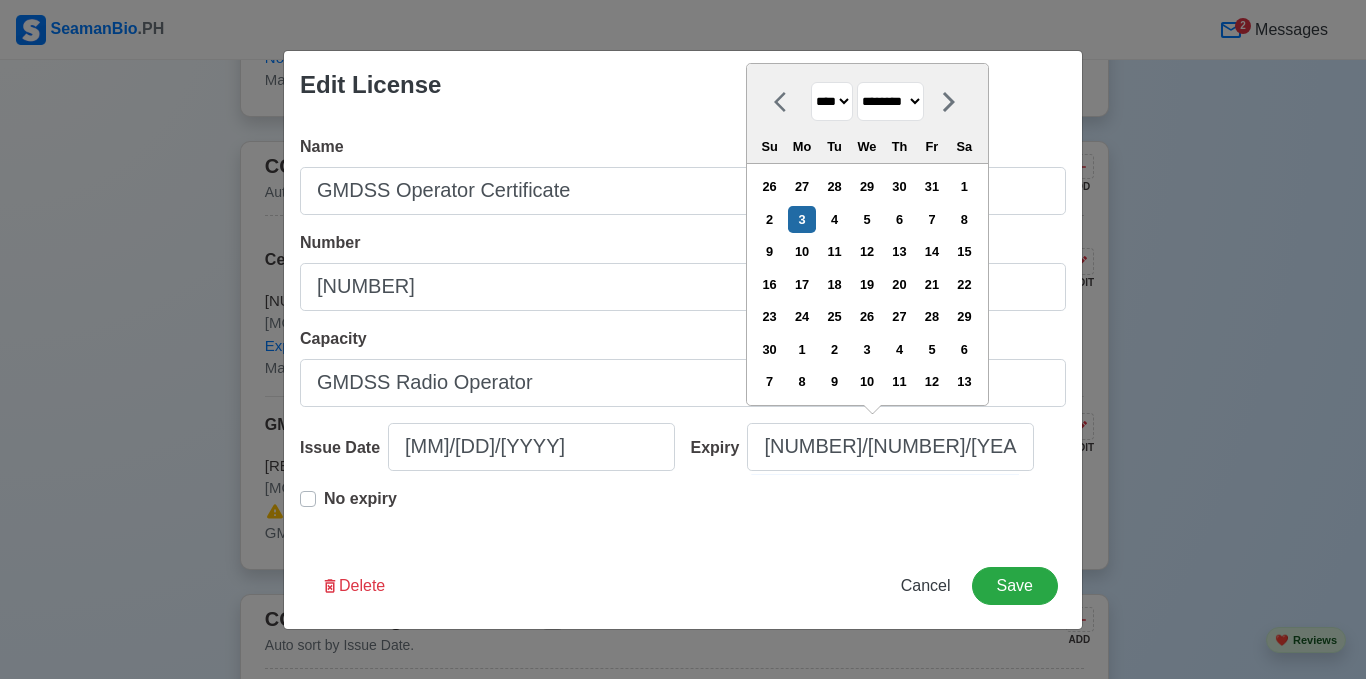 click on "**** **** **** **** **** **** **** **** **** **** **** **** **** **** **** **** **** **** **** **** **** **** **** **** **** **** **** **** **** **** **** **** **** **** **** **** **** **** **** **** **** **** **** **** **** **** **** **** **** **** **** **** **** **** **** **** **** **** **** **** **** **** **** **** **** **** **** **** **** **** **** **** **** **** **** **** **** **** **** **** **** **** **** **** **** **** **** **** **** **** **** **** **** **** **** **** **** **** **** **** **** **** **** **** **** **** **** **** **** **** **** **** **** **** **** **** **** **** **** **** ****" at bounding box center [832, 101] 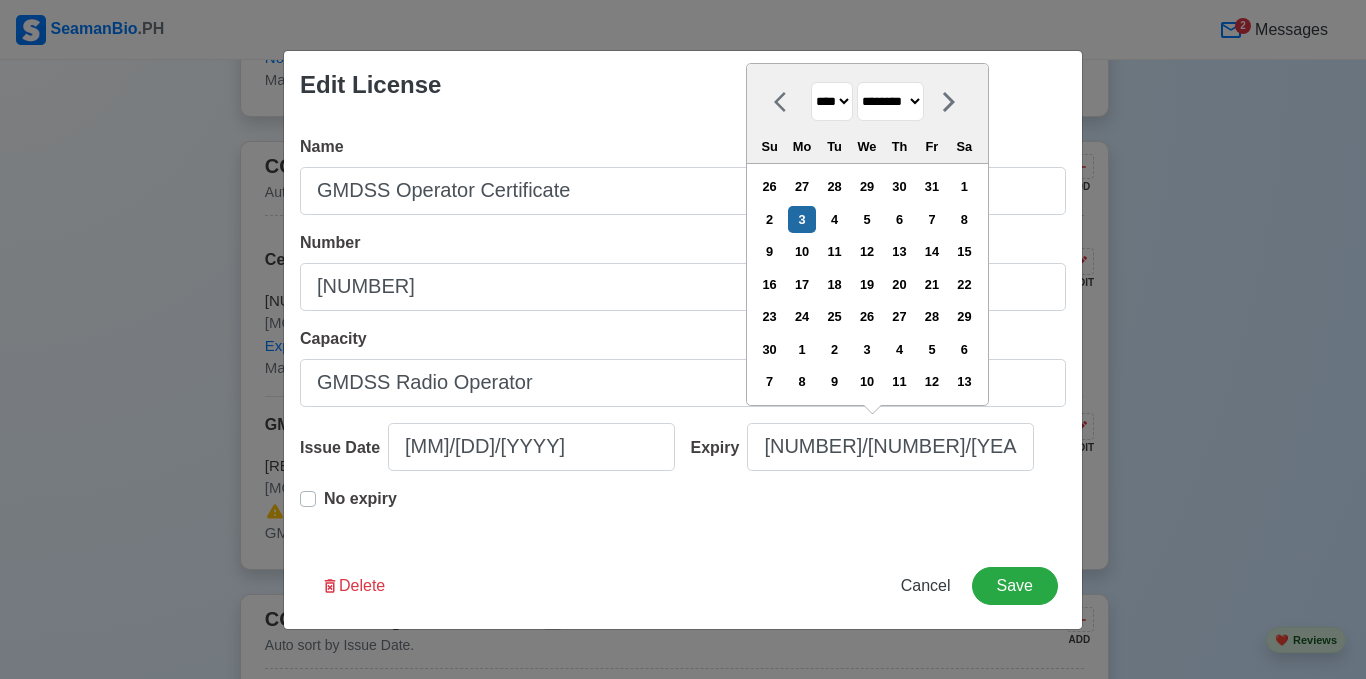 select on "****" 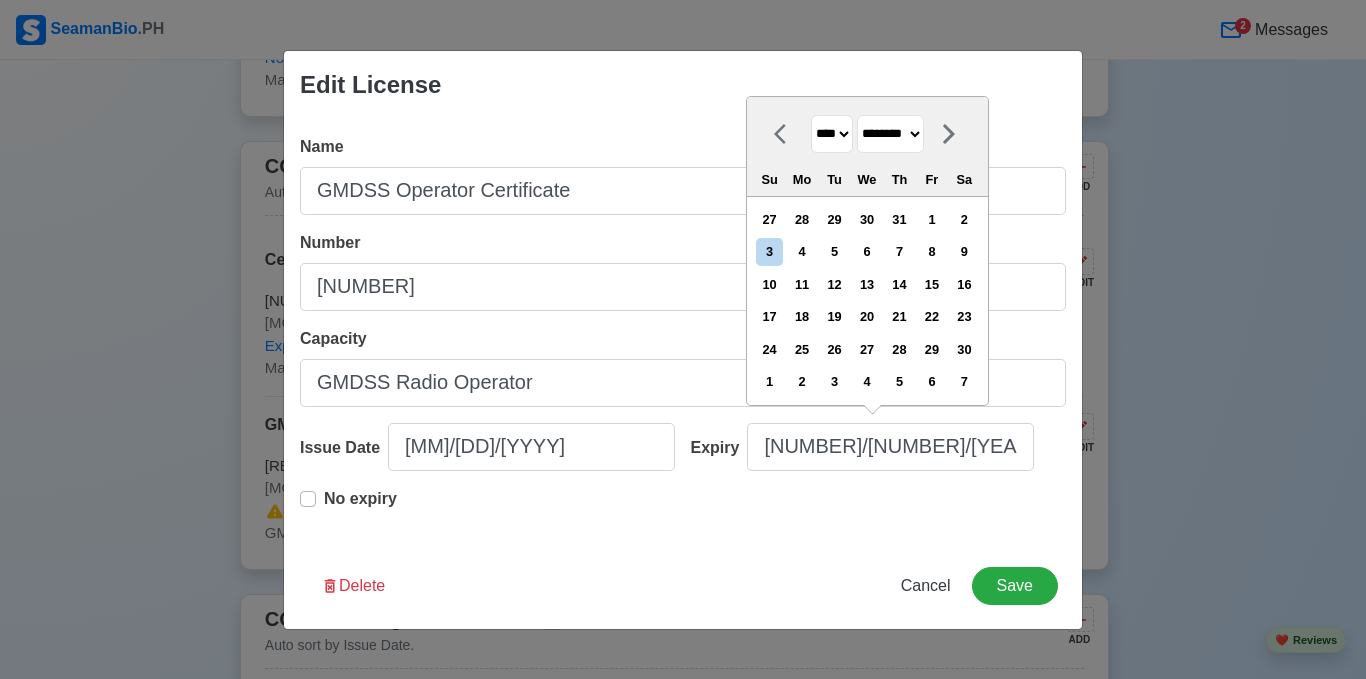 click on "******* ******** ***** ***** *** **** **** ****** ********* ******* ******** ********" at bounding box center [890, 134] 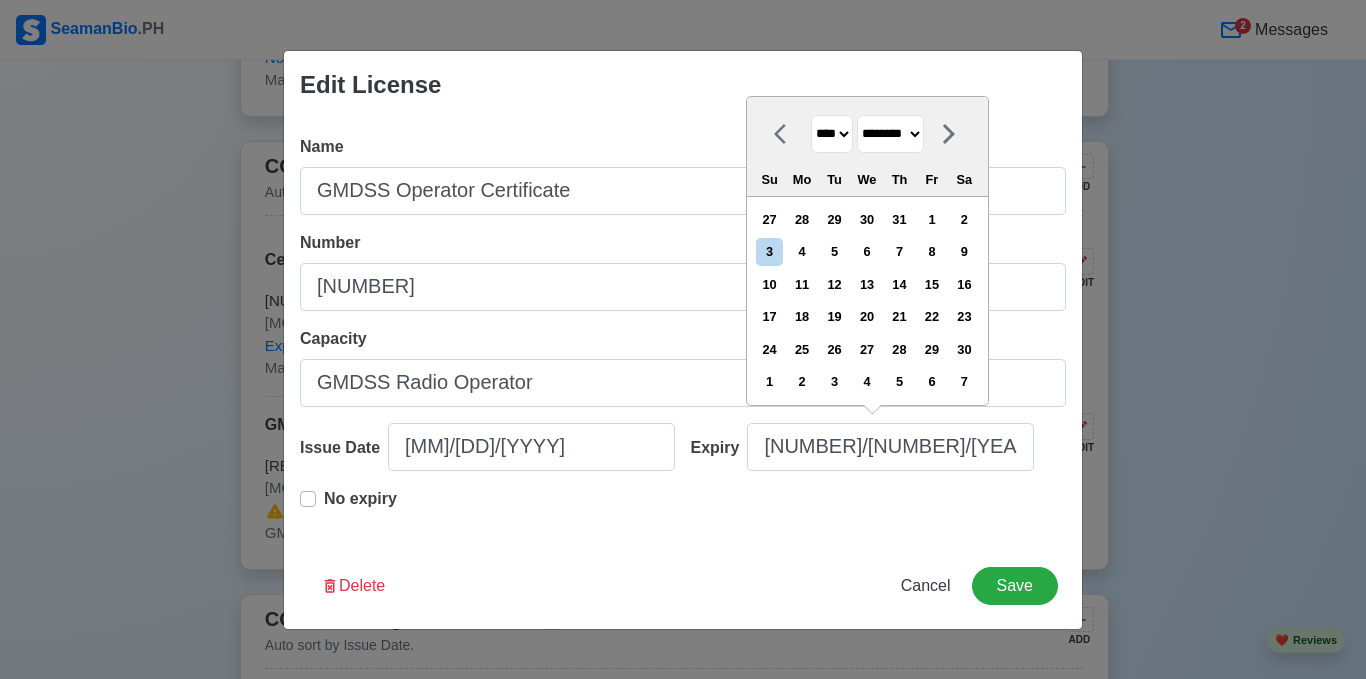 select on "****" 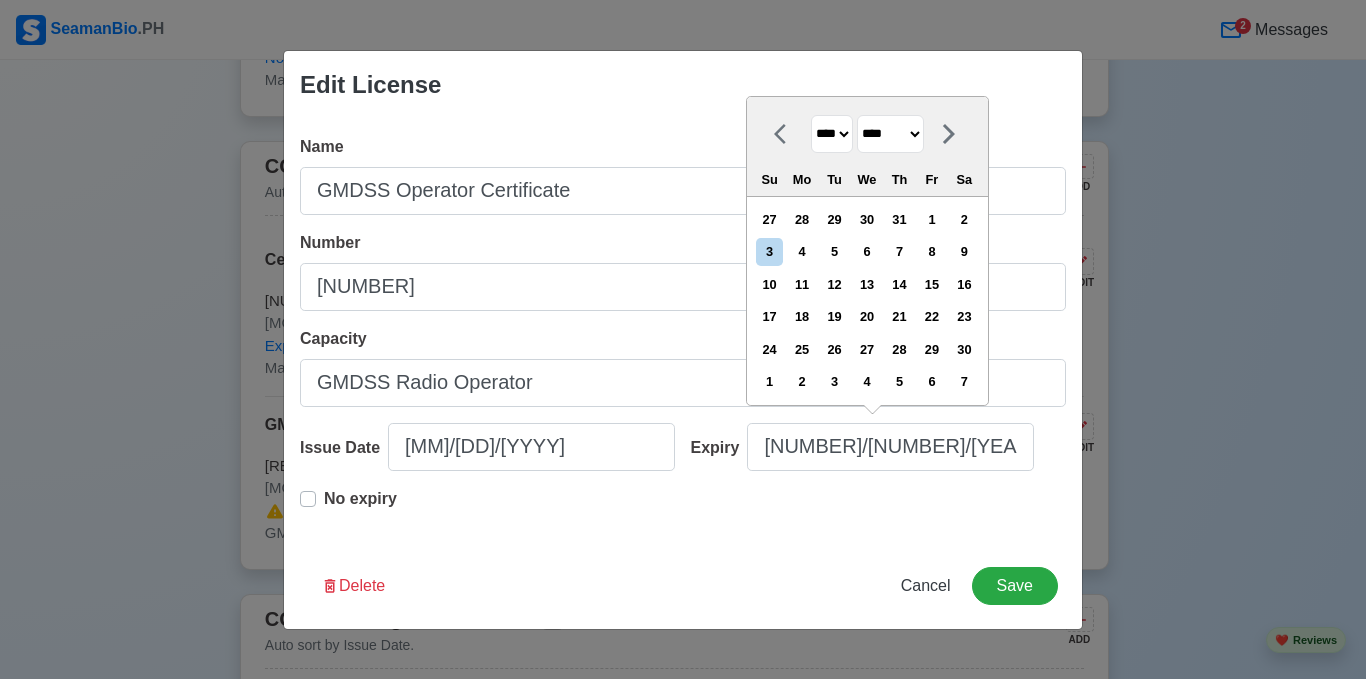 click on "******* ******** ***** ***** *** **** **** ****** ********* ******* ******** ********" at bounding box center (890, 134) 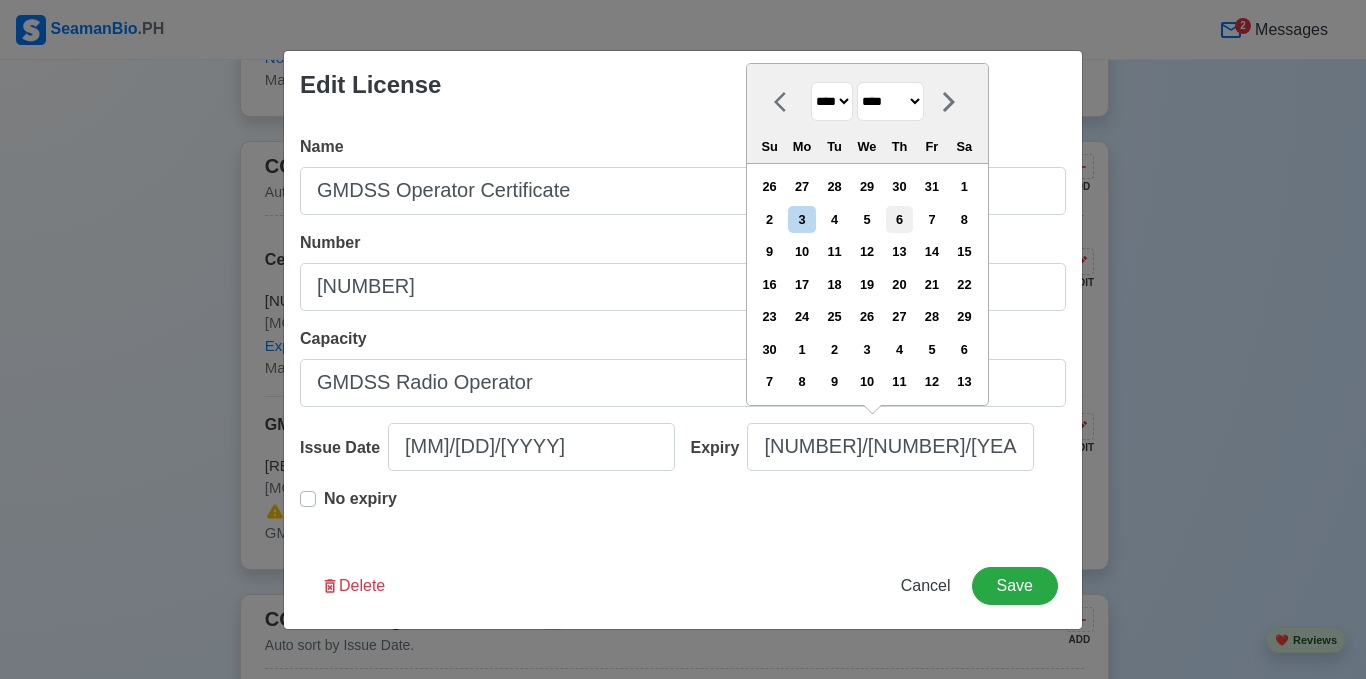 click on "6" at bounding box center [899, 219] 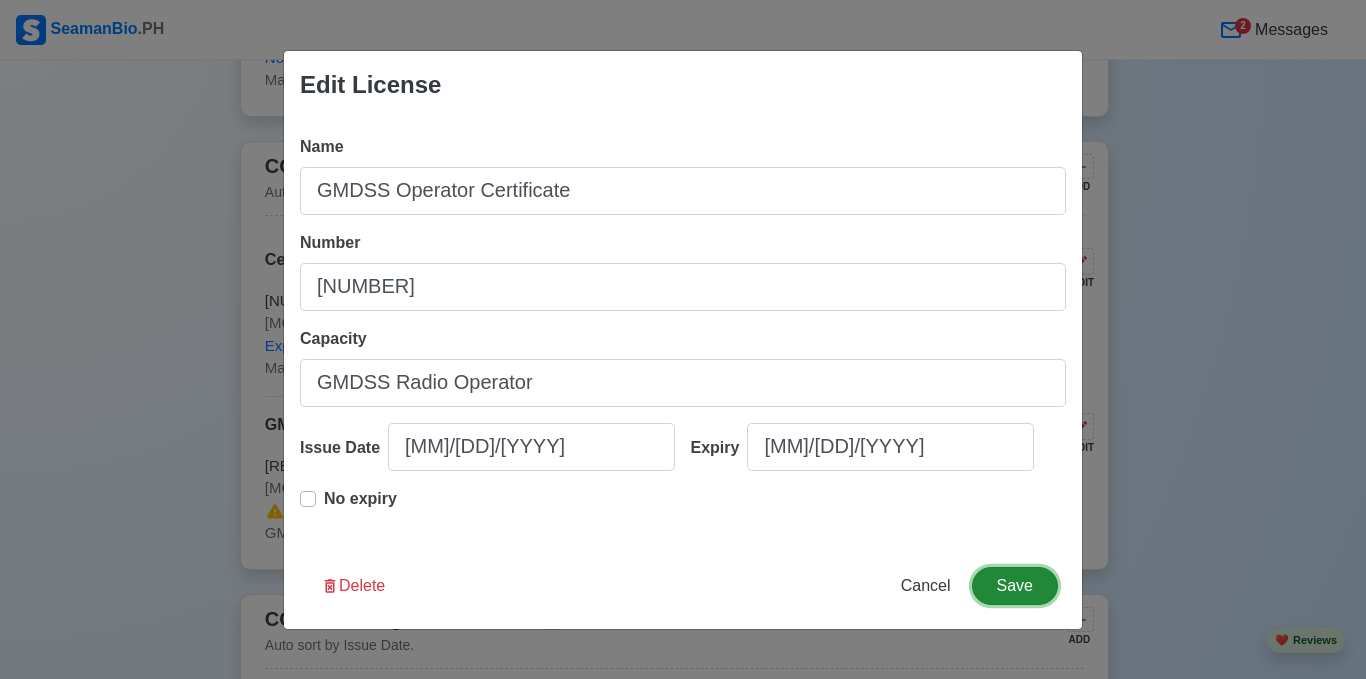 click on "Save" at bounding box center (1015, 586) 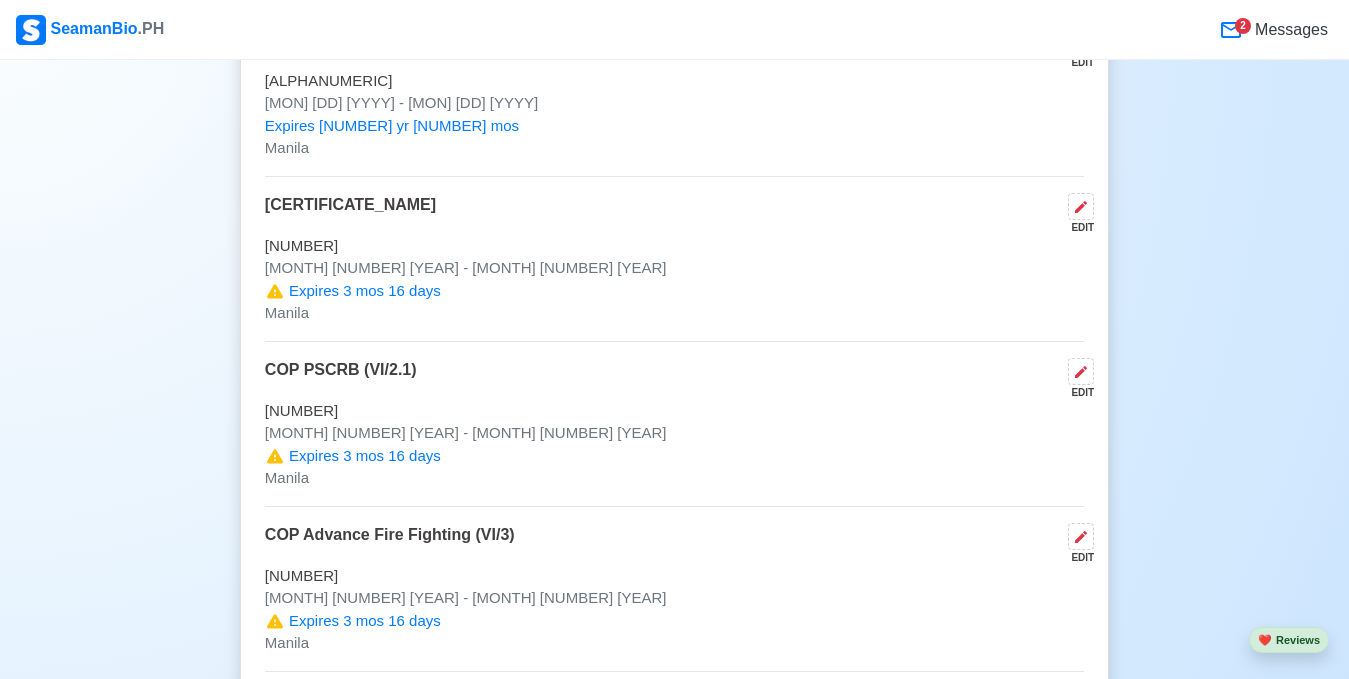 scroll, scrollTop: 4400, scrollLeft: 0, axis: vertical 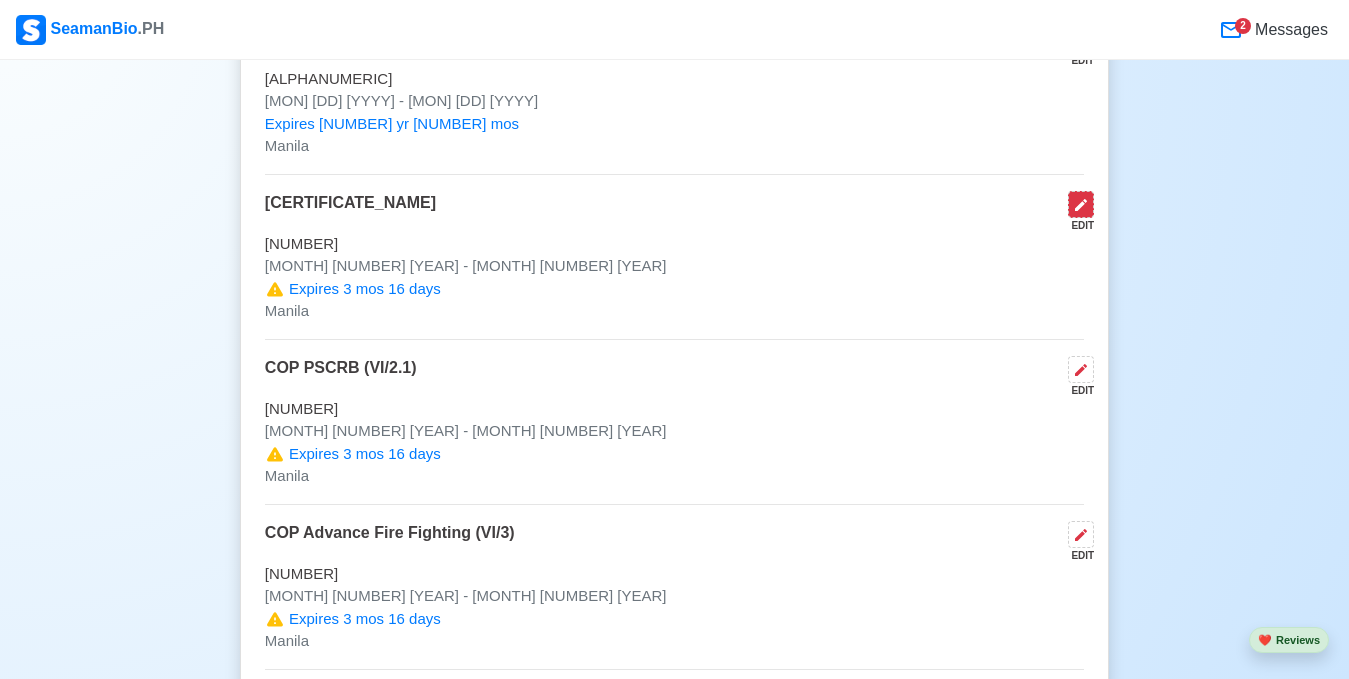 click 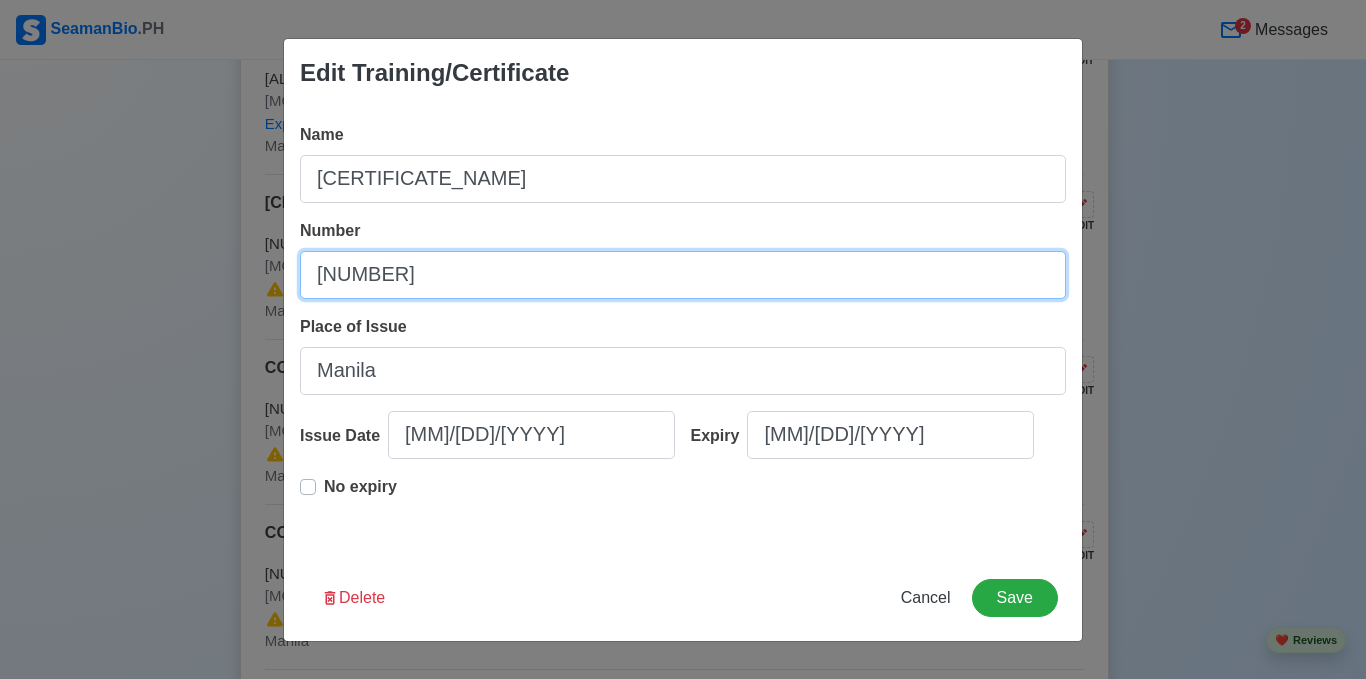 drag, startPoint x: 508, startPoint y: 274, endPoint x: 284, endPoint y: 278, distance: 224.0357 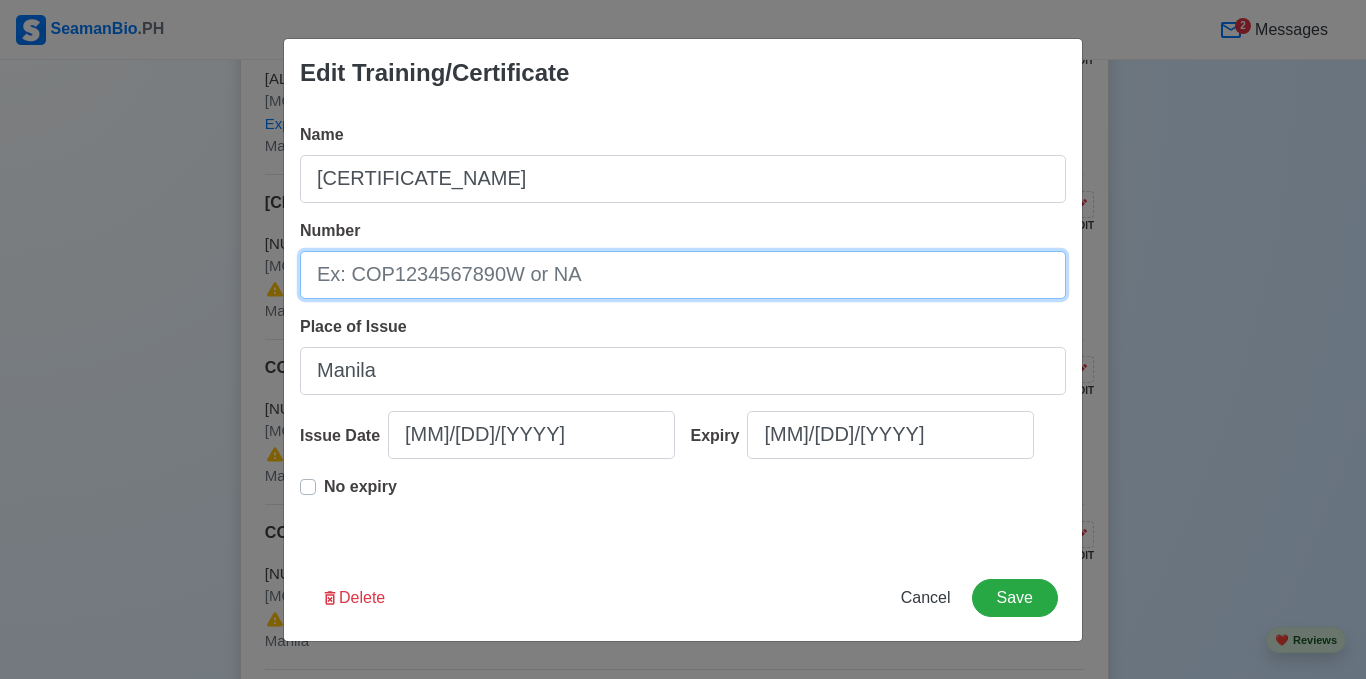 paste on "[ALPHANUMERIC]" 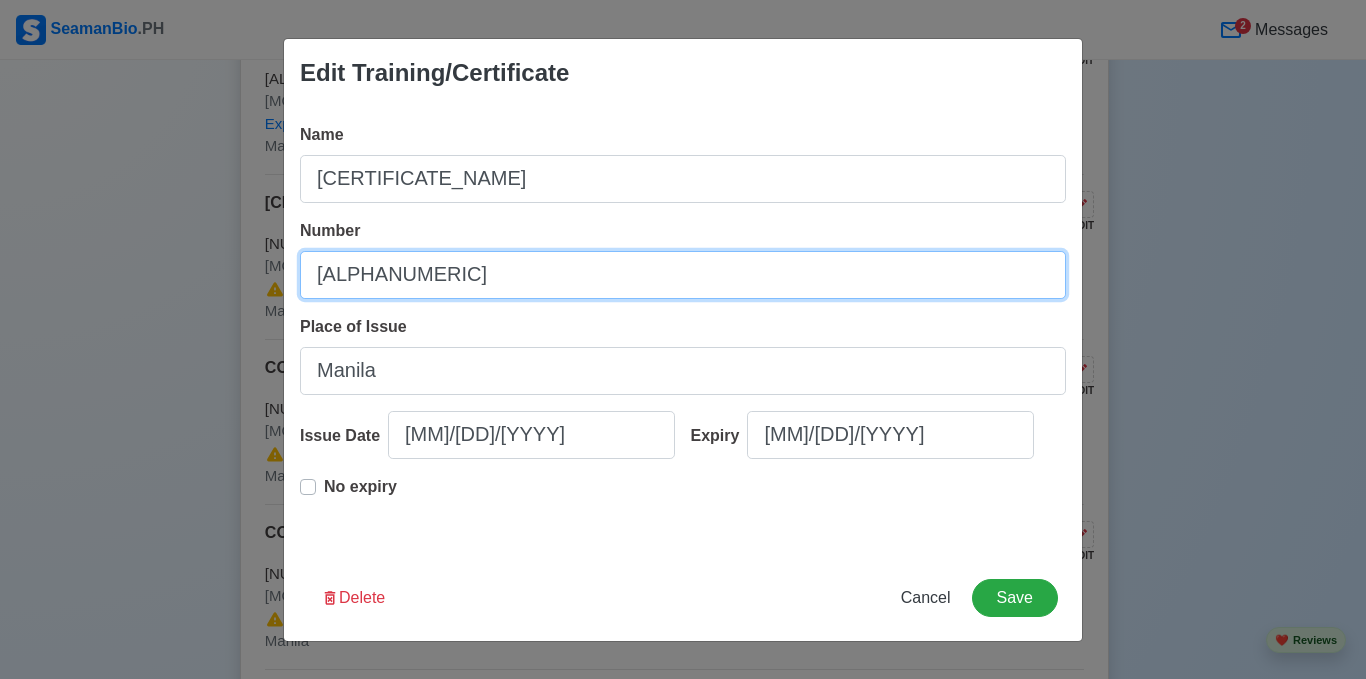 type on "[ALPHANUMERIC]" 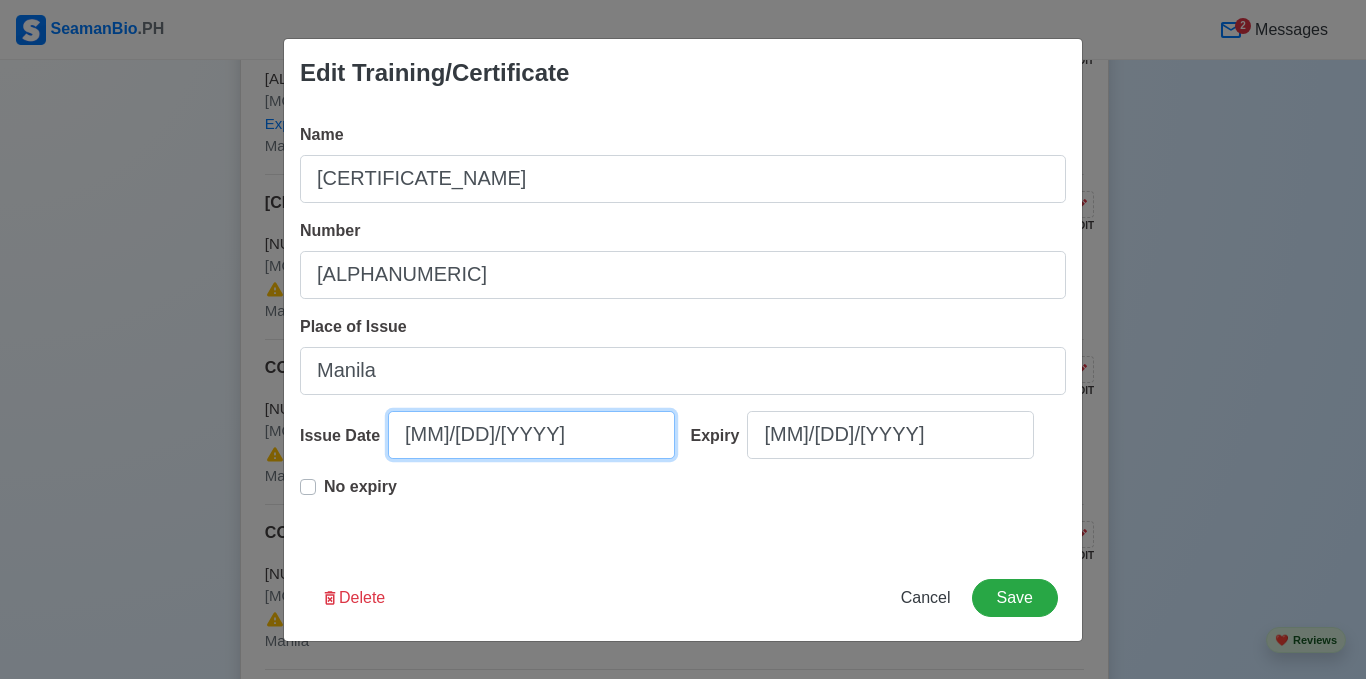 click on "[MM]/[DD]/[YYYY]" at bounding box center [531, 435] 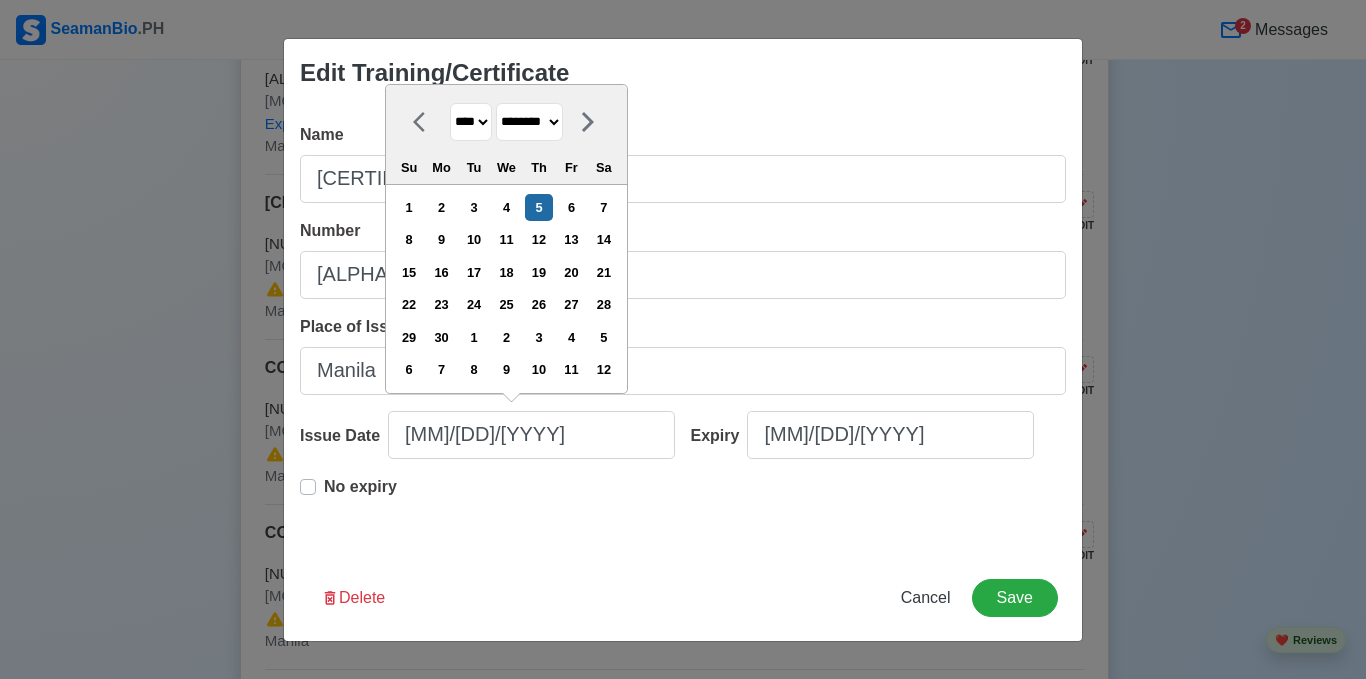 click on "**** **** **** **** **** **** **** **** **** **** **** **** **** **** **** **** **** **** **** **** **** **** **** **** **** **** **** **** **** **** **** **** **** **** **** **** **** **** **** **** **** **** **** **** **** **** **** **** **** **** **** **** **** **** **** **** **** **** **** **** **** **** **** **** **** **** **** **** **** **** **** **** **** **** **** **** **** **** **** **** **** **** **** **** **** **** **** **** **** **** **** **** **** **** **** **** **** **** **** **** **** **** **** **** **** ****" at bounding box center (471, 122) 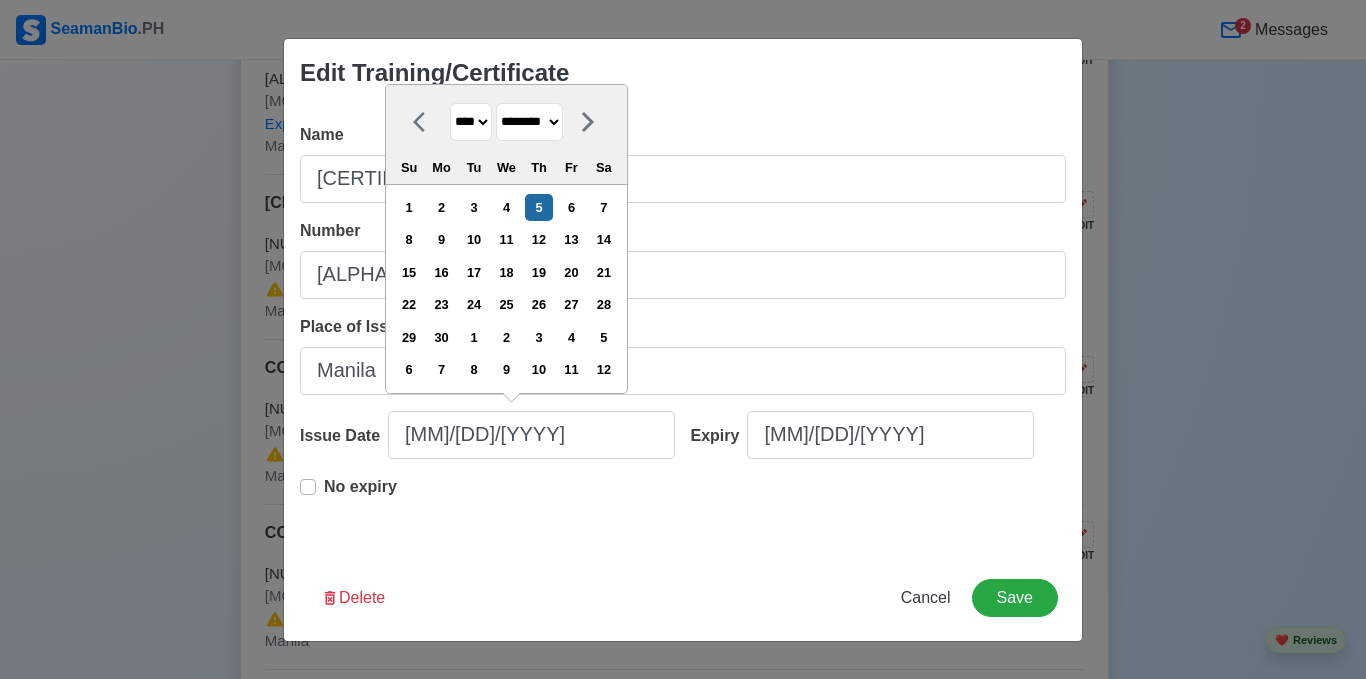 select on "****" 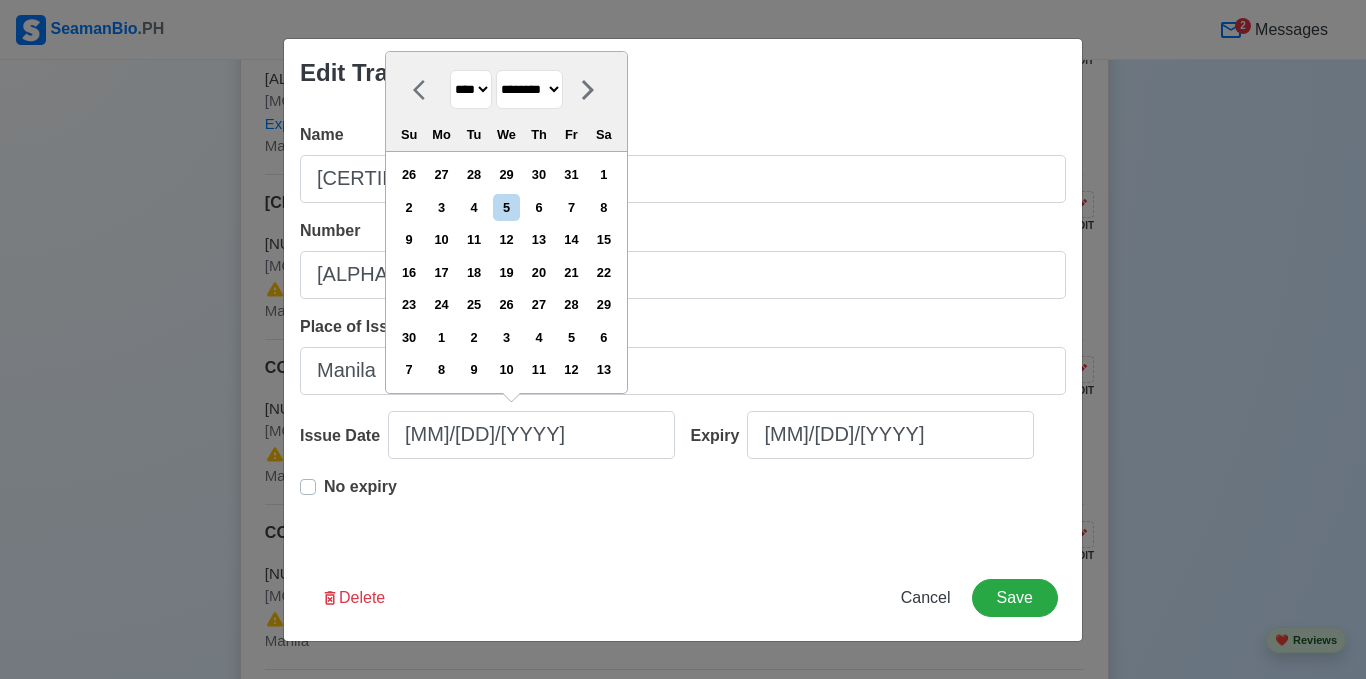 click on "******* ******** ***** ***** *** **** **** ****** ********* ******* ******** ********" at bounding box center [529, 89] 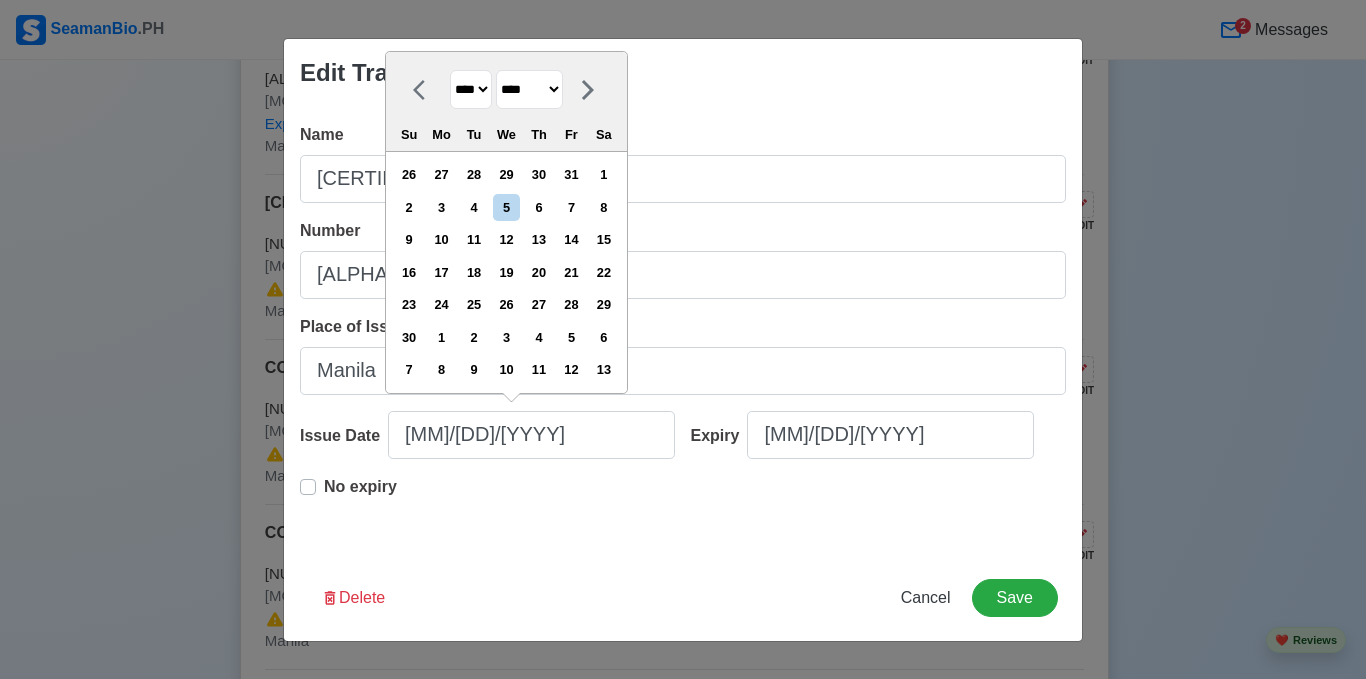 click on "******* ******** ***** ***** *** **** **** ****** ********* ******* ******** ********" at bounding box center (529, 89) 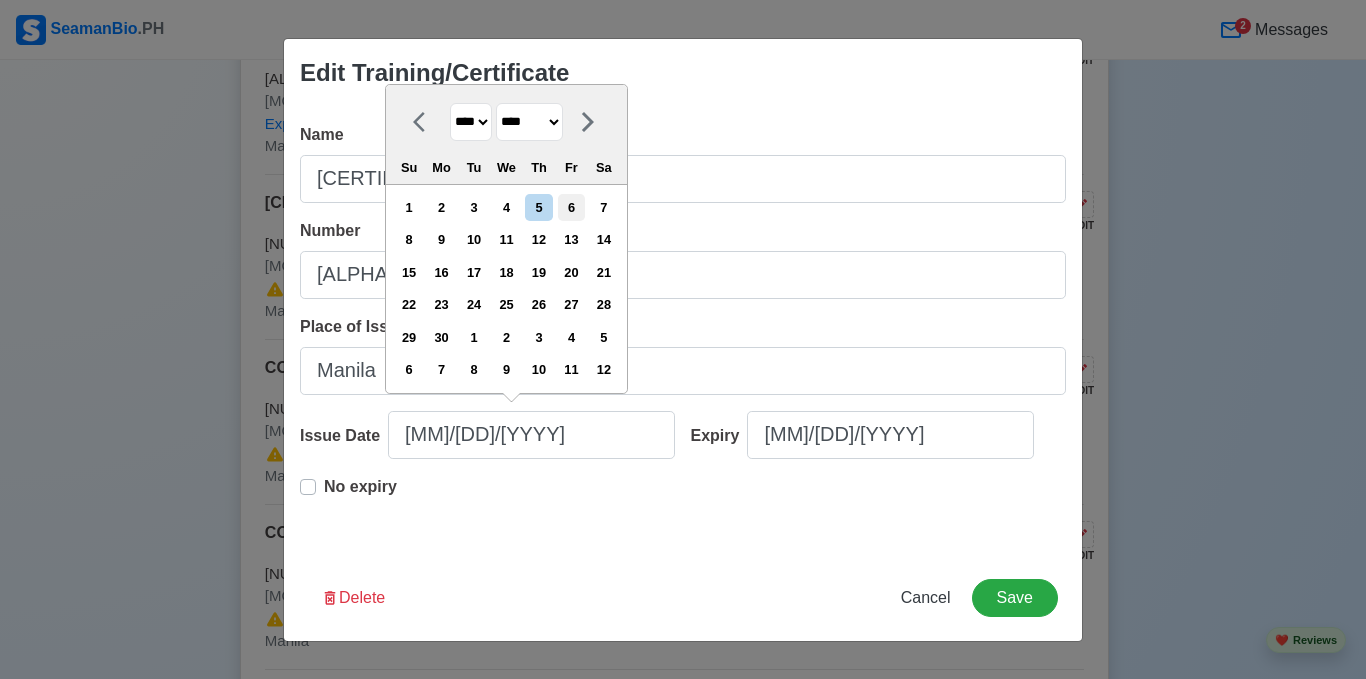 click on "6" at bounding box center (571, 207) 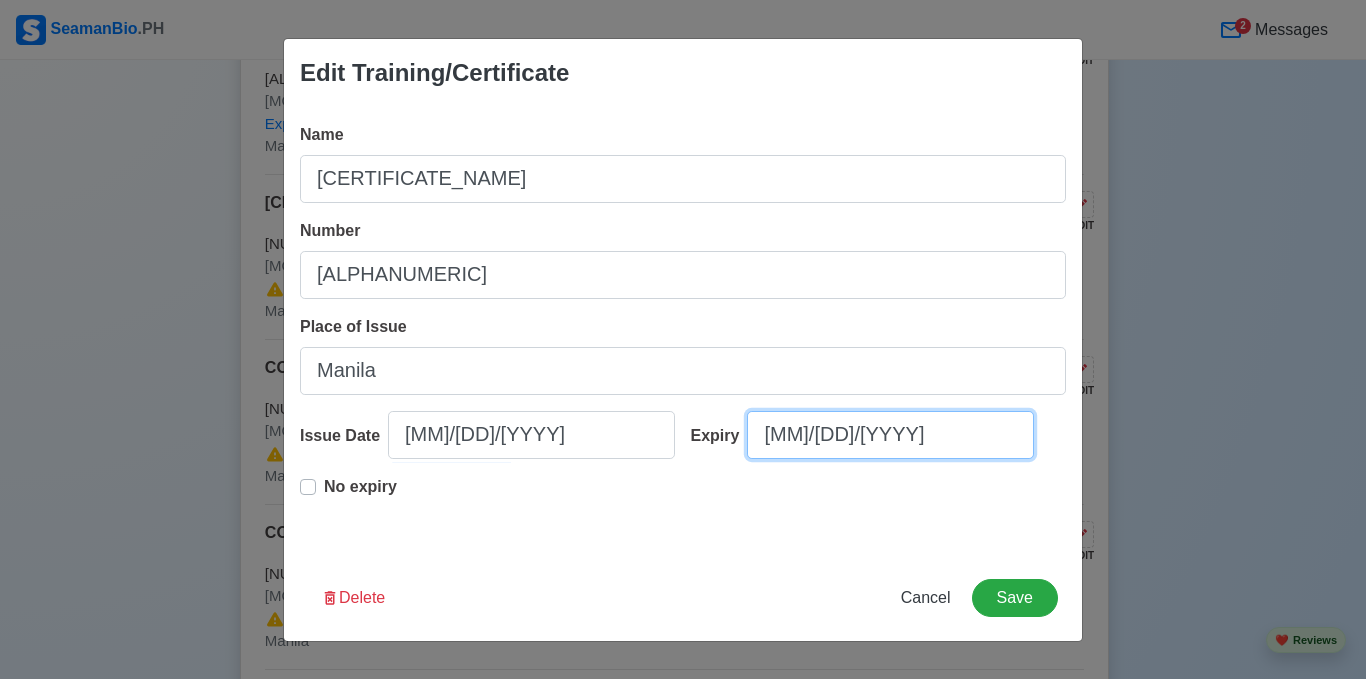 click on "[MM]/[DD]/[YYYY]" at bounding box center (890, 435) 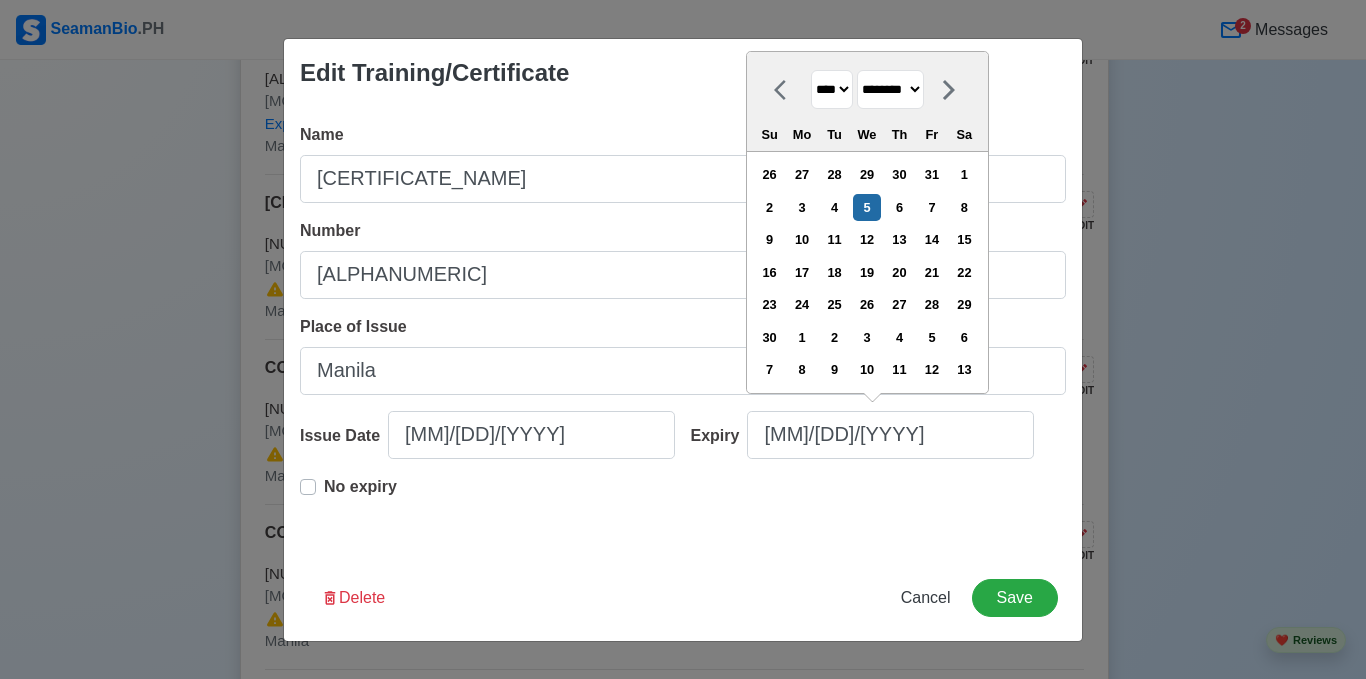 click on "**** **** **** **** **** **** **** **** **** **** **** **** **** **** **** **** **** **** **** **** **** **** **** **** **** **** **** **** **** **** **** **** **** **** **** **** **** **** **** **** **** **** **** **** **** **** **** **** **** **** **** **** **** **** **** **** **** **** **** **** **** **** **** **** **** **** **** **** **** **** **** **** **** **** **** **** **** **** **** **** **** **** **** **** **** **** **** **** **** **** **** **** **** **** **** **** **** **** **** **** **** **** **** **** **** **** **** **** **** **** **** **** **** **** **** **** **** **** **** **** ****" at bounding box center (832, 89) 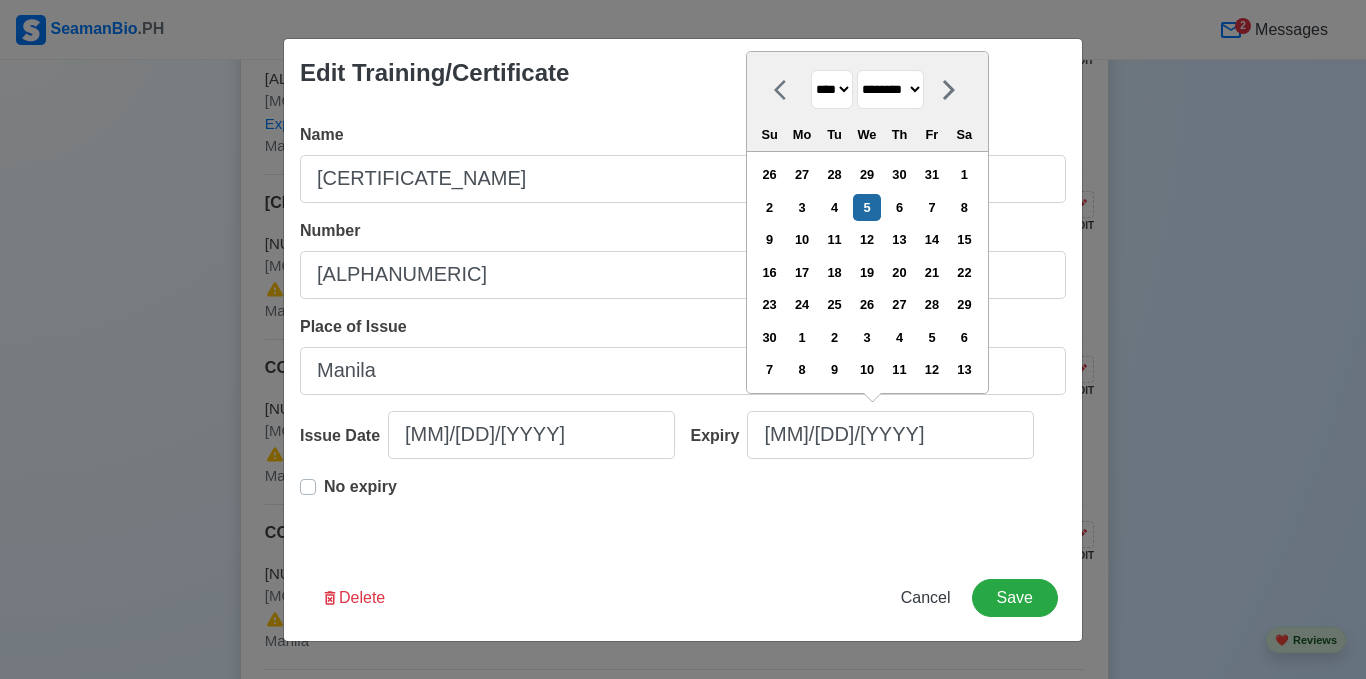 select on "****" 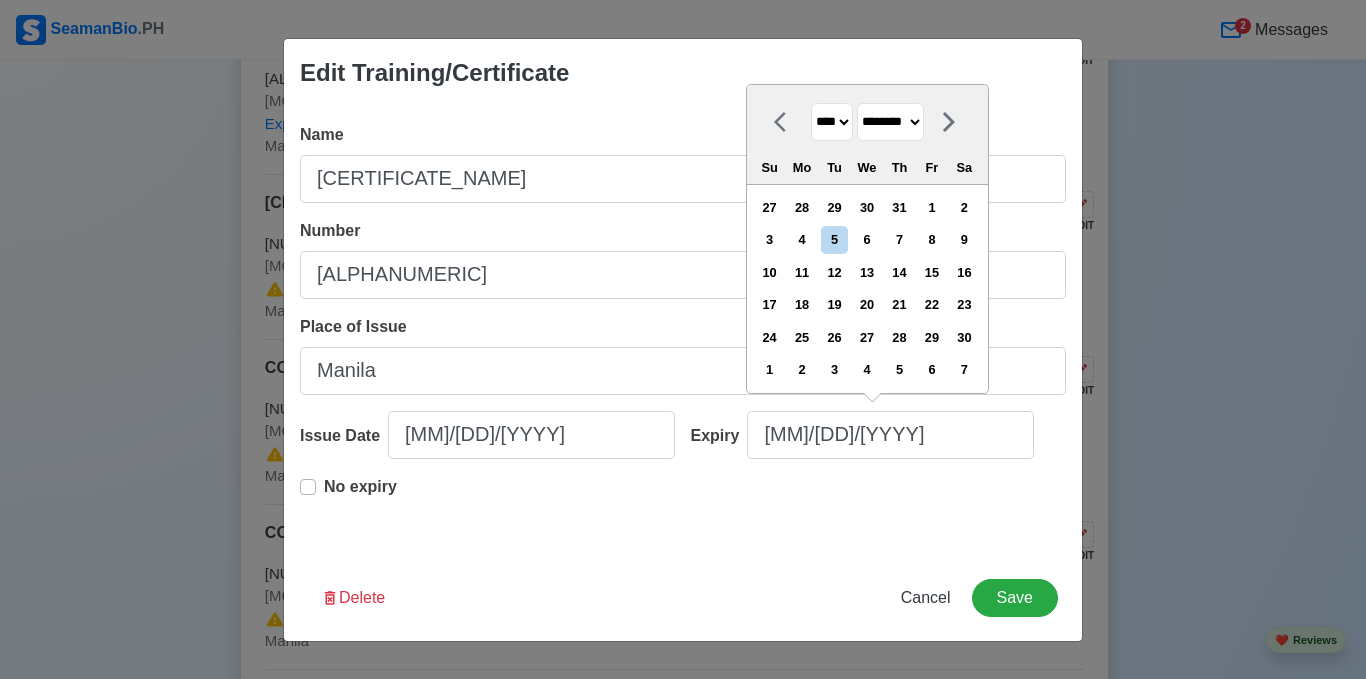 click on "******* ******** ***** ***** *** **** **** ****** ********* ******* ******** ********" at bounding box center (890, 122) 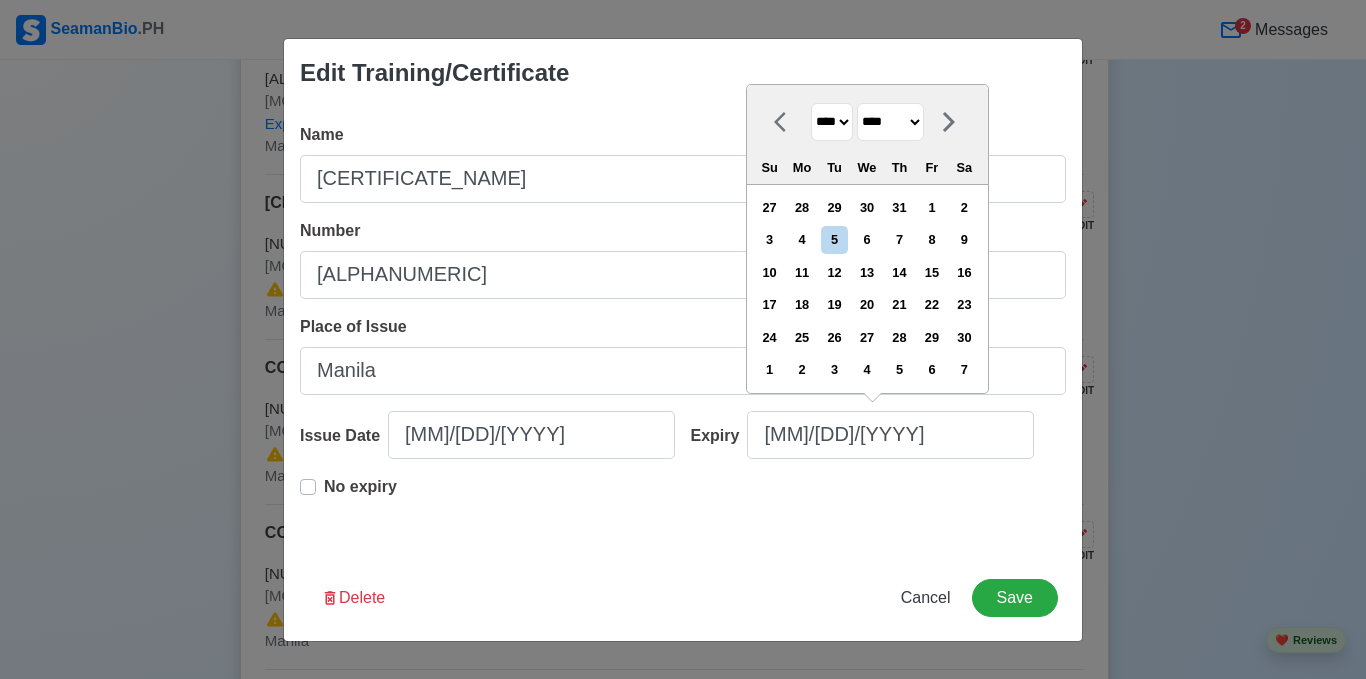 click on "******* ******** ***** ***** *** **** **** ****** ********* ******* ******** ********" at bounding box center [890, 122] 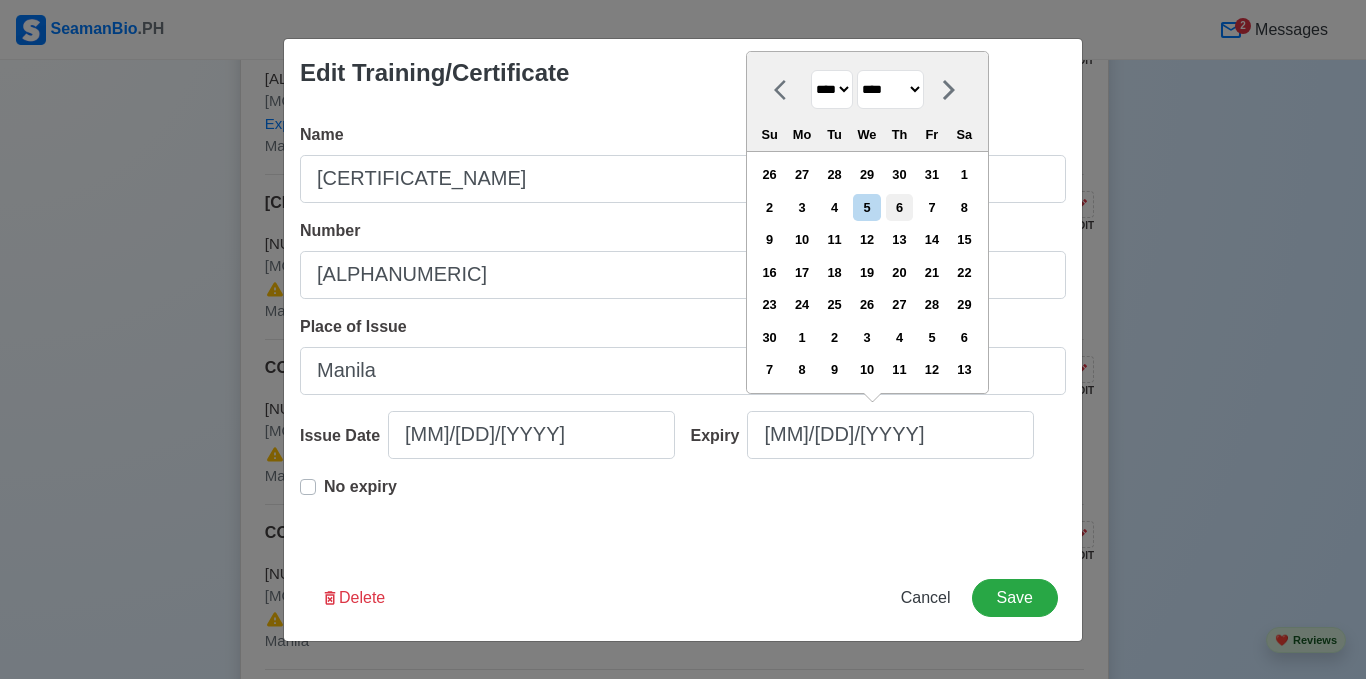 click on "6" at bounding box center (899, 207) 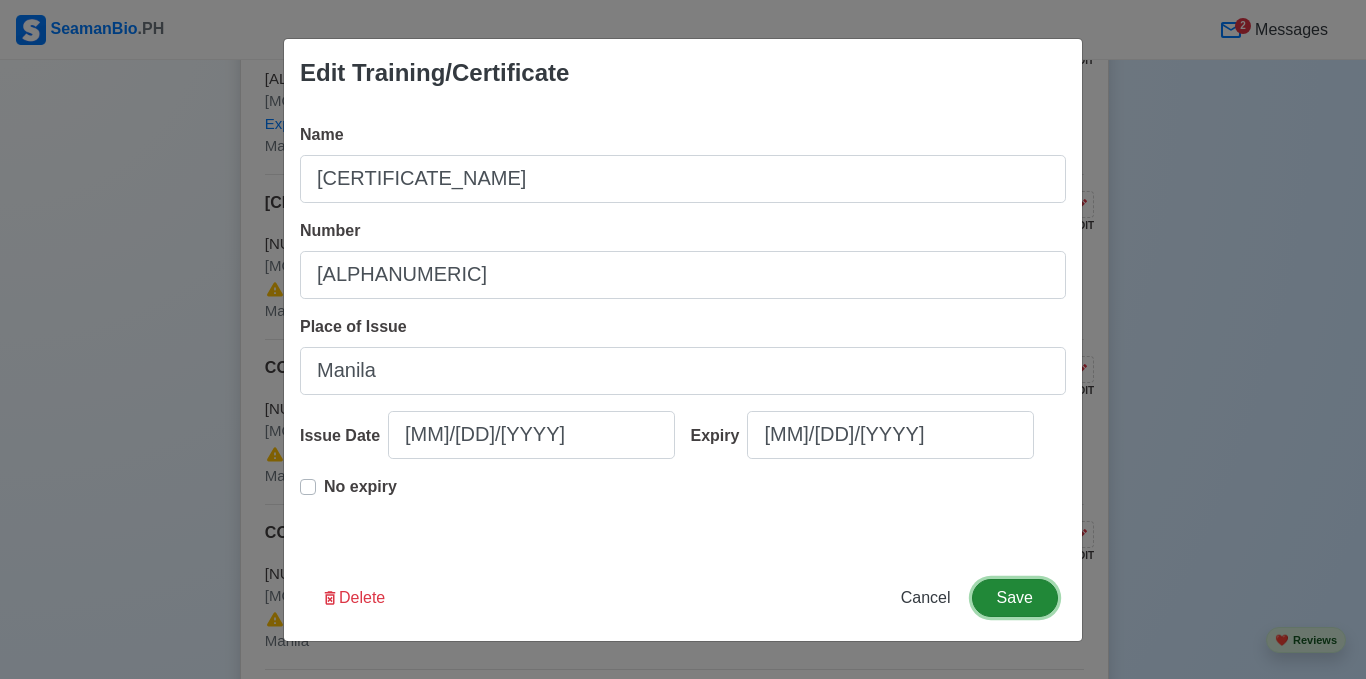 click on "Save" at bounding box center (1015, 598) 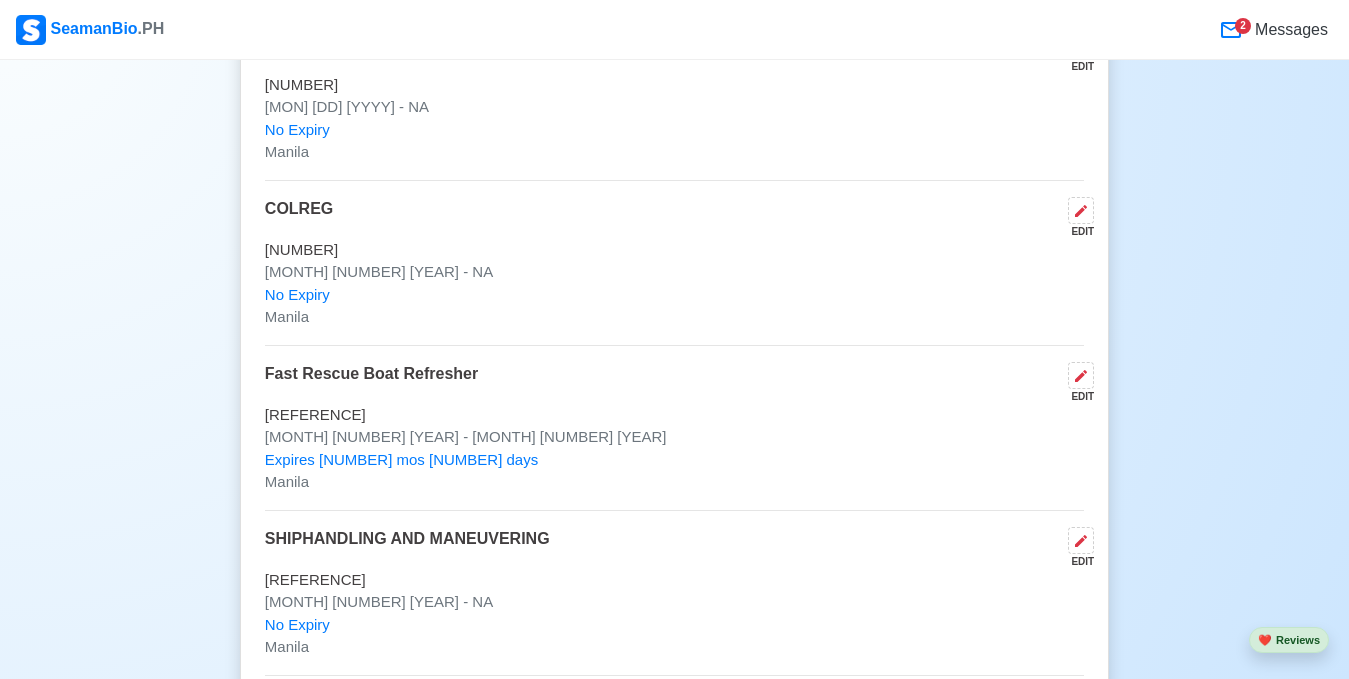 scroll, scrollTop: 3800, scrollLeft: 0, axis: vertical 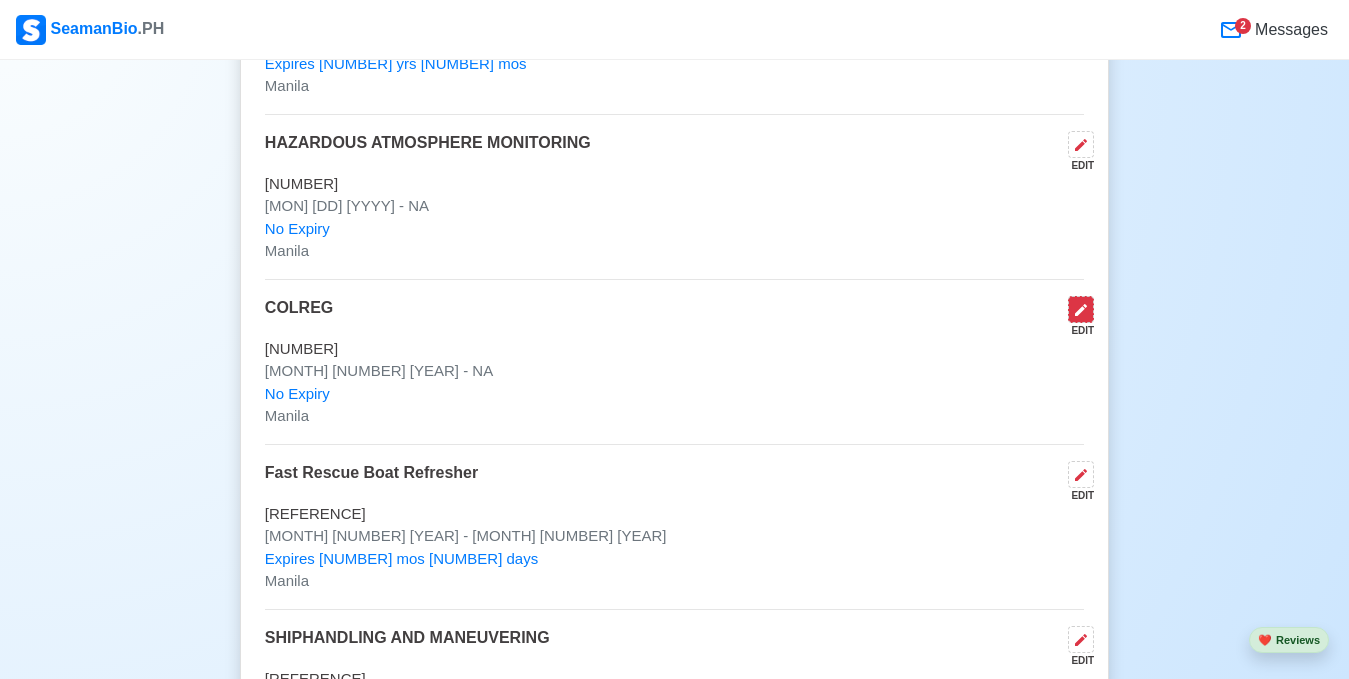 click 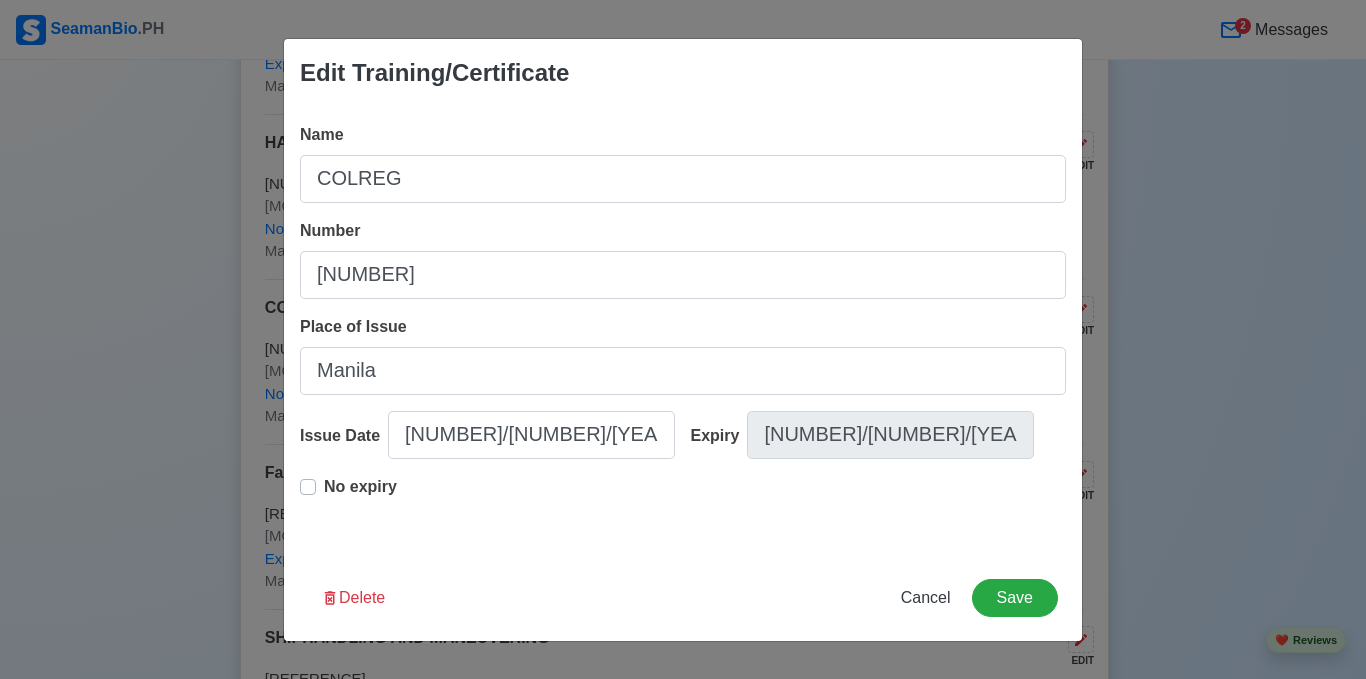 click on "No expiry" at bounding box center (348, 495) 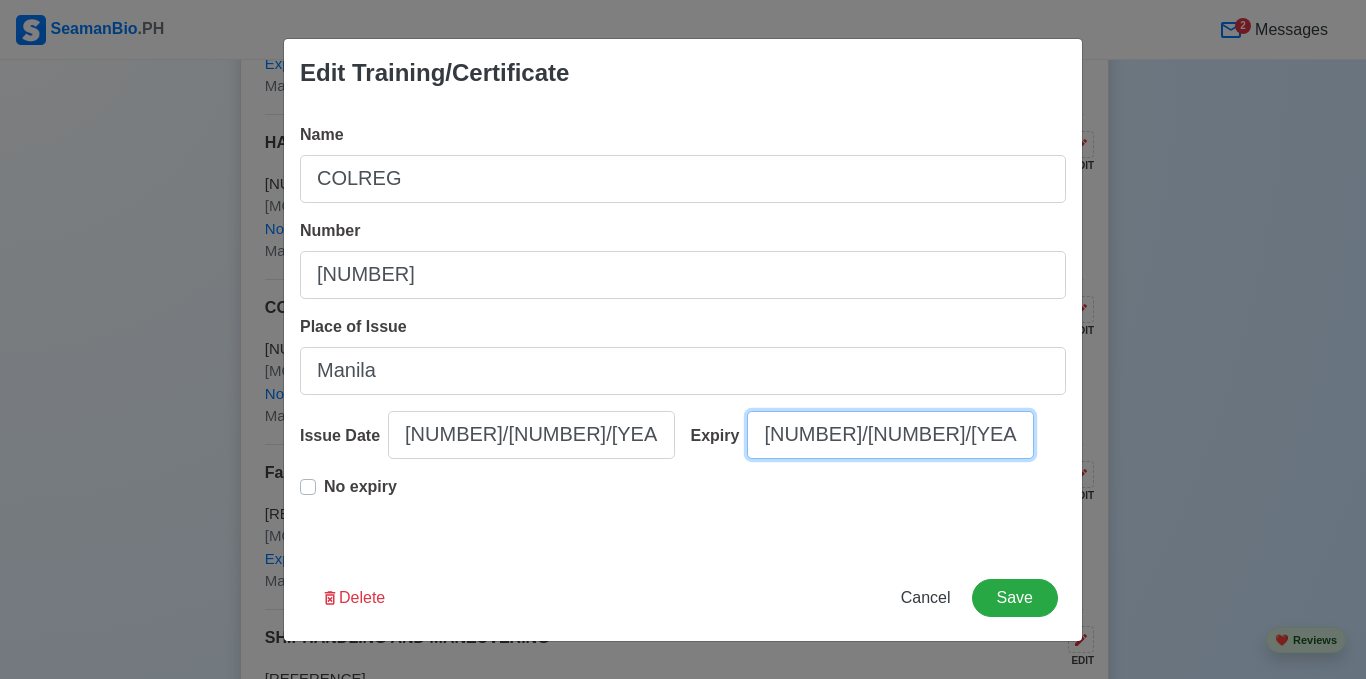 click on "[NUMBER]/[NUMBER]/[YEAR]" at bounding box center (890, 435) 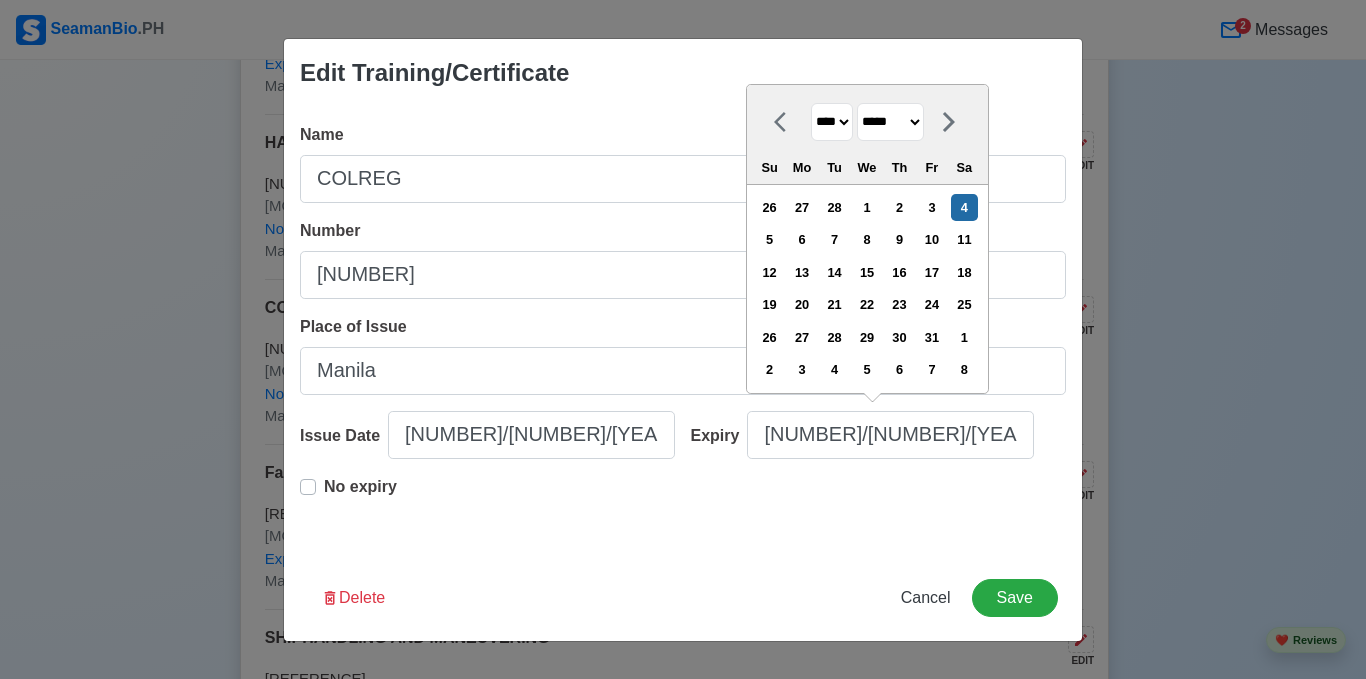 click on "**** **** **** **** **** **** **** **** **** **** **** **** **** **** **** **** **** **** **** **** **** **** **** **** **** **** **** **** **** **** **** **** **** **** **** **** **** **** **** **** **** **** **** **** **** **** **** **** **** **** **** **** **** **** **** **** **** **** **** **** **** **** **** **** **** **** **** **** **** **** **** **** **** **** **** **** **** **** **** **** **** **** **** **** **** **** **** **** **** **** **** **** **** **** **** **** **** **** **** **** **** **** **** **** **** **** **** **** **** **** **** **** **** **** **** **** **** **** **** **** ****" at bounding box center (832, 122) 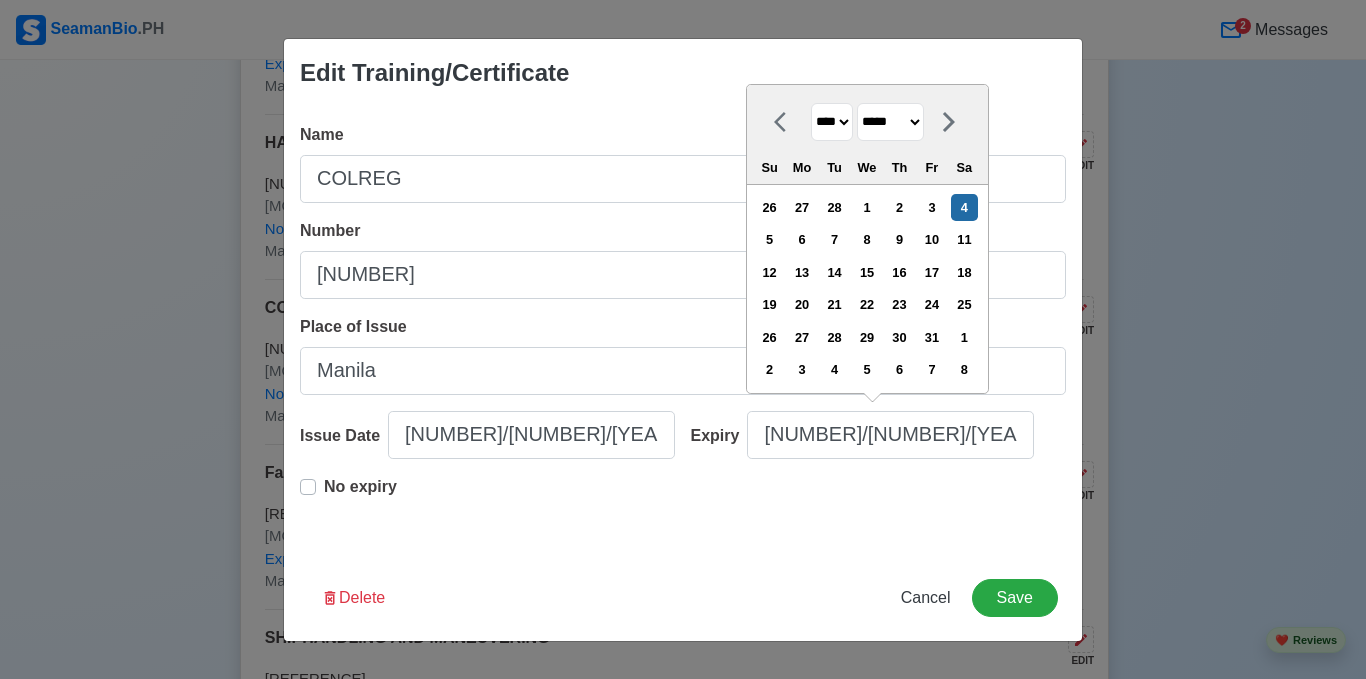 select on "****" 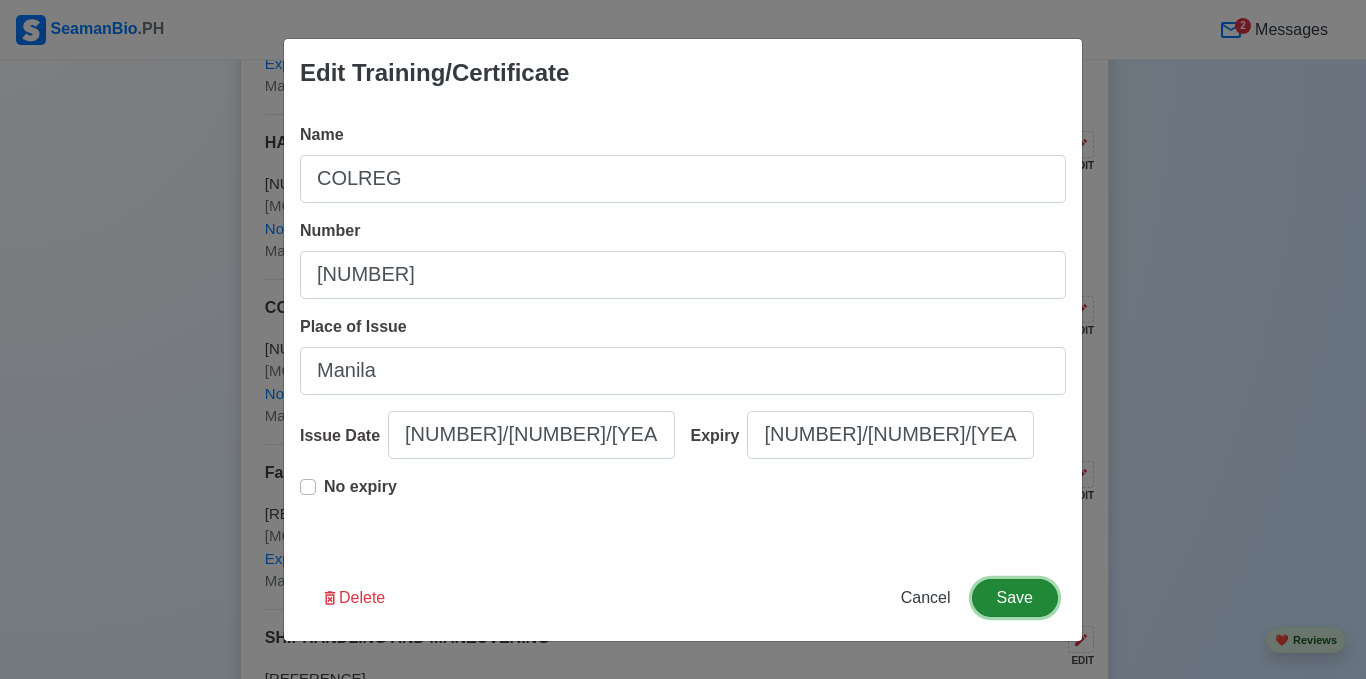 click on "Save" at bounding box center (1015, 598) 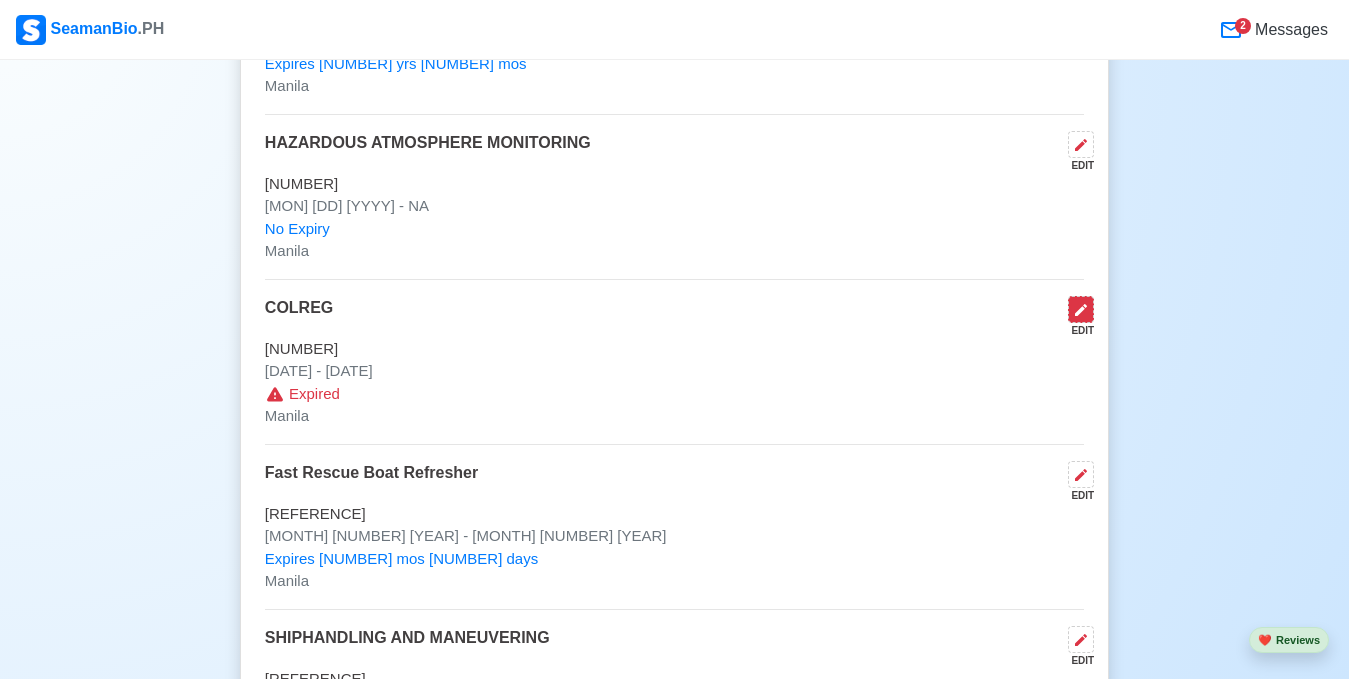 click 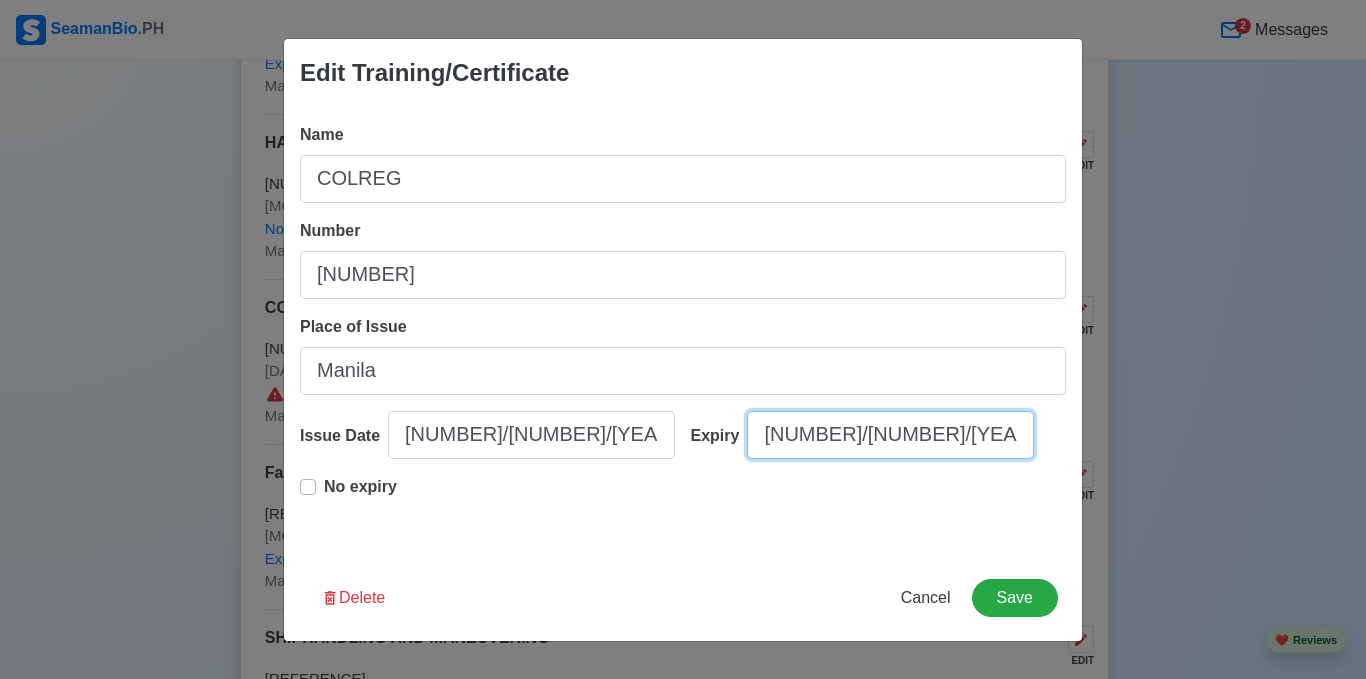 click on "[NUMBER]/[NUMBER]/[YEAR]" at bounding box center [890, 435] 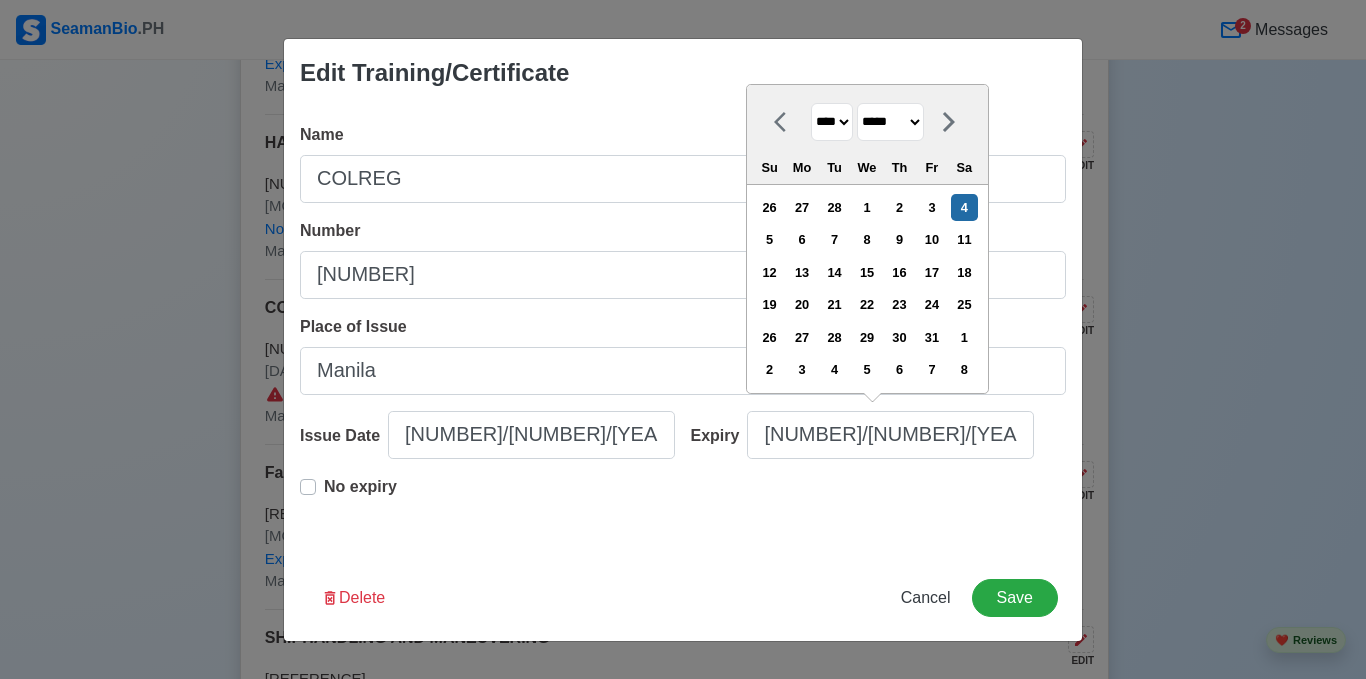 click on "**** **** **** **** **** **** **** **** **** **** **** **** **** **** **** **** **** **** **** **** **** **** **** **** **** **** **** **** **** **** **** **** **** **** **** **** **** **** **** **** **** **** **** **** **** **** **** **** **** **** **** **** **** **** **** **** **** **** **** **** **** **** **** **** **** **** **** **** **** **** **** **** **** **** **** **** **** **** **** **** **** **** **** **** **** **** **** **** **** **** **** **** **** **** **** **** **** **** **** **** **** **** **** **** **** **** **** **** **** **** **** **** **** **** **** **** **** **** **** **** ****" at bounding box center [832, 122] 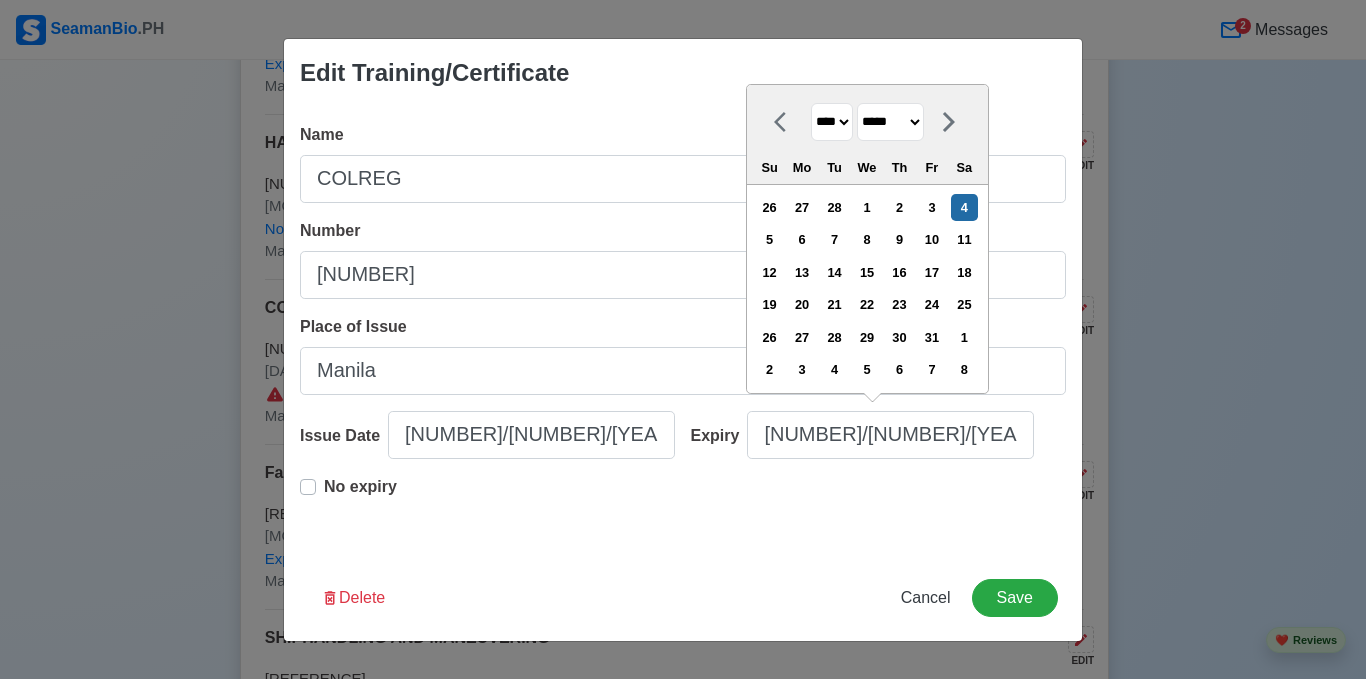 select on "****" 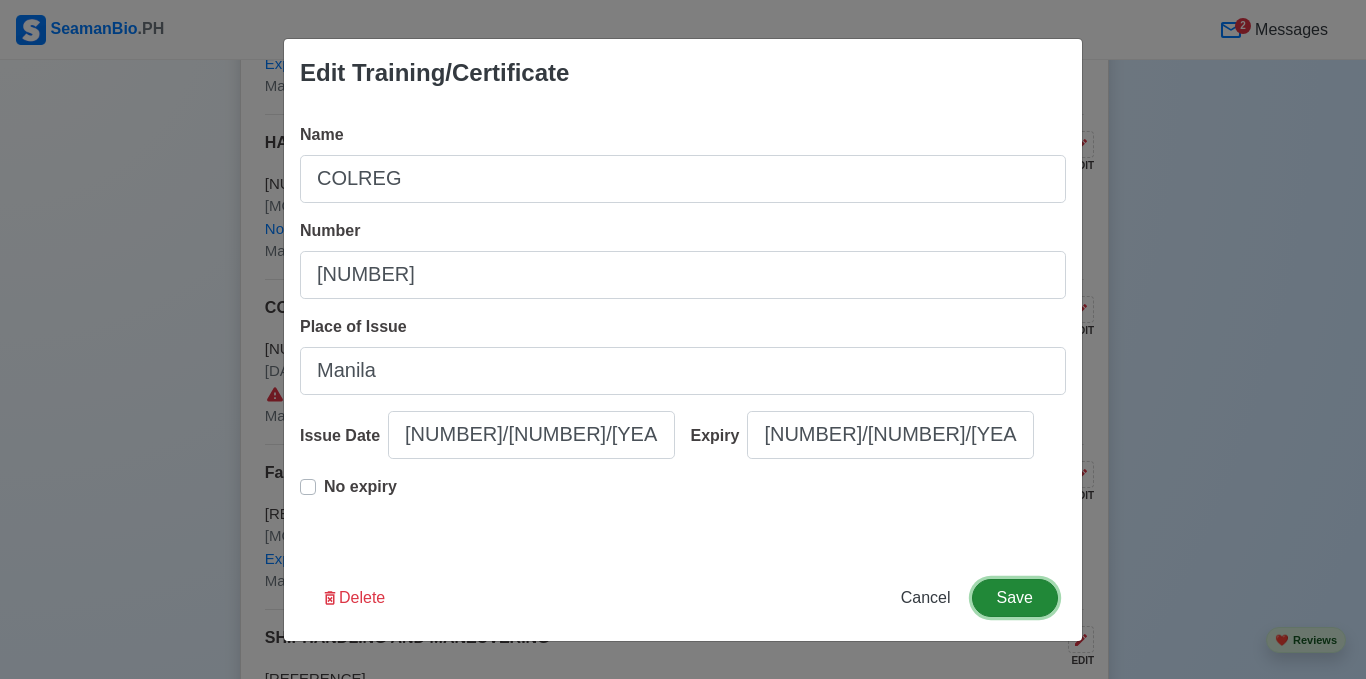 click on "Save" at bounding box center [1015, 598] 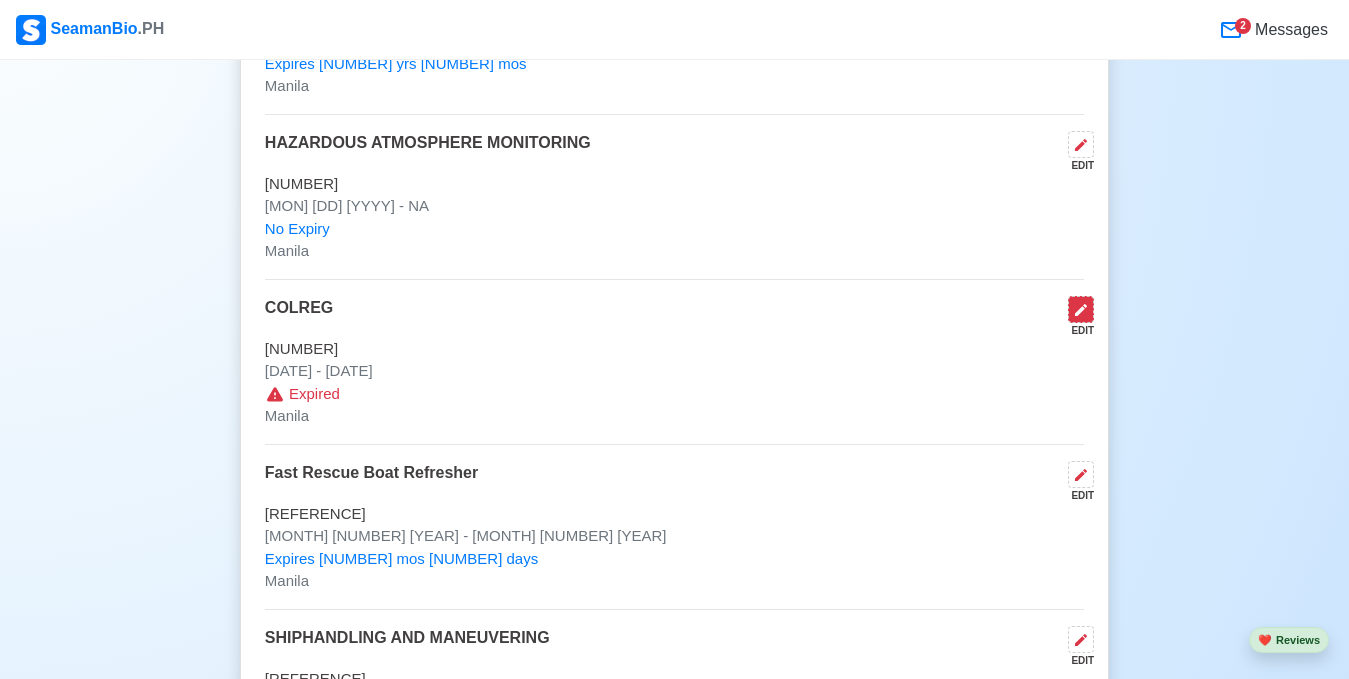 click 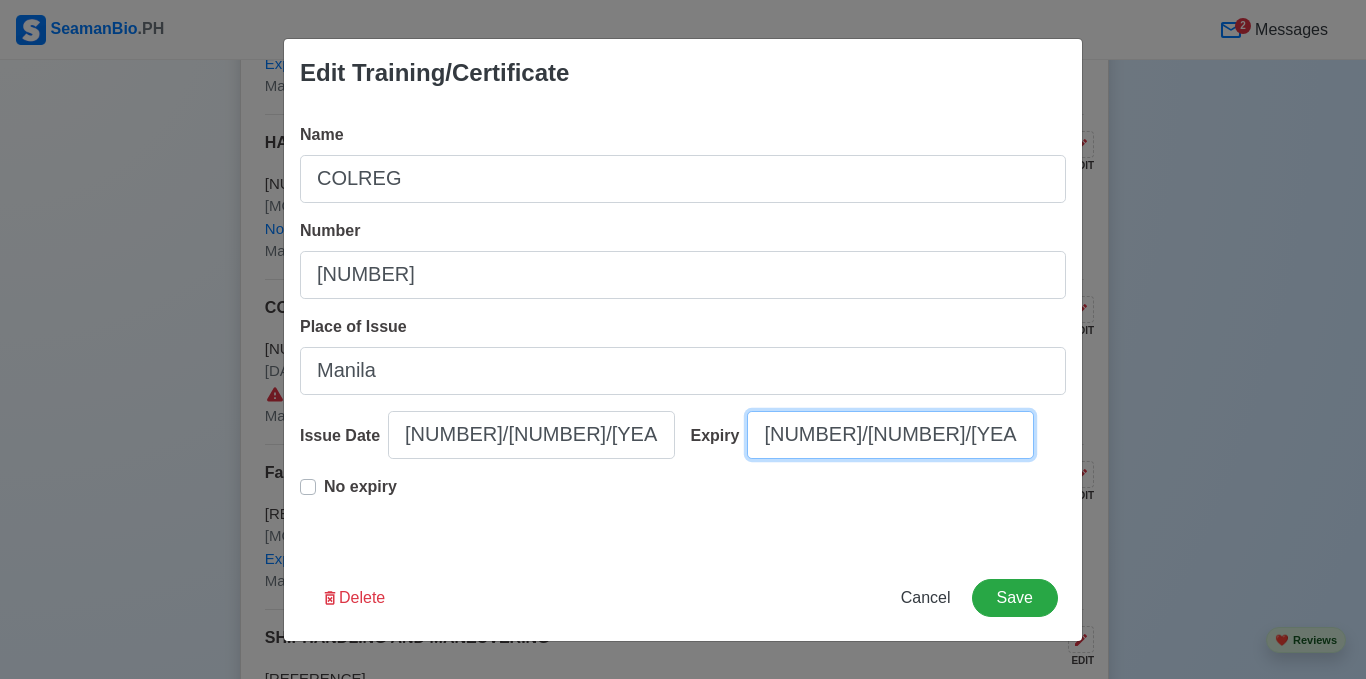 click on "[NUMBER]/[NUMBER]/[YEAR]" at bounding box center [890, 435] 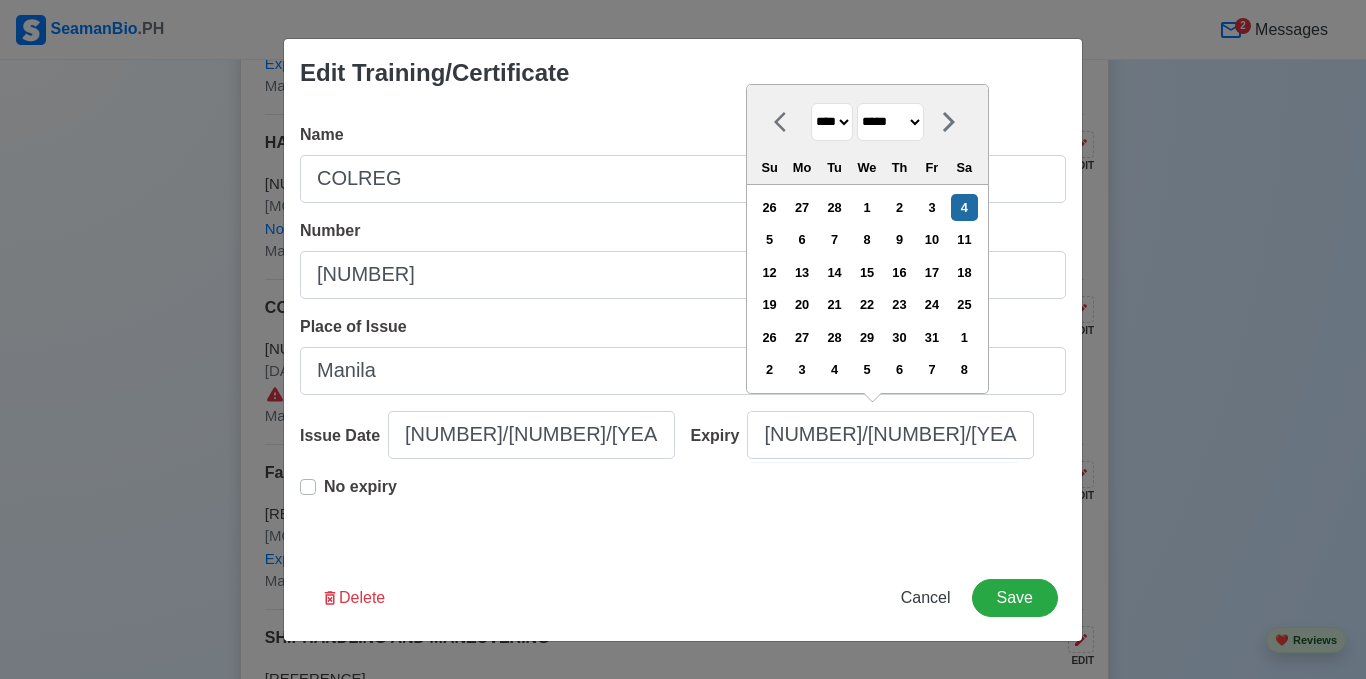 click on "**** **** **** **** **** **** **** **** **** **** **** **** **** **** **** **** **** **** **** **** **** **** **** **** **** **** **** **** **** **** **** **** **** **** **** **** **** **** **** **** **** **** **** **** **** **** **** **** **** **** **** **** **** **** **** **** **** **** **** **** **** **** **** **** **** **** **** **** **** **** **** **** **** **** **** **** **** **** **** **** **** **** **** **** **** **** **** **** **** **** **** **** **** **** **** **** **** **** **** **** **** **** **** **** **** **** **** **** **** **** **** **** **** **** **** **** **** **** **** **** ****" at bounding box center (832, 122) 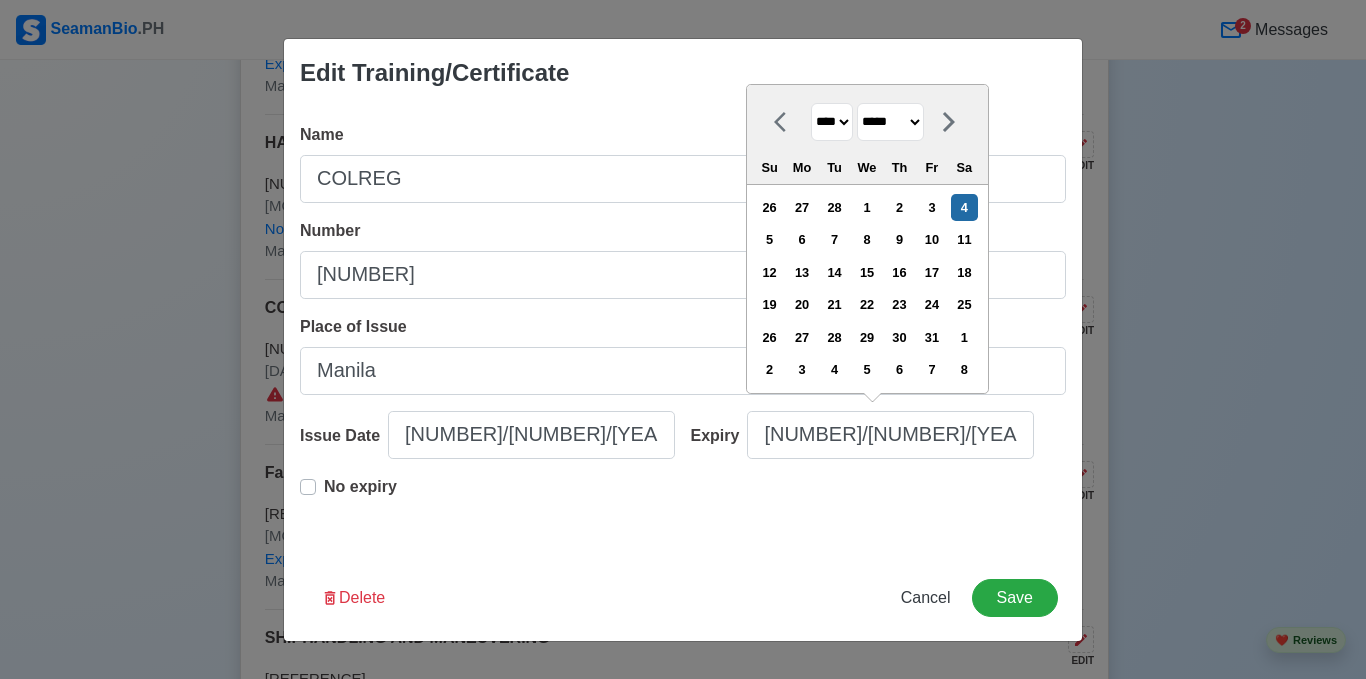 select on "****" 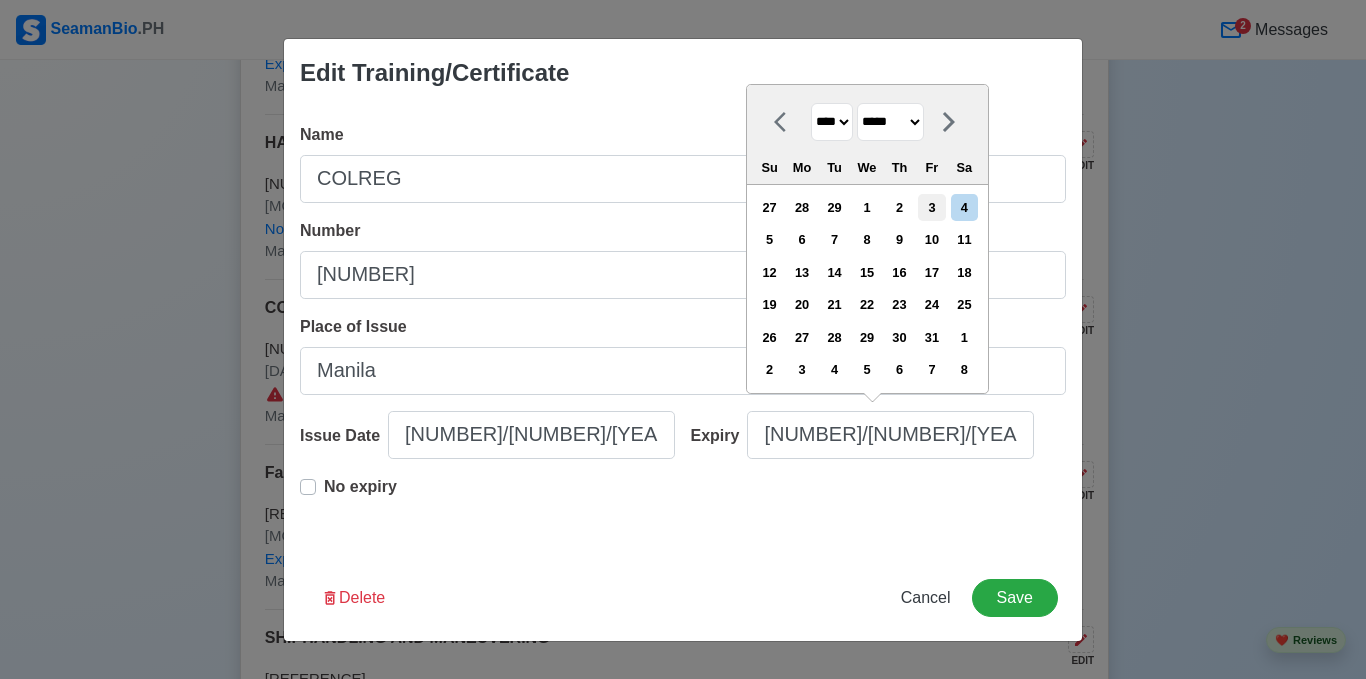 click on "3" at bounding box center (931, 207) 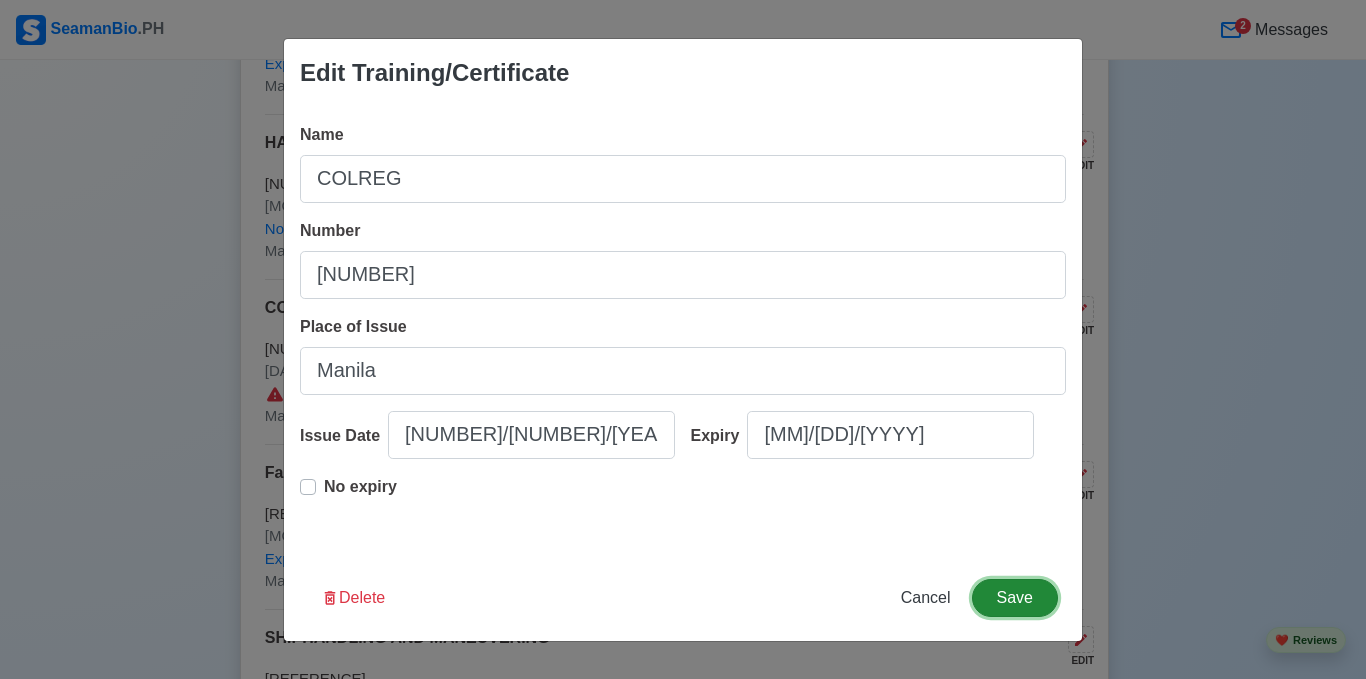 click on "Save" at bounding box center [1015, 598] 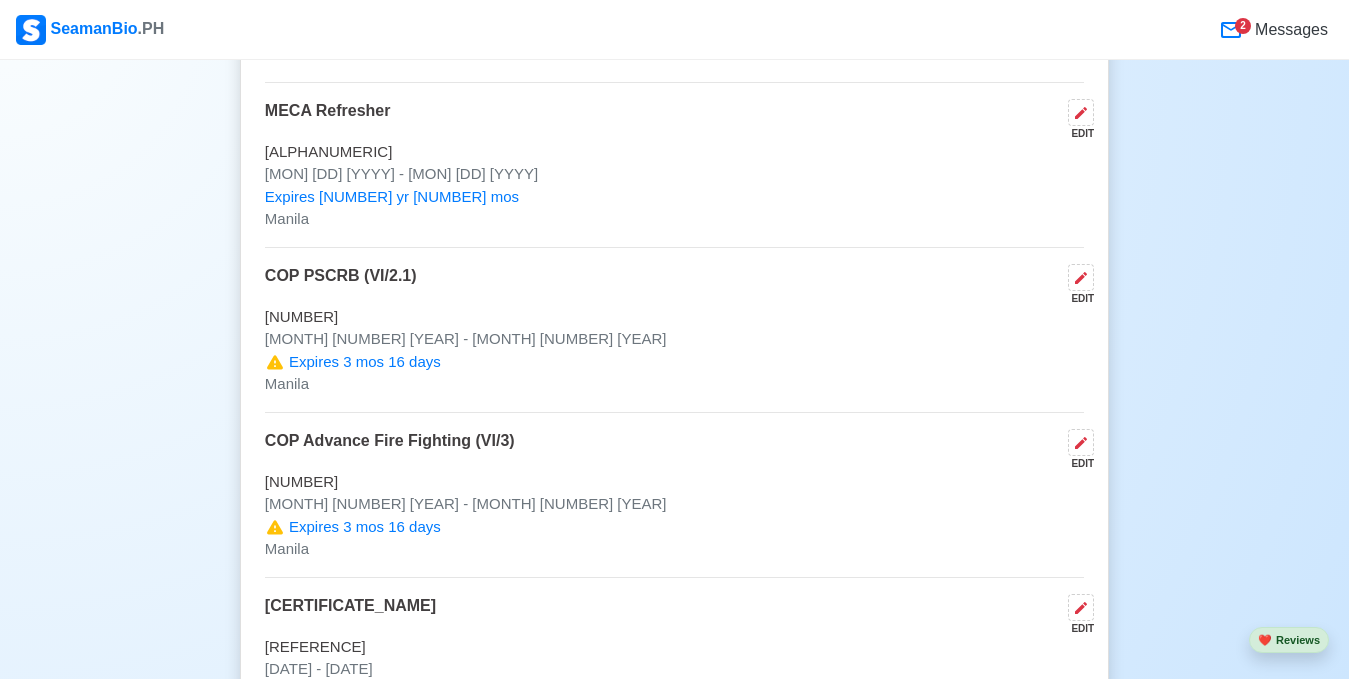 scroll, scrollTop: 4500, scrollLeft: 0, axis: vertical 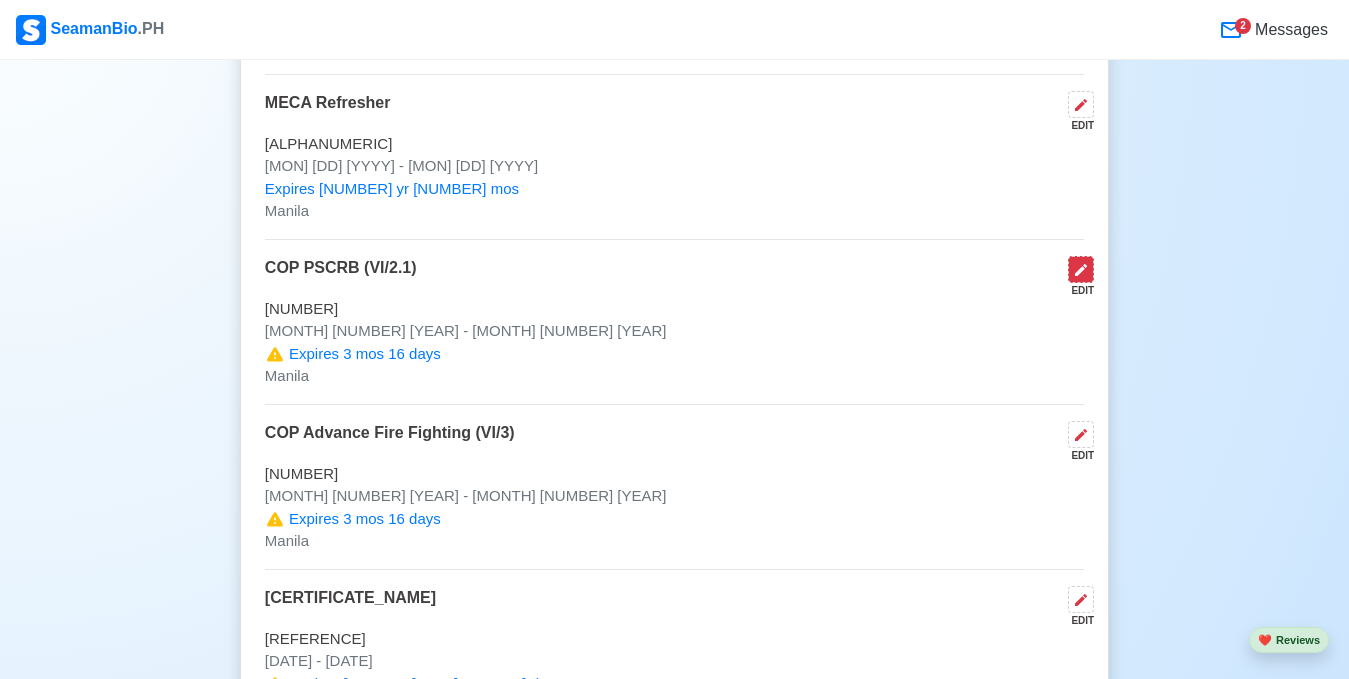 click 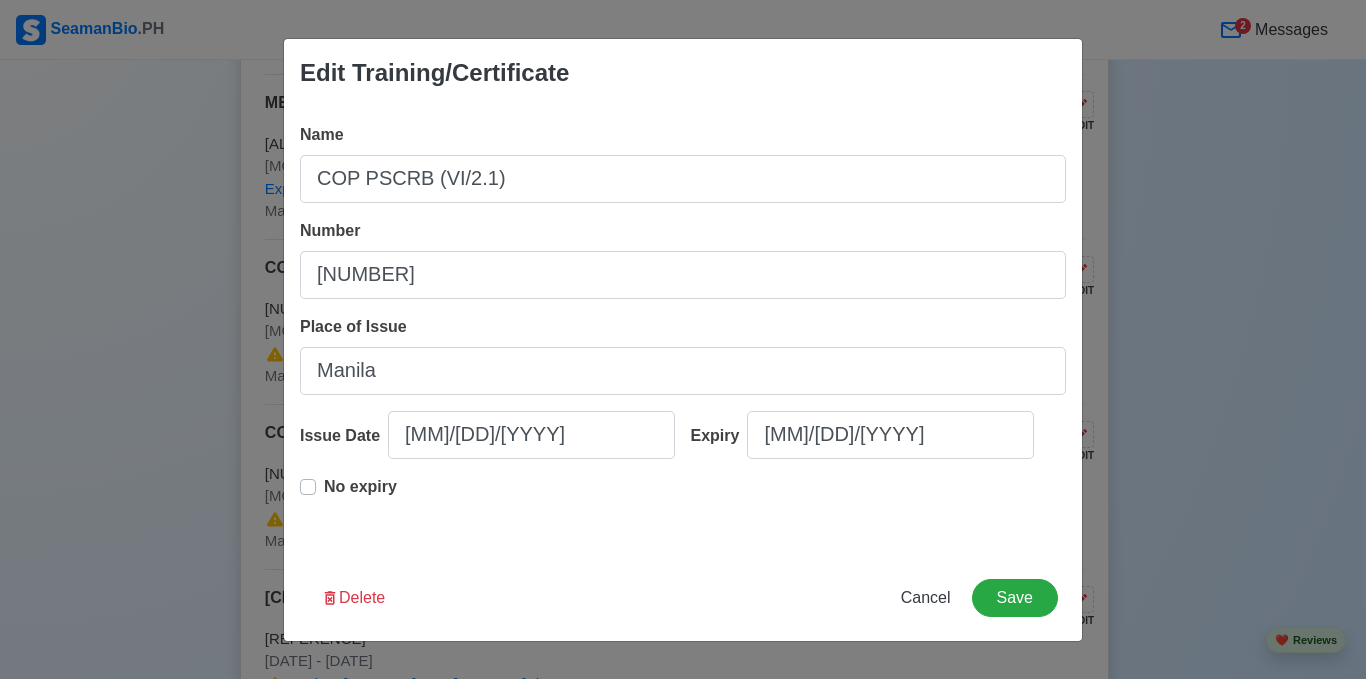 click on "[NUMBER]" at bounding box center (683, 275) 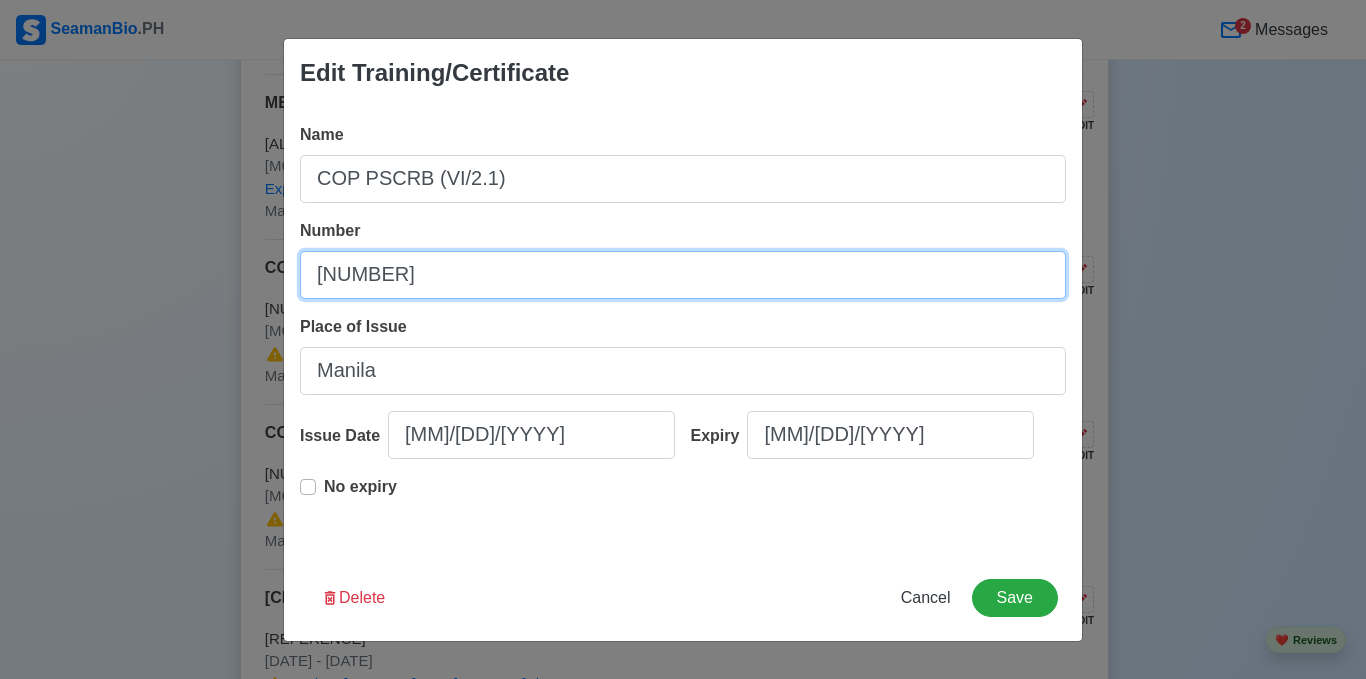 drag, startPoint x: 518, startPoint y: 275, endPoint x: 309, endPoint y: 282, distance: 209.11719 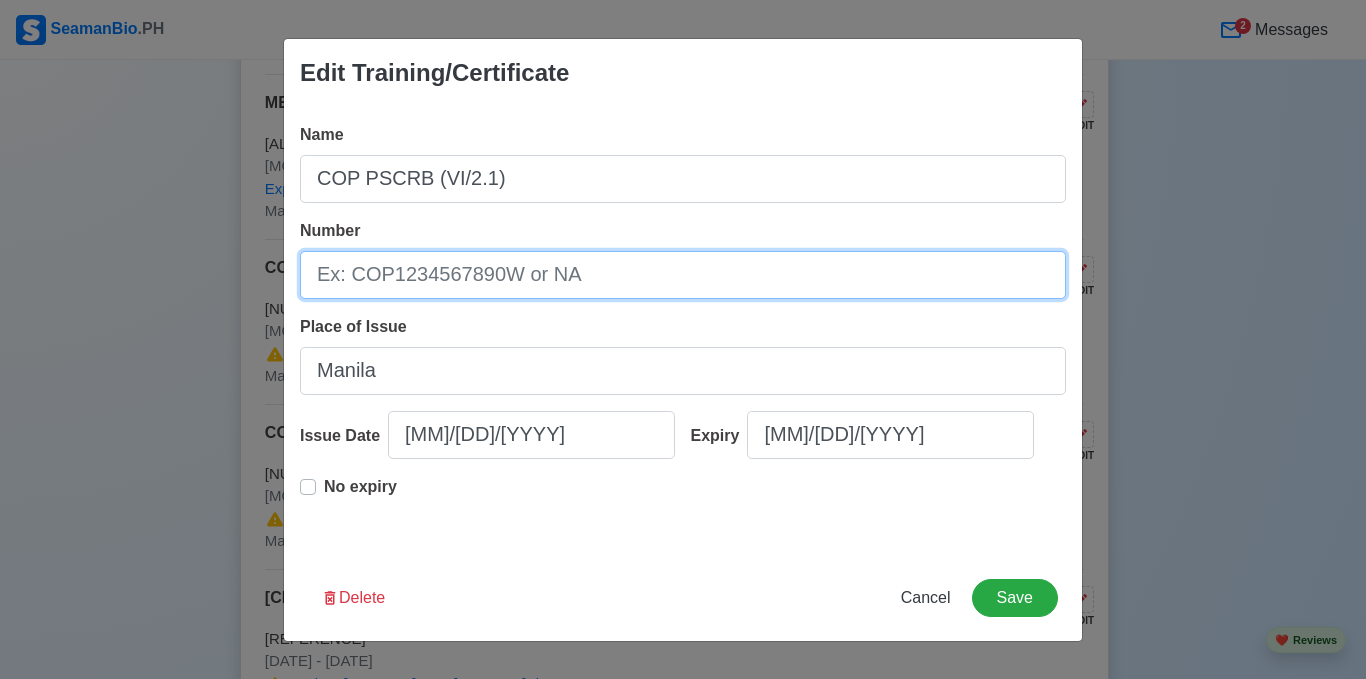 paste on "[NUMBER]" 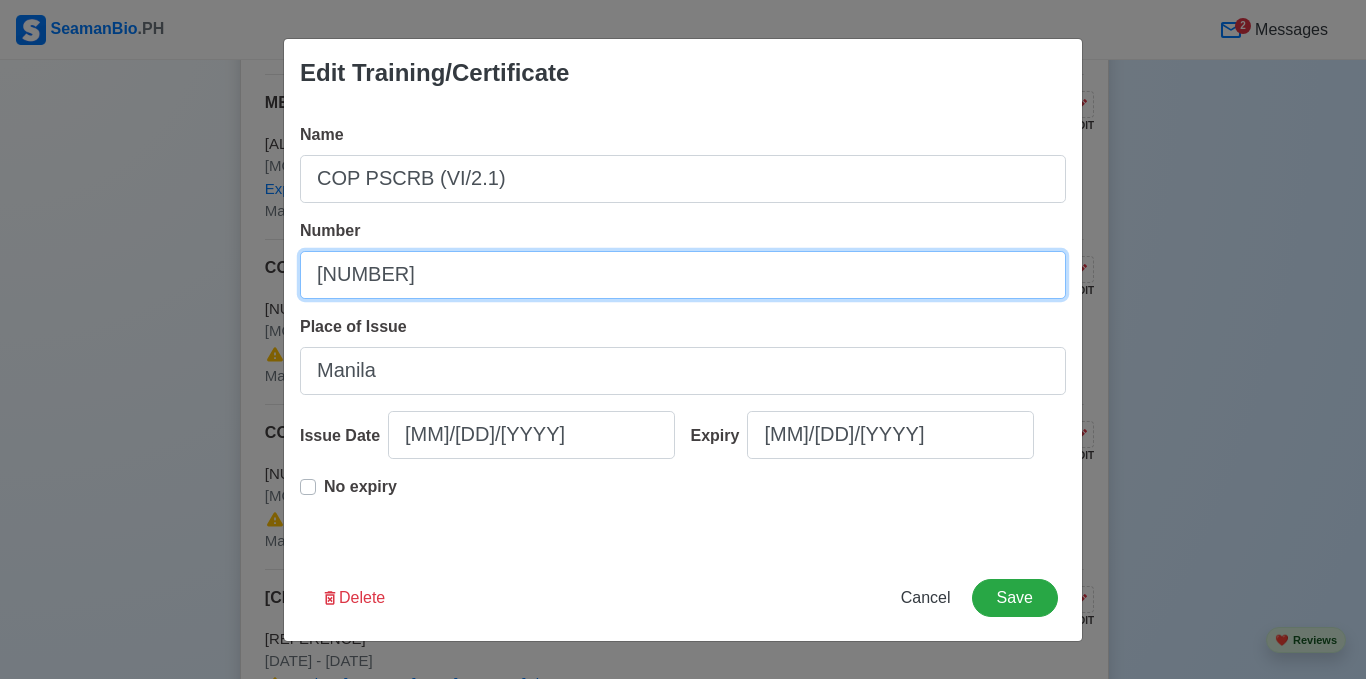 type on "[NUMBER]" 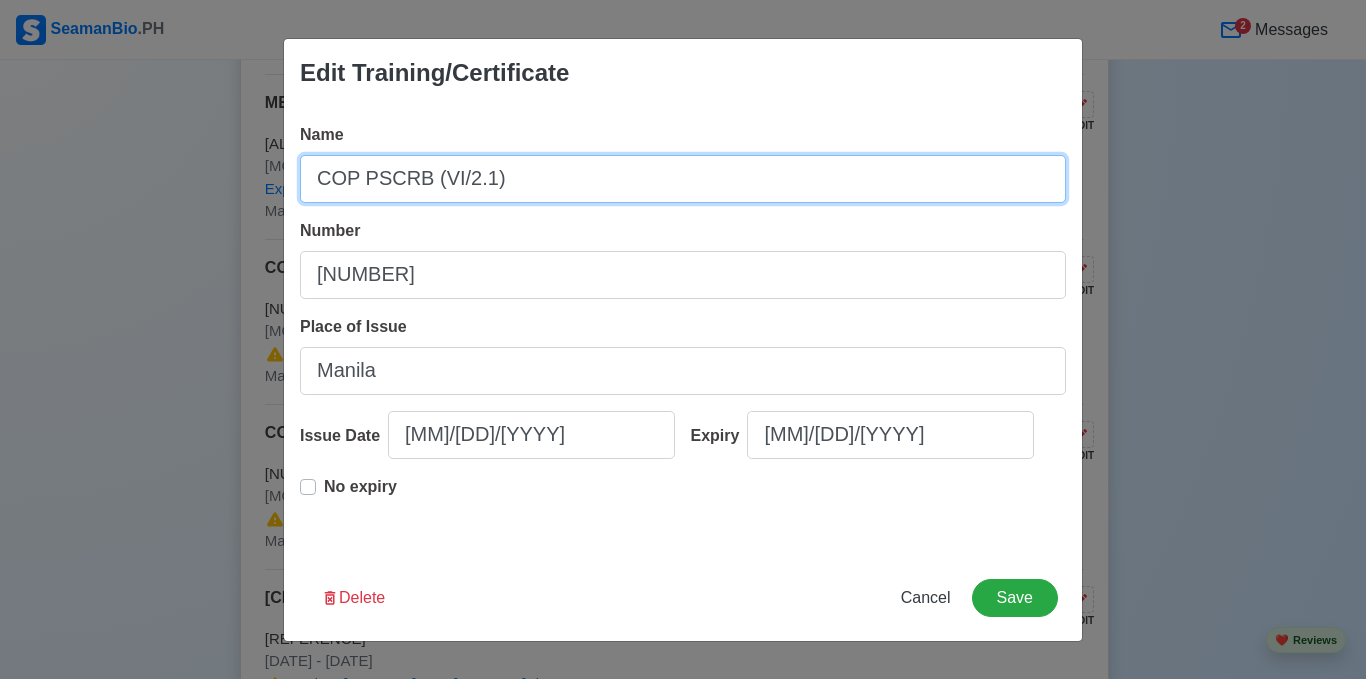 click on "COP PSCRB (VI/2.1)" at bounding box center (683, 179) 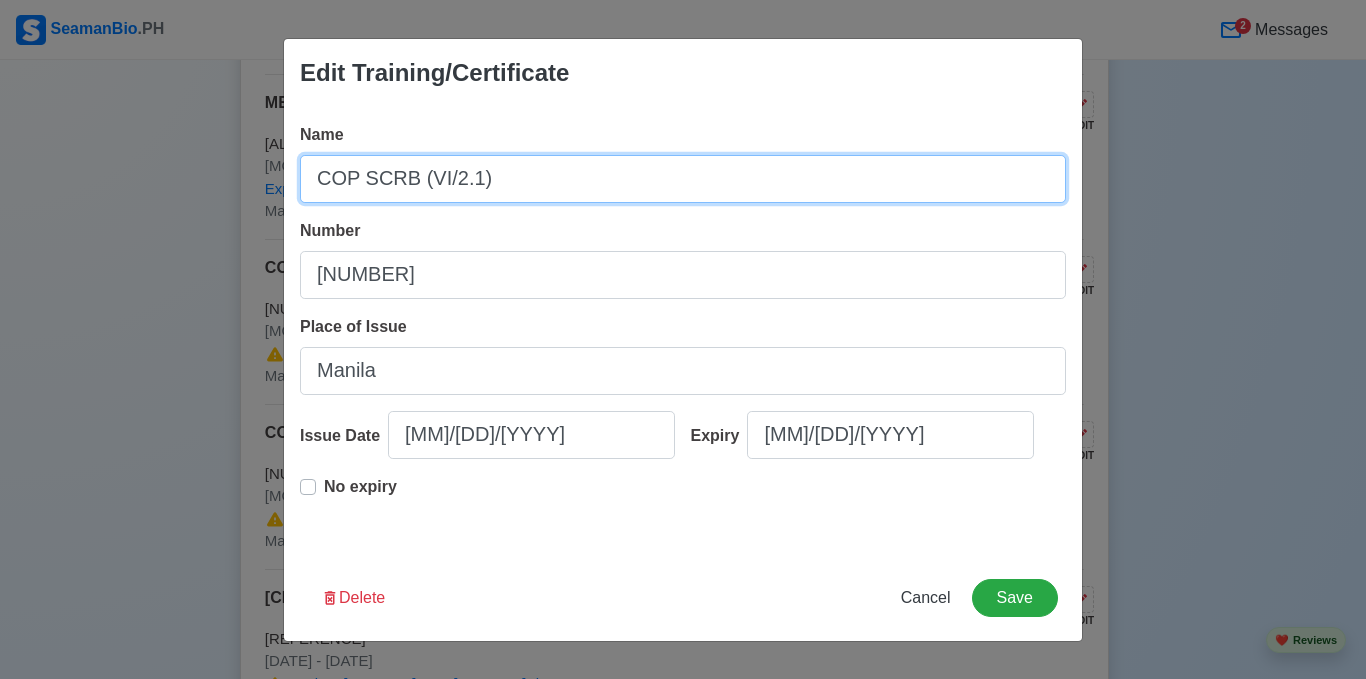 type on "COP SCRB (VI/2.1)" 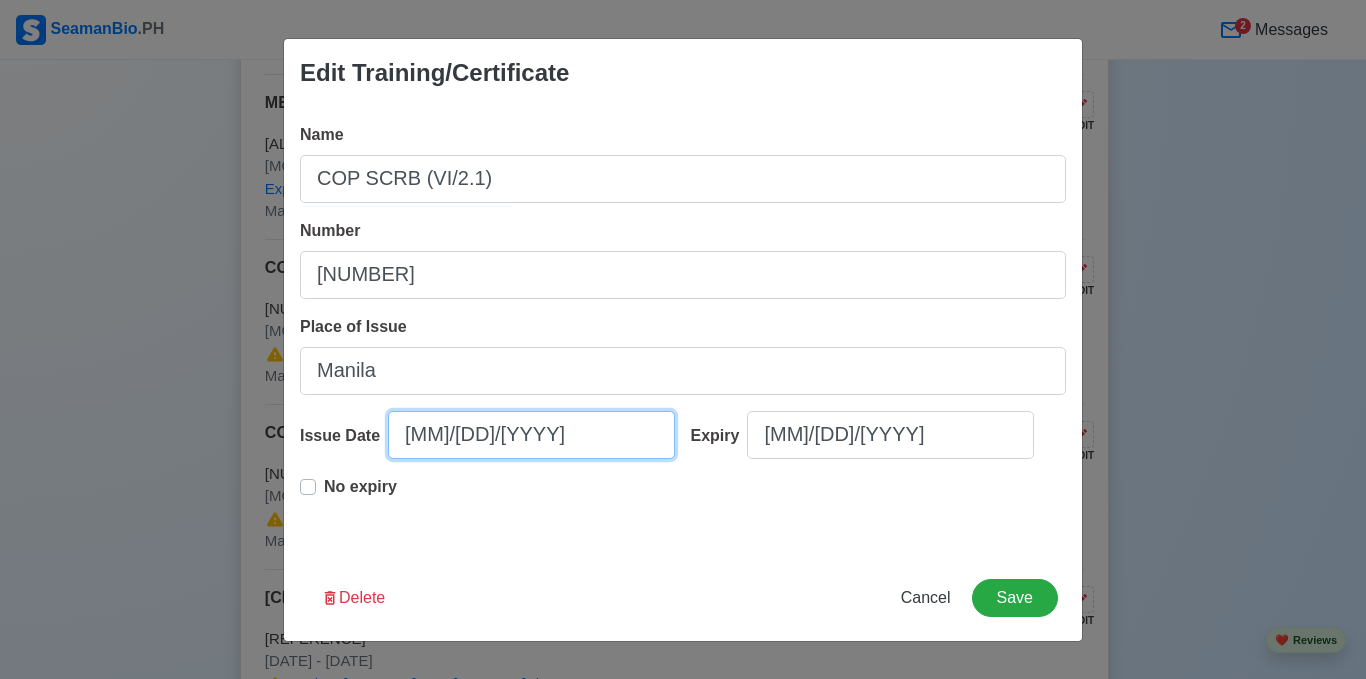 click on "[MM]/[DD]/[YYYY]" at bounding box center [531, 435] 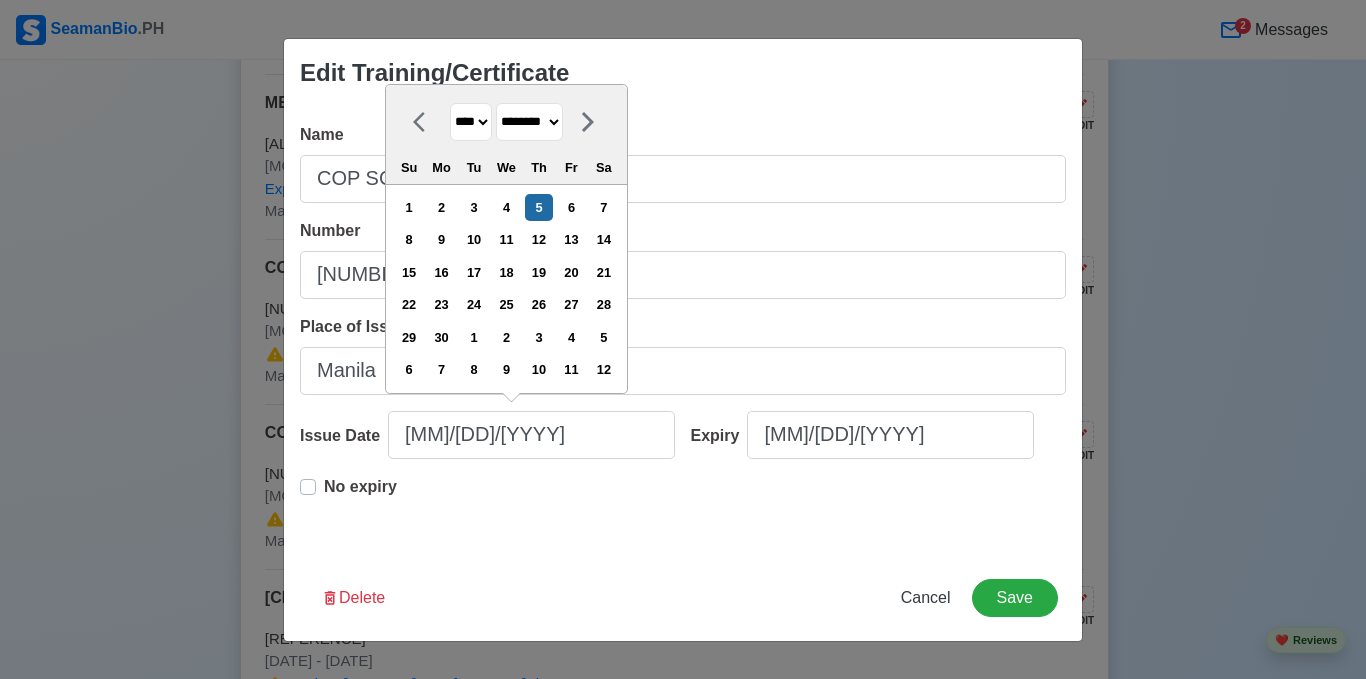 click on "**** **** **** **** **** **** **** **** **** **** **** **** **** **** **** **** **** **** **** **** **** **** **** **** **** **** **** **** **** **** **** **** **** **** **** **** **** **** **** **** **** **** **** **** **** **** **** **** **** **** **** **** **** **** **** **** **** **** **** **** **** **** **** **** **** **** **** **** **** **** **** **** **** **** **** **** **** **** **** **** **** **** **** **** **** **** **** **** **** **** **** **** **** **** **** **** **** **** **** **** **** **** **** **** **** ****" at bounding box center [471, 122] 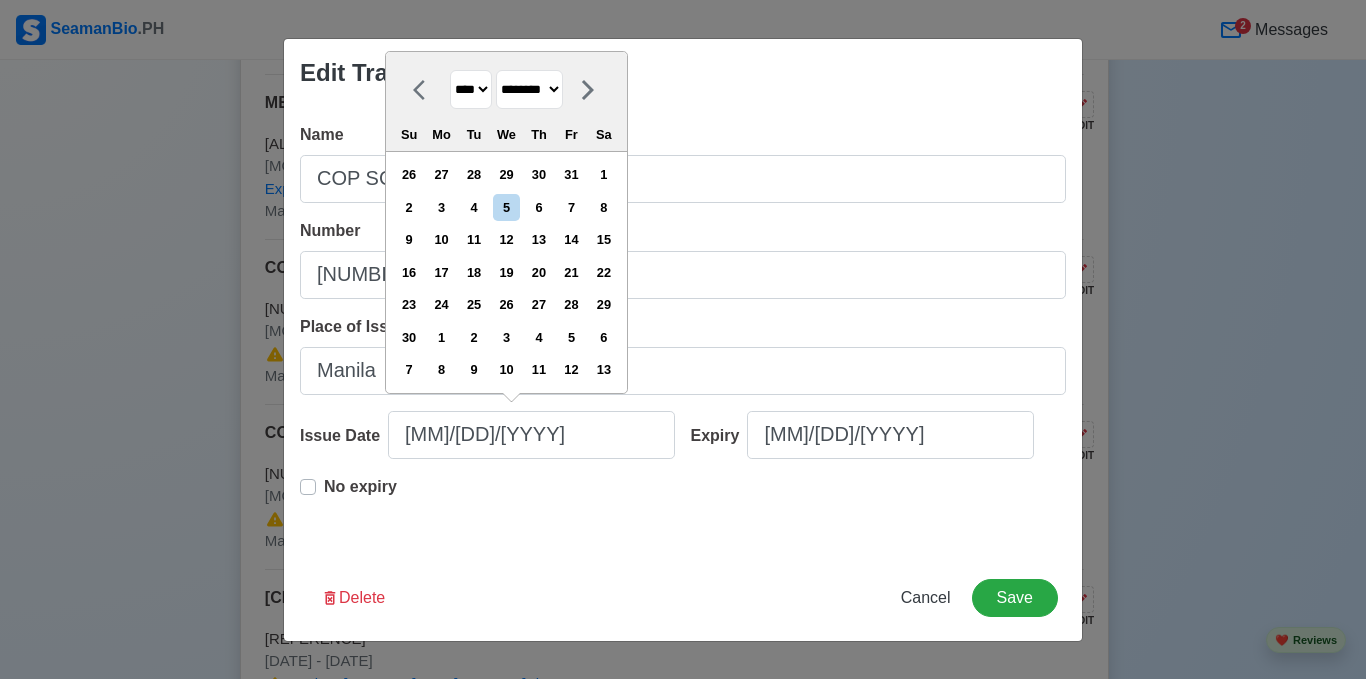click on "******* ******** ***** ***** *** **** **** ****** ********* ******* ******** ********" at bounding box center [529, 89] 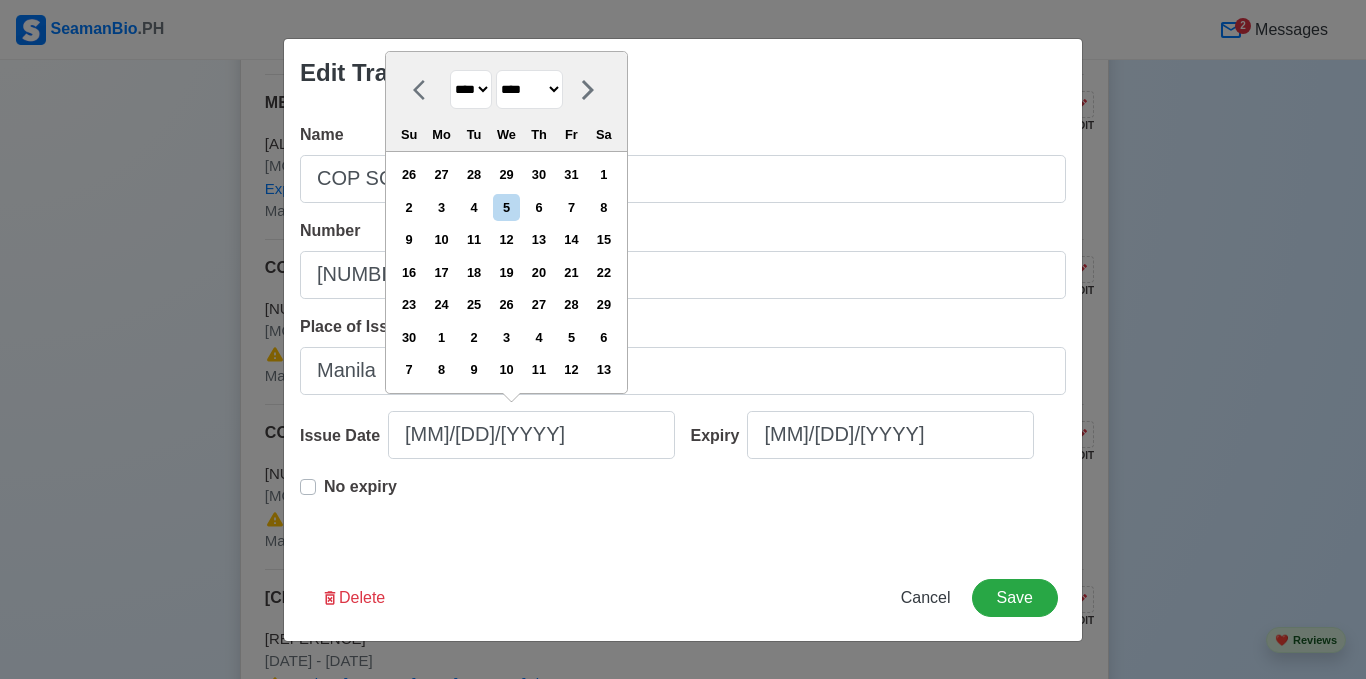 click on "******* ******** ***** ***** *** **** **** ****** ********* ******* ******** ********" at bounding box center [529, 89] 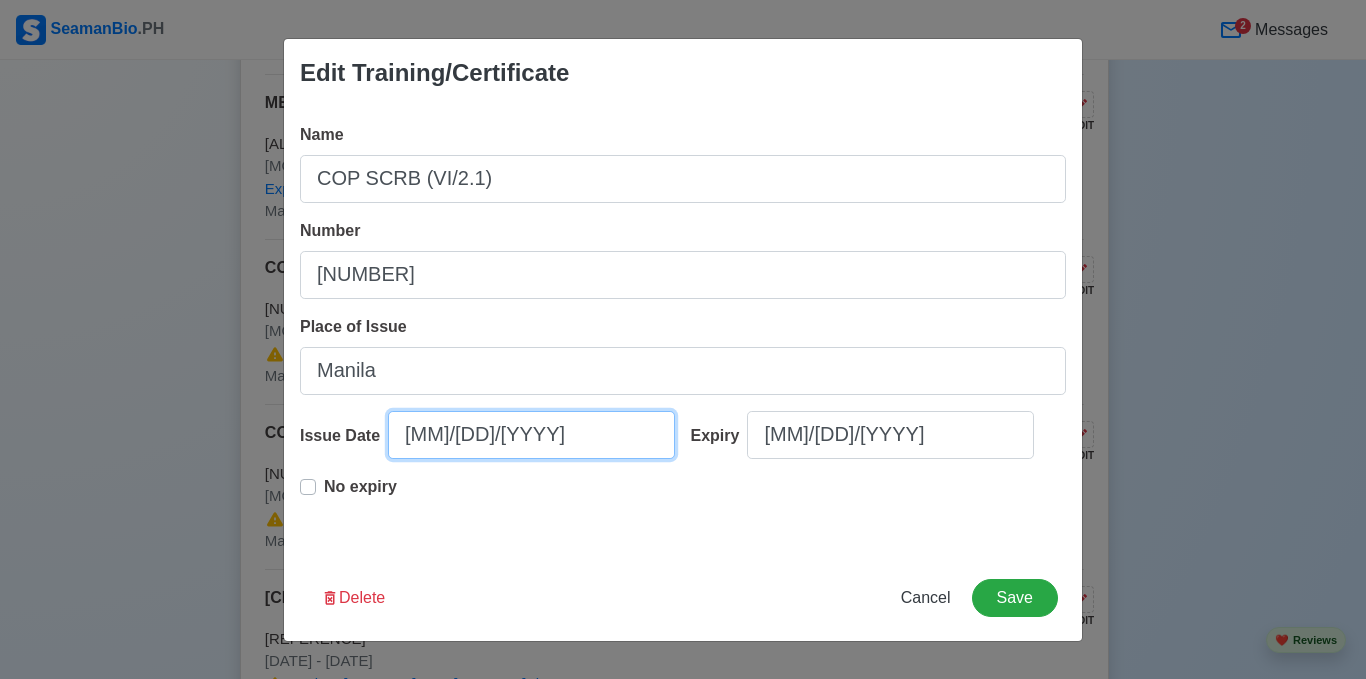 click on "[MM]/[DD]/[YYYY]" at bounding box center (531, 435) 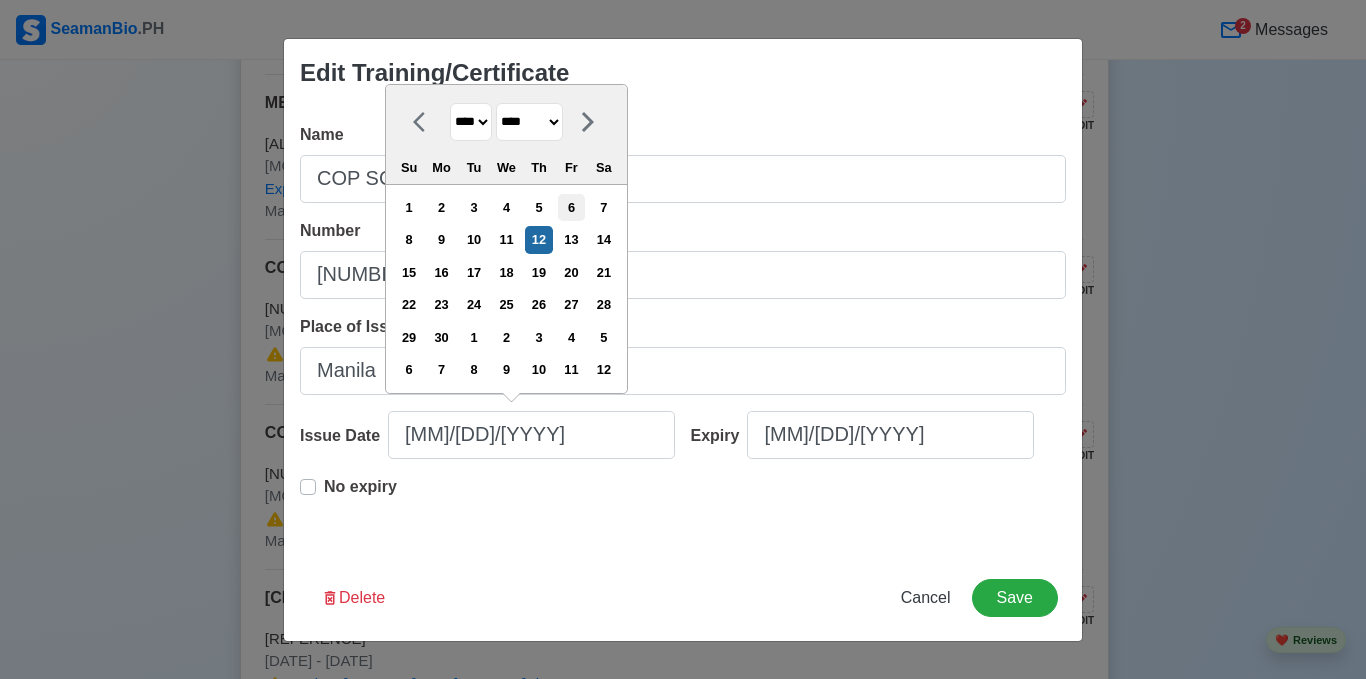 click on "6" at bounding box center [571, 207] 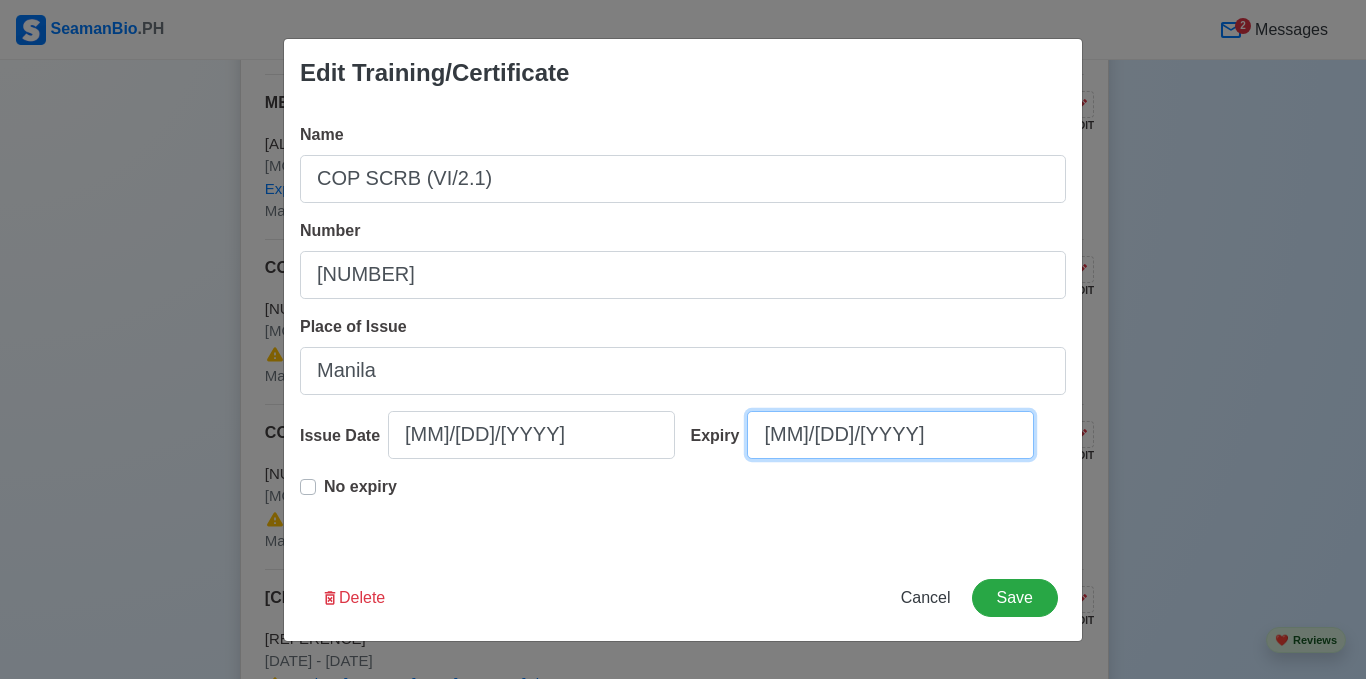 click on "[MM]/[DD]/[YYYY]" at bounding box center (890, 435) 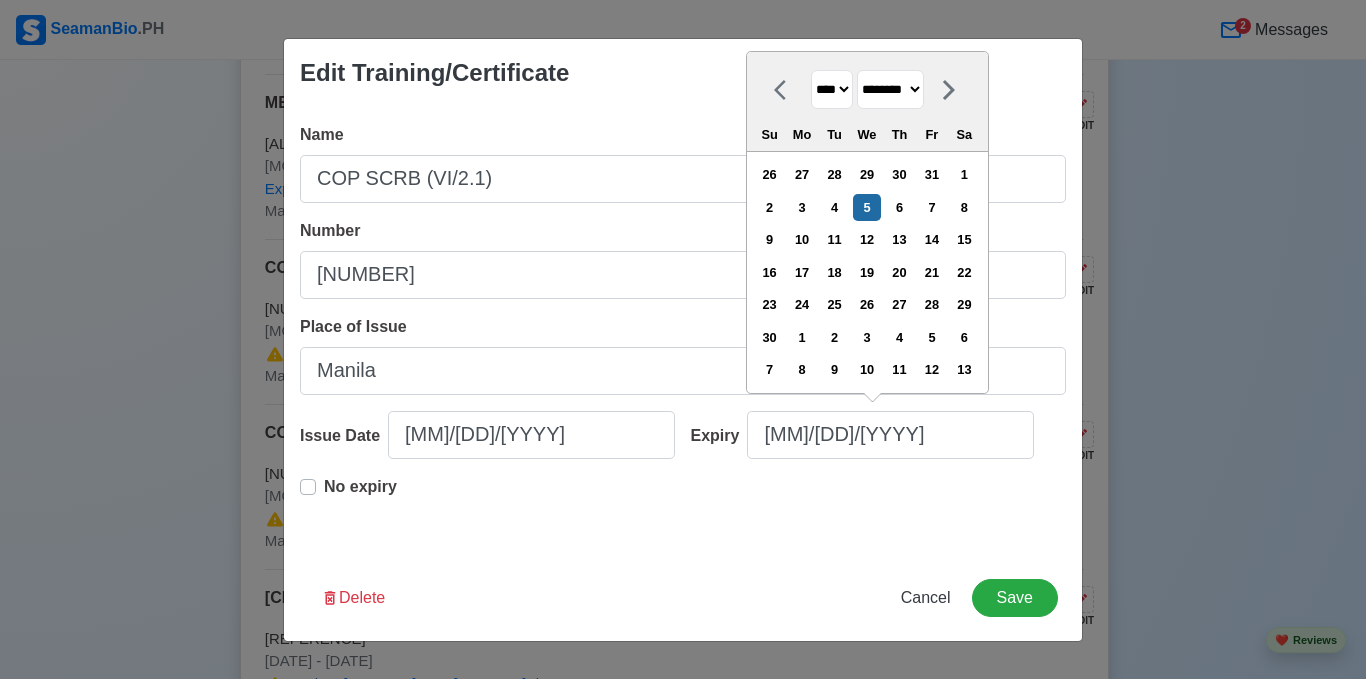 click on "**** **** **** **** **** **** **** **** **** **** **** **** **** **** **** **** **** **** **** **** **** **** **** **** **** **** **** **** **** **** **** **** **** **** **** **** **** **** **** **** **** **** **** **** **** **** **** **** **** **** **** **** **** **** **** **** **** **** **** **** **** **** **** **** **** **** **** **** **** **** **** **** **** **** **** **** **** **** **** **** **** **** **** **** **** **** **** **** **** **** **** **** **** **** **** **** **** **** **** **** **** **** **** **** **** **** **** **** **** **** **** **** **** **** **** **** **** **** **** **** **** ******* ******** ***** ***** *** **** **** ****** ********* ******* ******** ********" at bounding box center [867, 89] 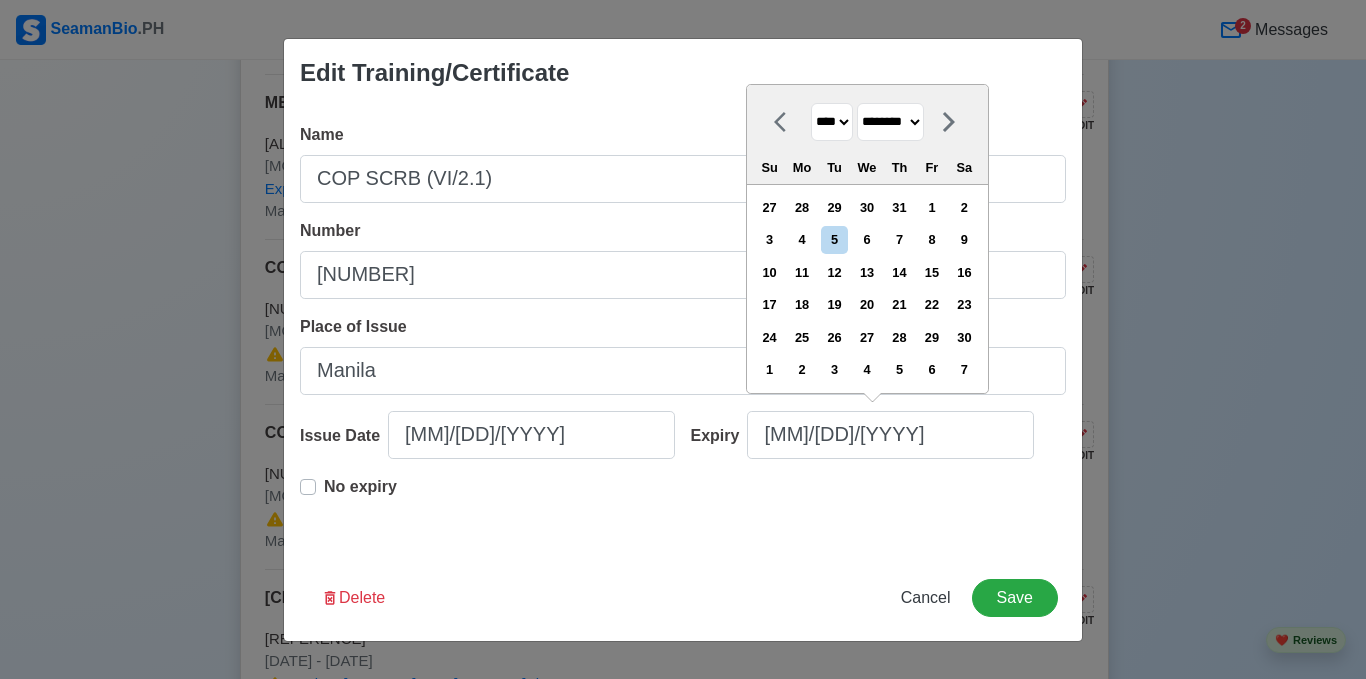 click on "******* ******** ***** ***** *** **** **** ****** ********* ******* ******** ********" at bounding box center [890, 122] 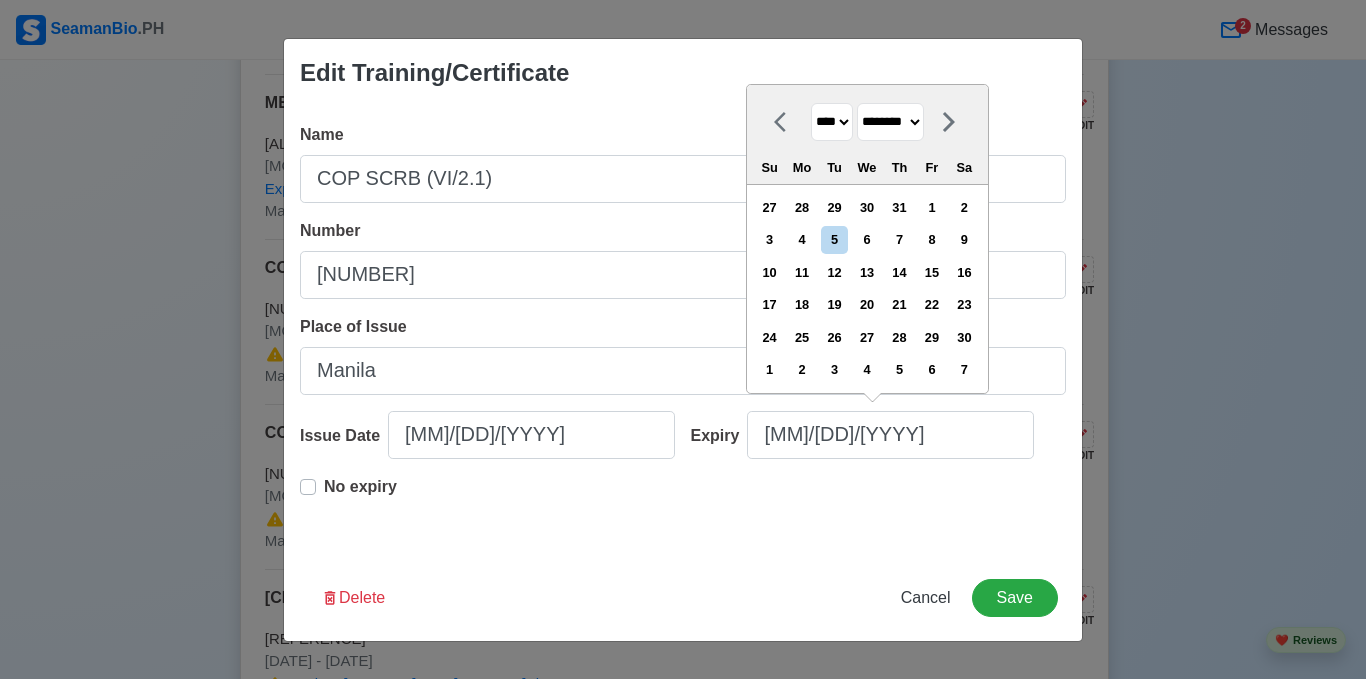 select on "****" 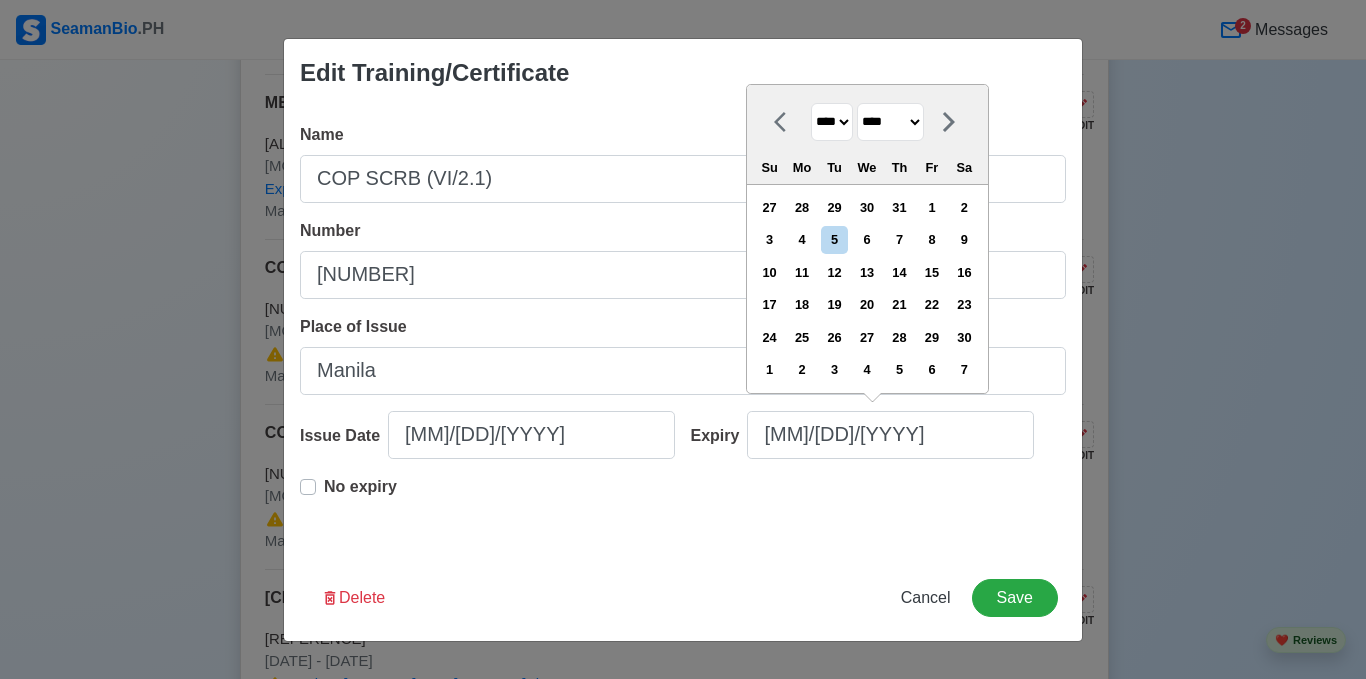 click on "******* ******** ***** ***** *** **** **** ****** ********* ******* ******** ********" at bounding box center (890, 122) 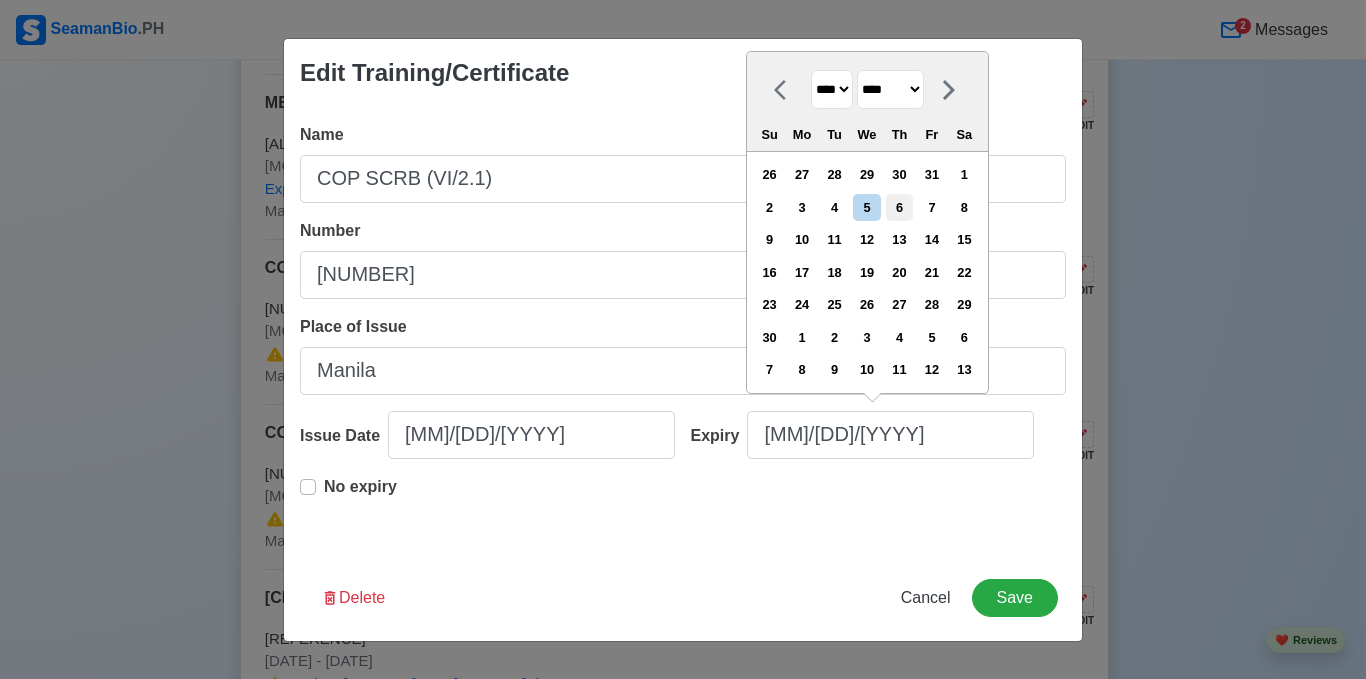 click on "6" at bounding box center [899, 207] 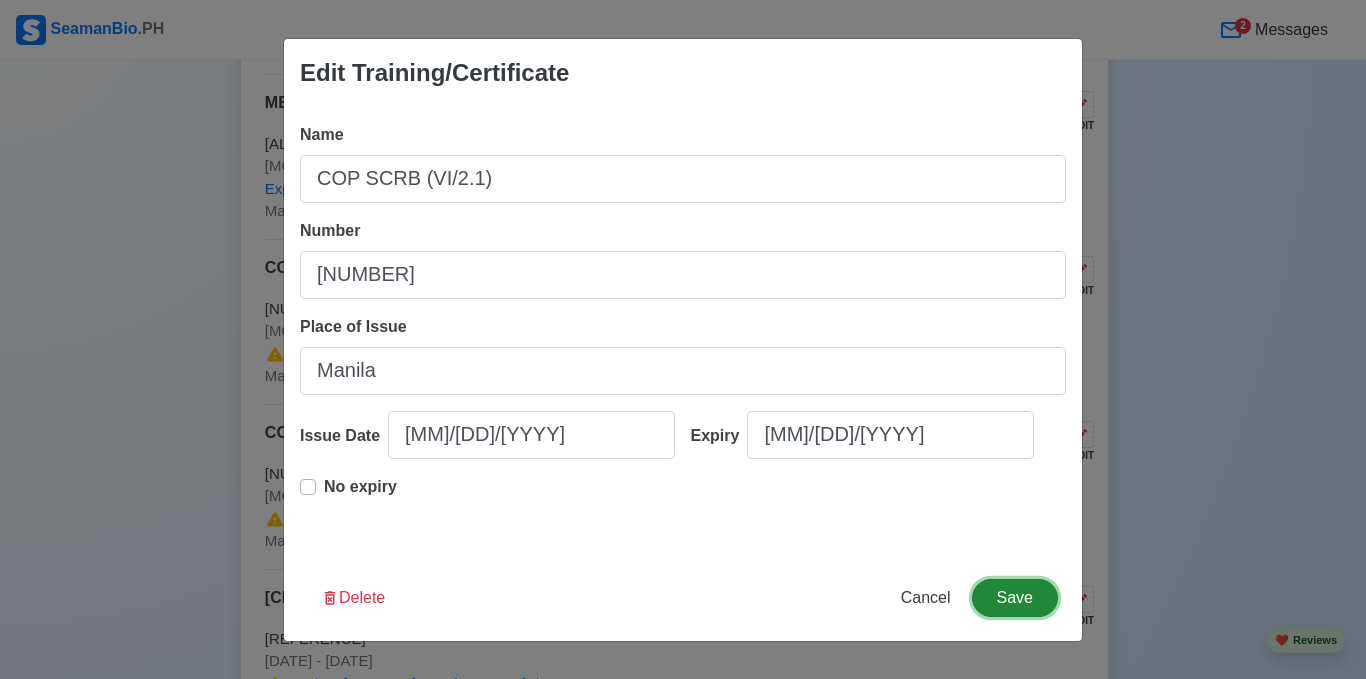 click on "Save" at bounding box center [1015, 598] 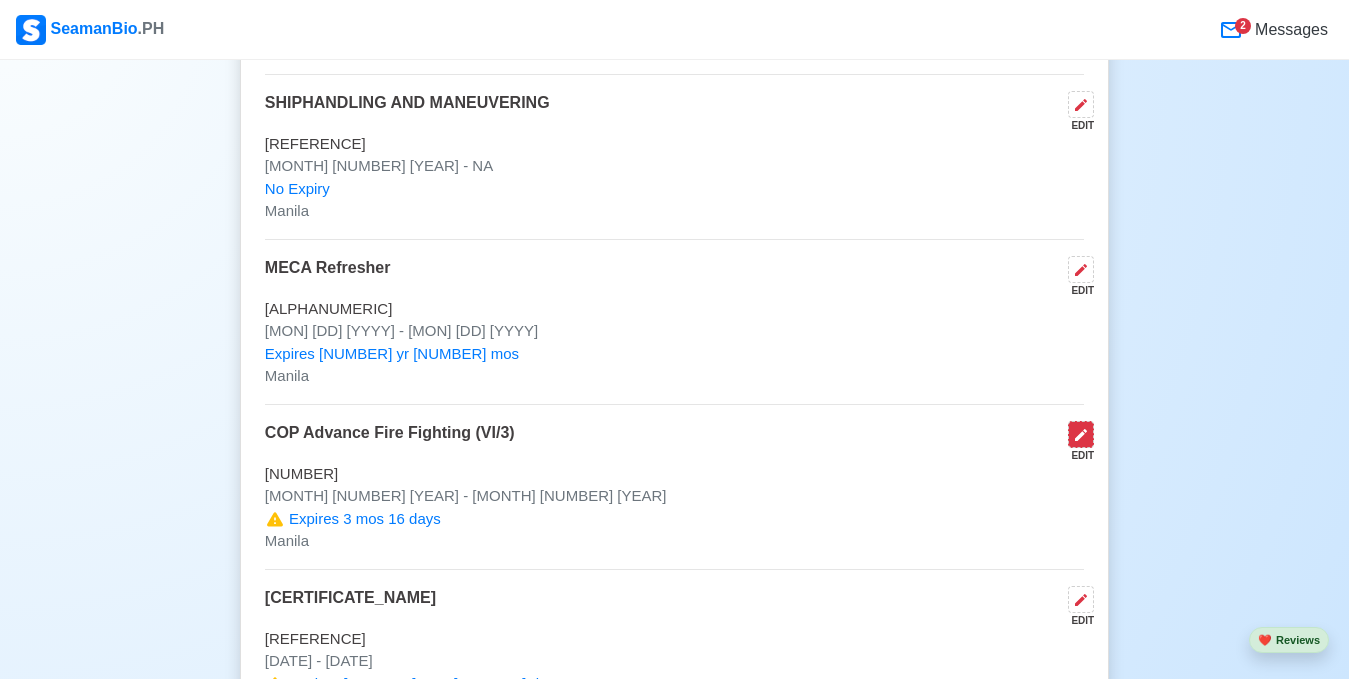 click 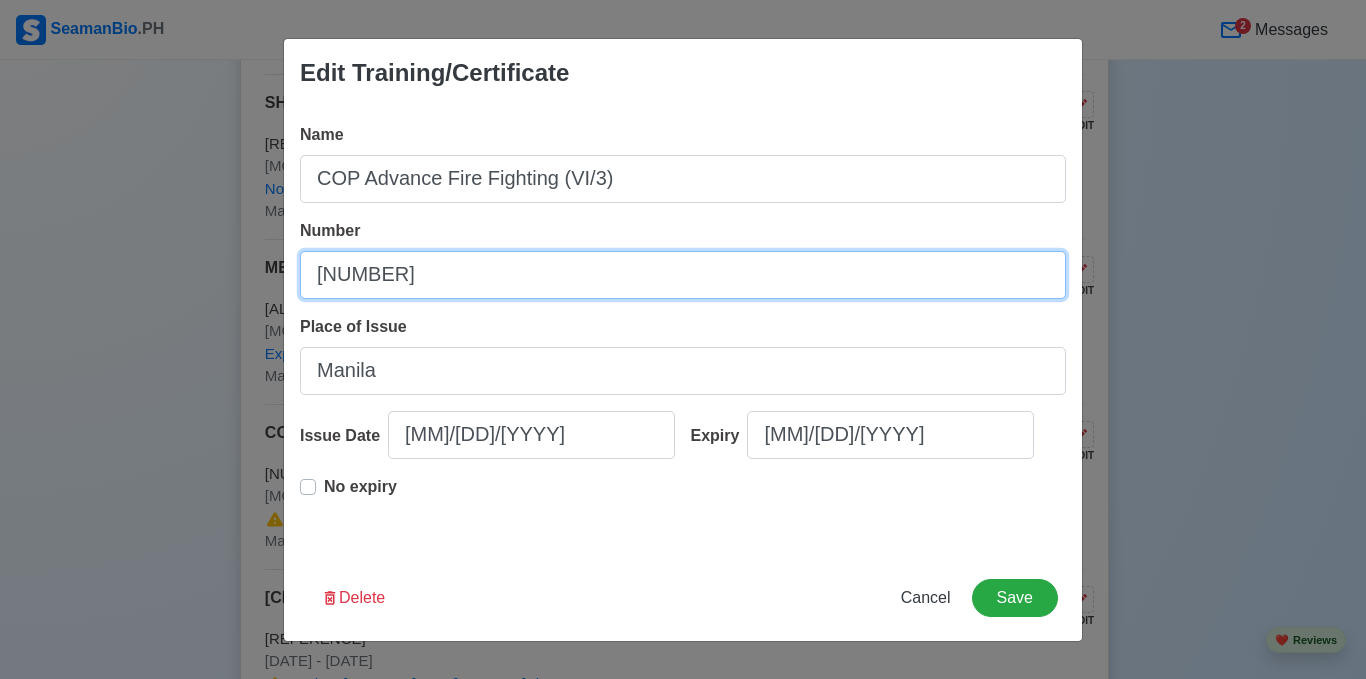drag, startPoint x: 484, startPoint y: 272, endPoint x: 306, endPoint y: 278, distance: 178.10109 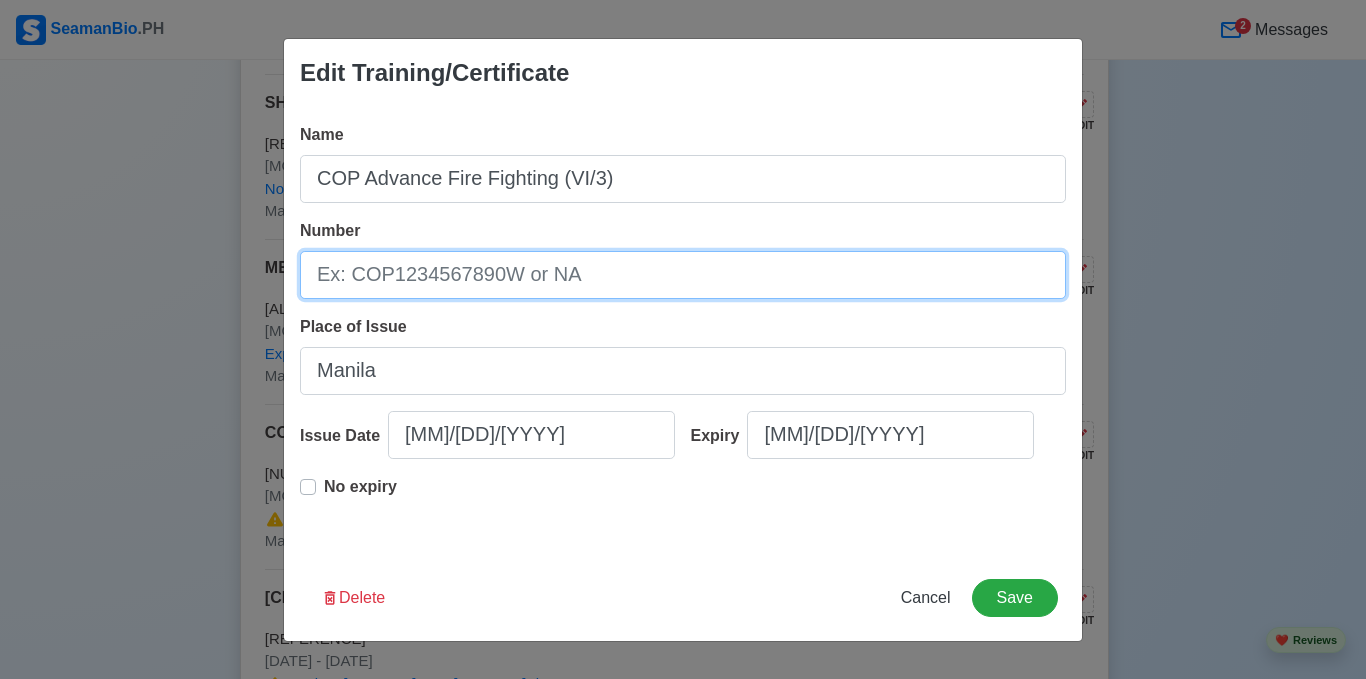 paste on "[ALPHANUMERIC]" 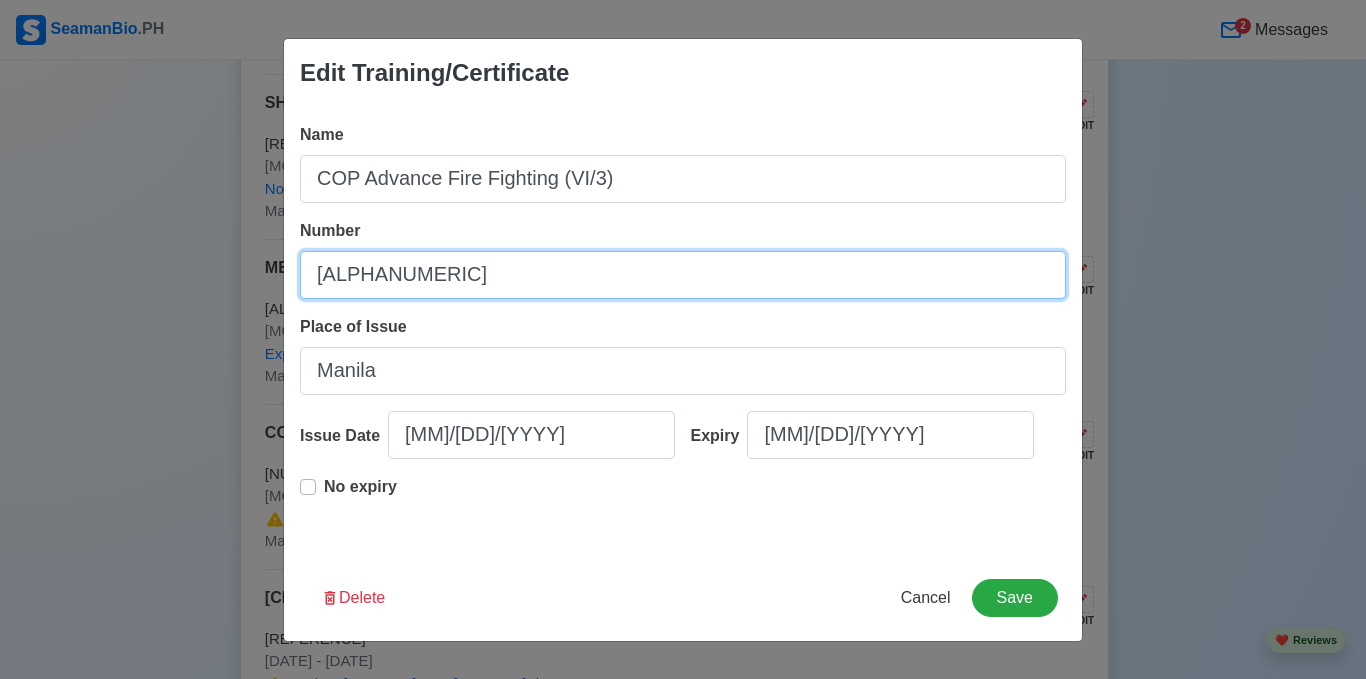 type on "[ALPHANUMERIC]" 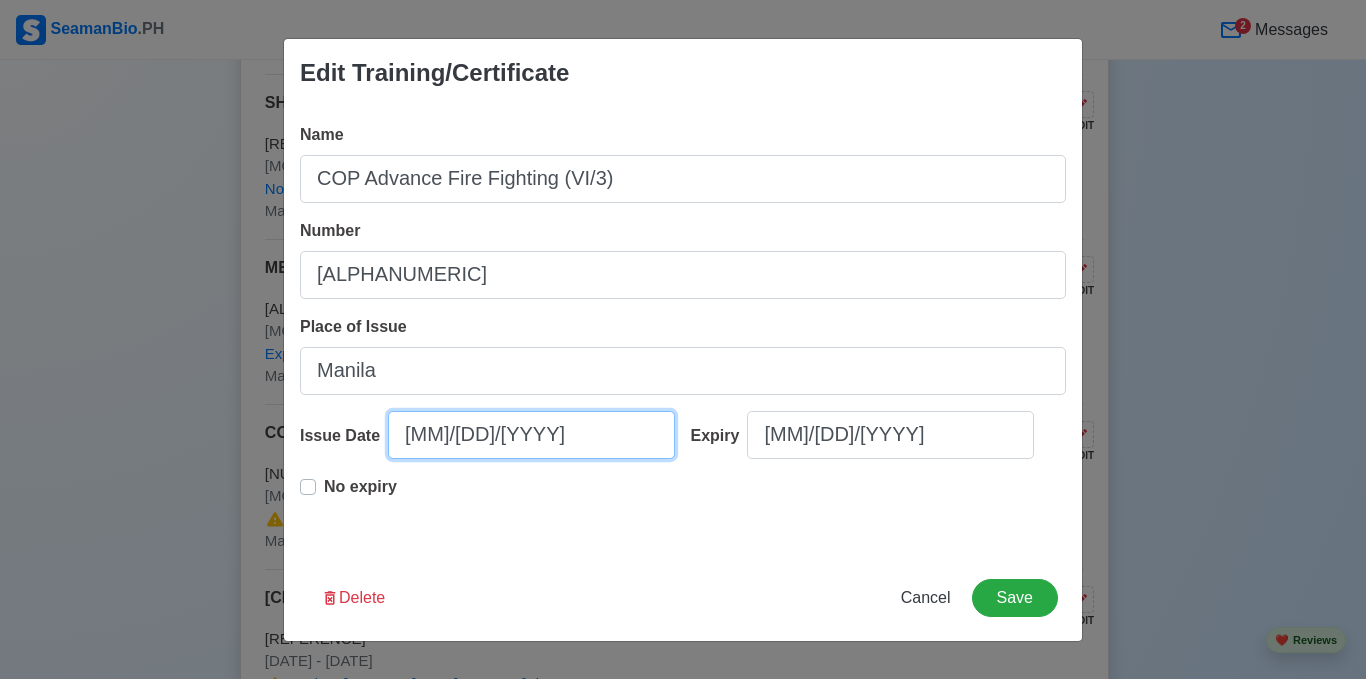 click on "[MM]/[DD]/[YYYY]" at bounding box center [531, 435] 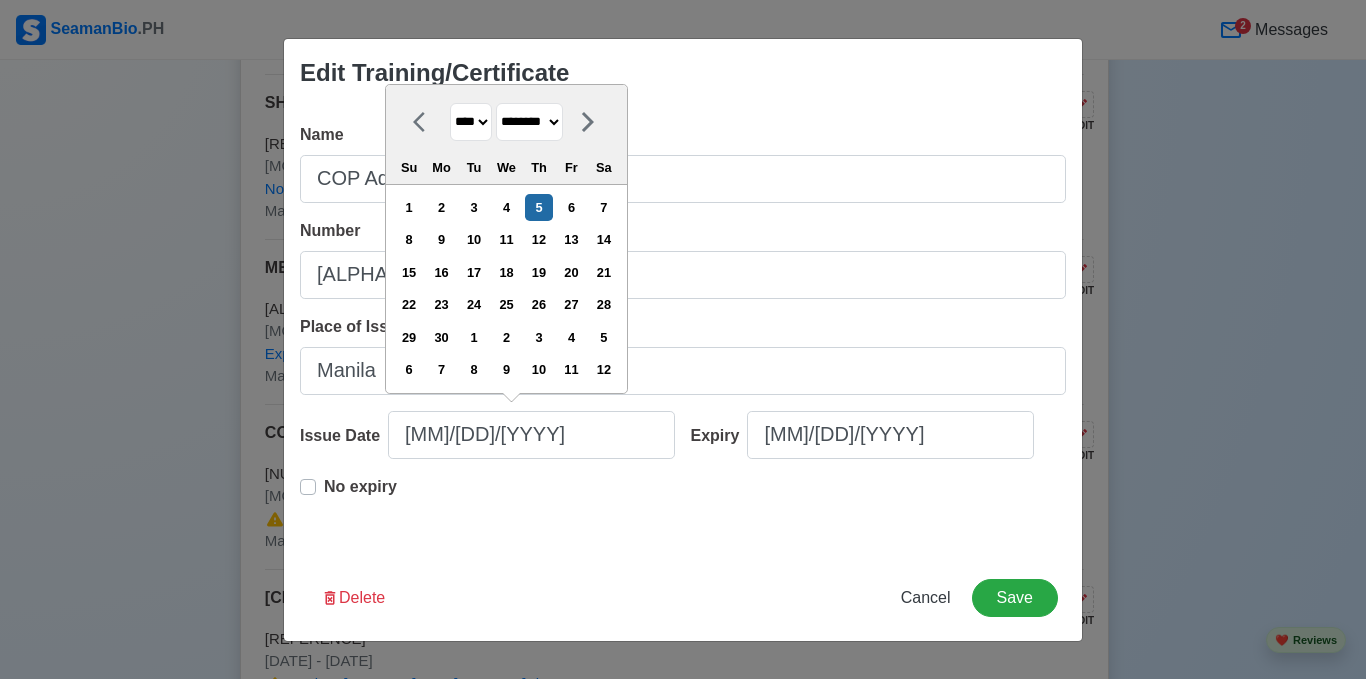 click on "**** **** **** **** **** **** **** **** **** **** **** **** **** **** **** **** **** **** **** **** **** **** **** **** **** **** **** **** **** **** **** **** **** **** **** **** **** **** **** **** **** **** **** **** **** **** **** **** **** **** **** **** **** **** **** **** **** **** **** **** **** **** **** **** **** **** **** **** **** **** **** **** **** **** **** **** **** **** **** **** **** **** **** **** **** **** **** **** **** **** **** **** **** **** **** **** **** **** **** **** **** **** **** **** **** ****" at bounding box center (471, 122) 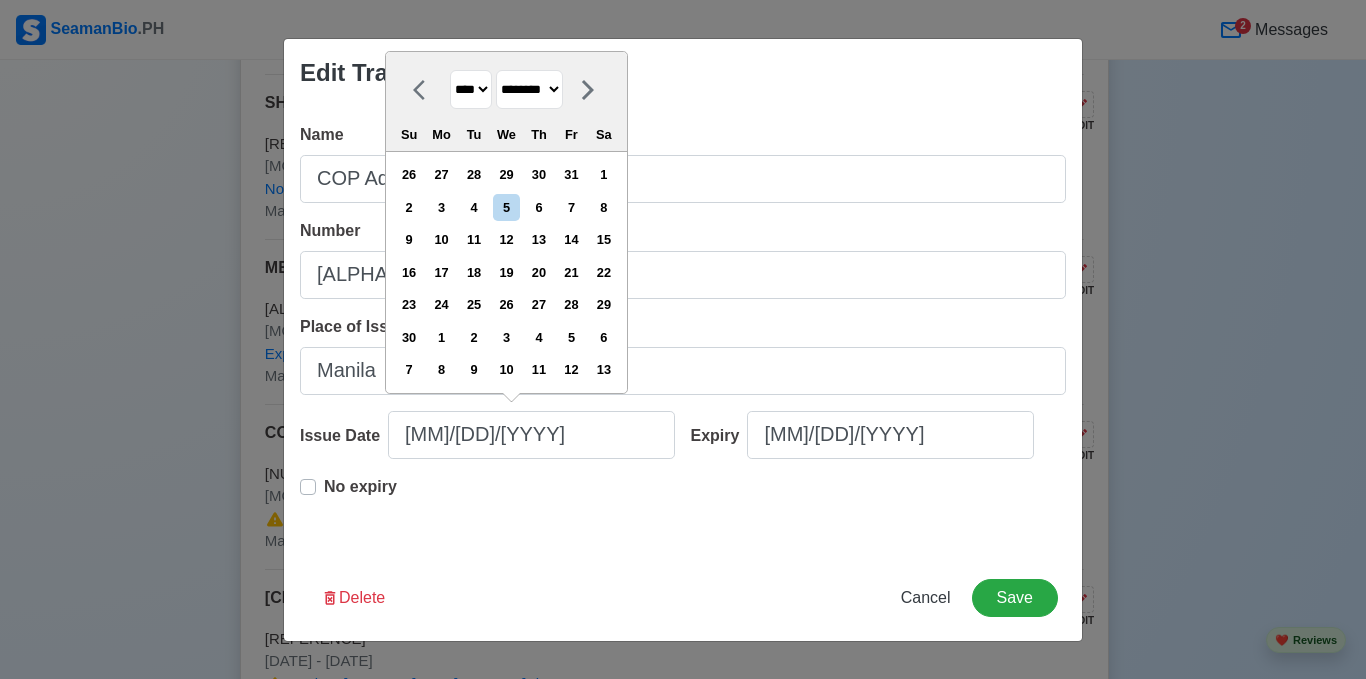 click on "******* ******** ***** ***** *** **** **** ****** ********* ******* ******** ********" at bounding box center (529, 89) 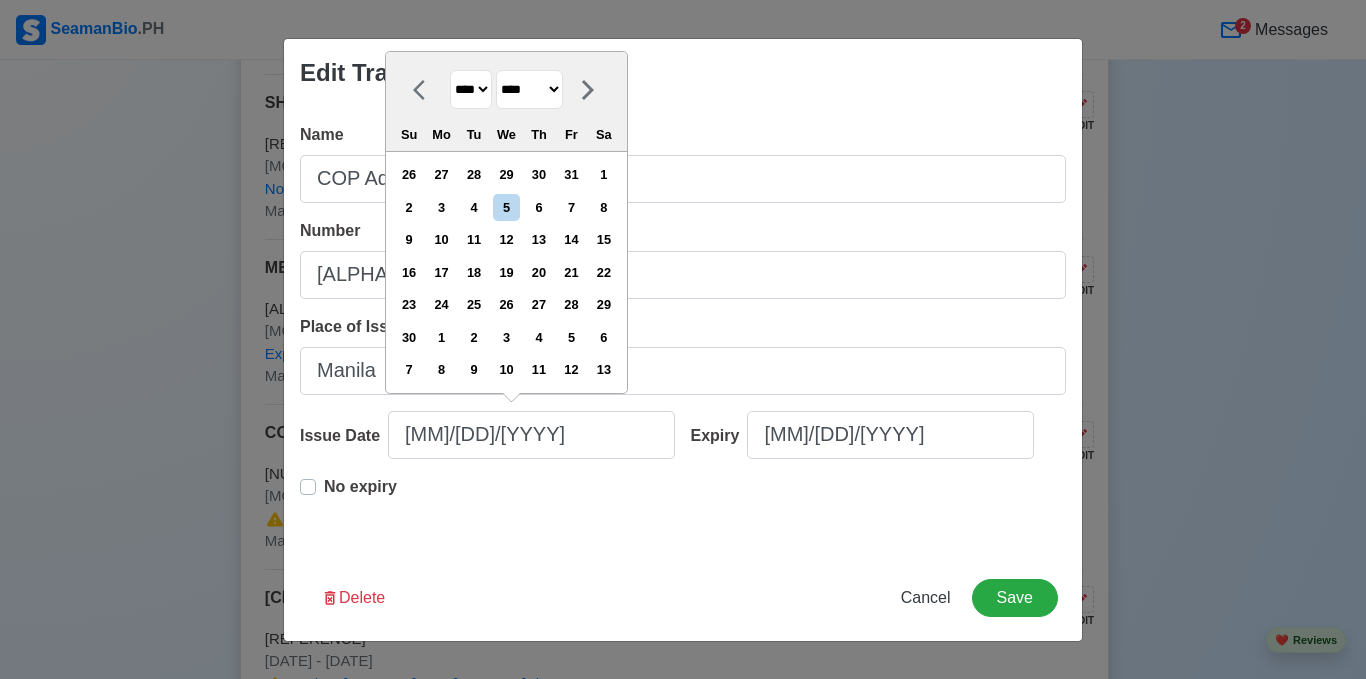 click on "******* ******** ***** ***** *** **** **** ****** ********* ******* ******** ********" at bounding box center [529, 89] 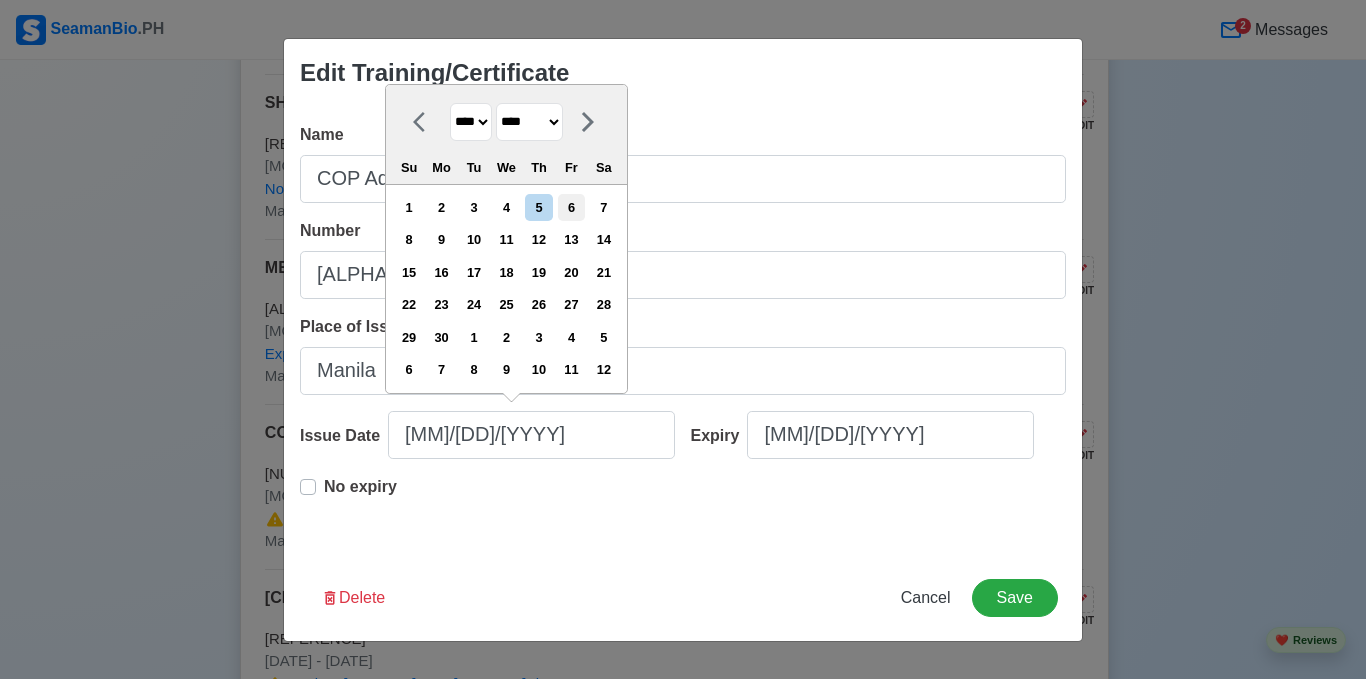 click on "6" at bounding box center [571, 207] 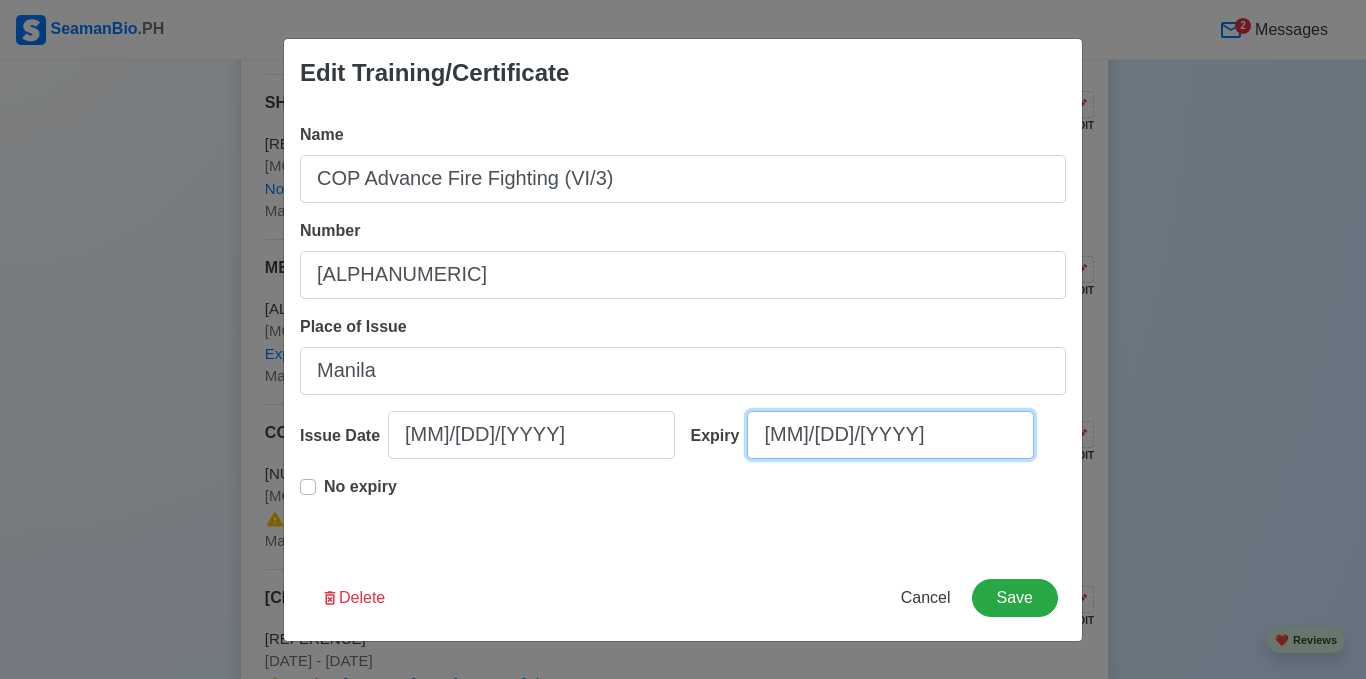 click on "[MM]/[DD]/[YYYY]" at bounding box center [890, 435] 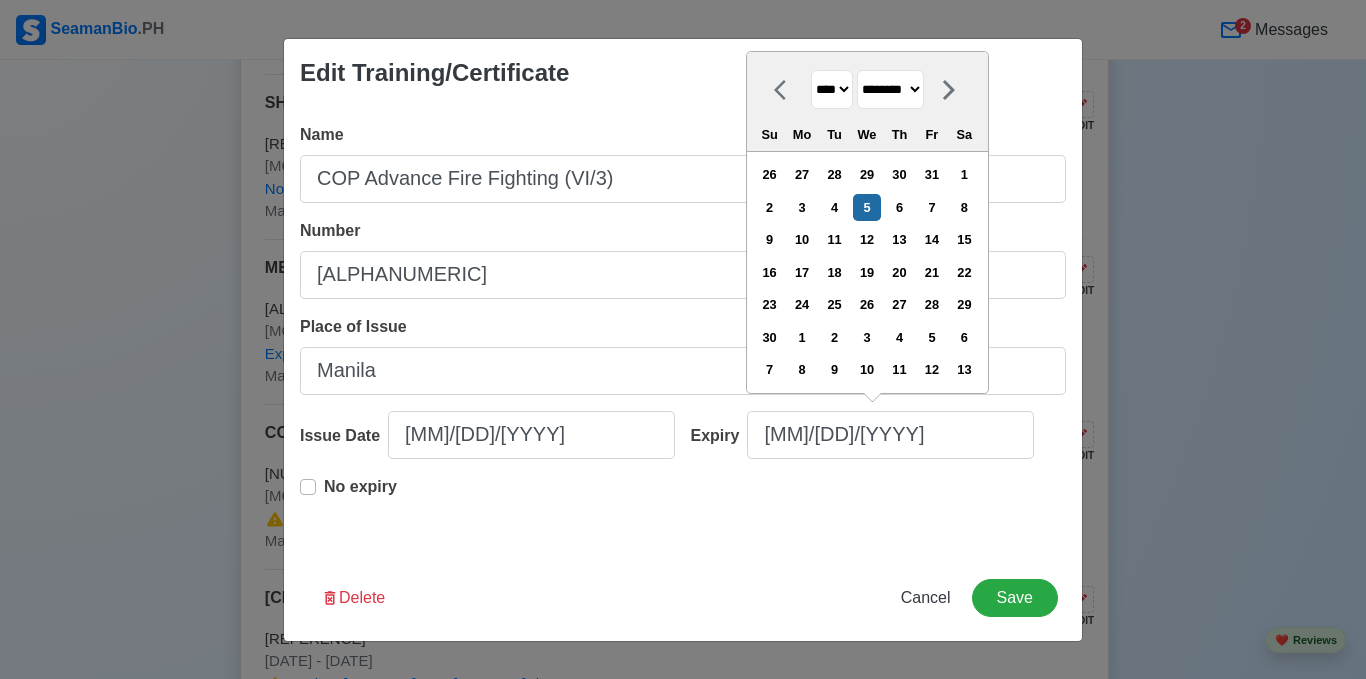 click on "**** **** **** **** **** **** **** **** **** **** **** **** **** **** **** **** **** **** **** **** **** **** **** **** **** **** **** **** **** **** **** **** **** **** **** **** **** **** **** **** **** **** **** **** **** **** **** **** **** **** **** **** **** **** **** **** **** **** **** **** **** **** **** **** **** **** **** **** **** **** **** **** **** **** **** **** **** **** **** **** **** **** **** **** **** **** **** **** **** **** **** **** **** **** **** **** **** **** **** **** **** **** **** **** **** **** **** **** **** **** **** **** **** **** **** **** **** **** **** **** ****" at bounding box center (832, 89) 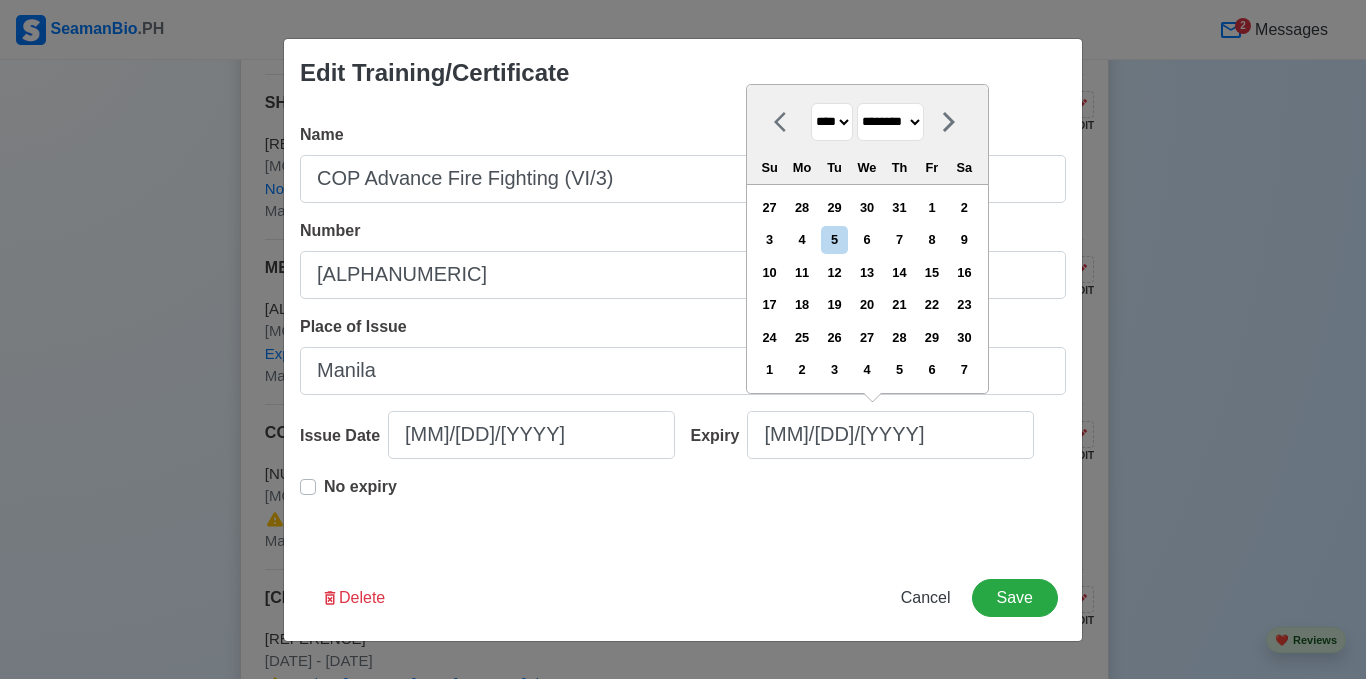 click on "******* ******** ***** ***** *** **** **** ****** ********* ******* ******** ********" at bounding box center [890, 122] 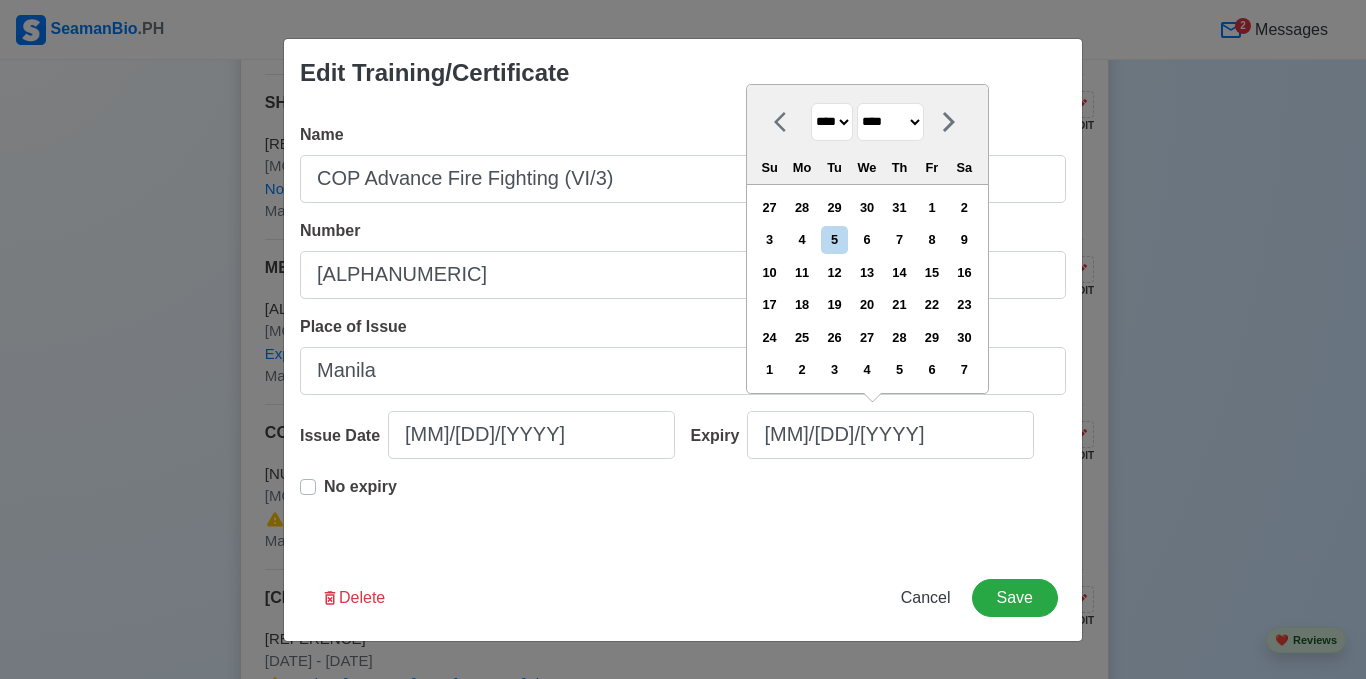 click on "******* ******** ***** ***** *** **** **** ****** ********* ******* ******** ********" at bounding box center [890, 122] 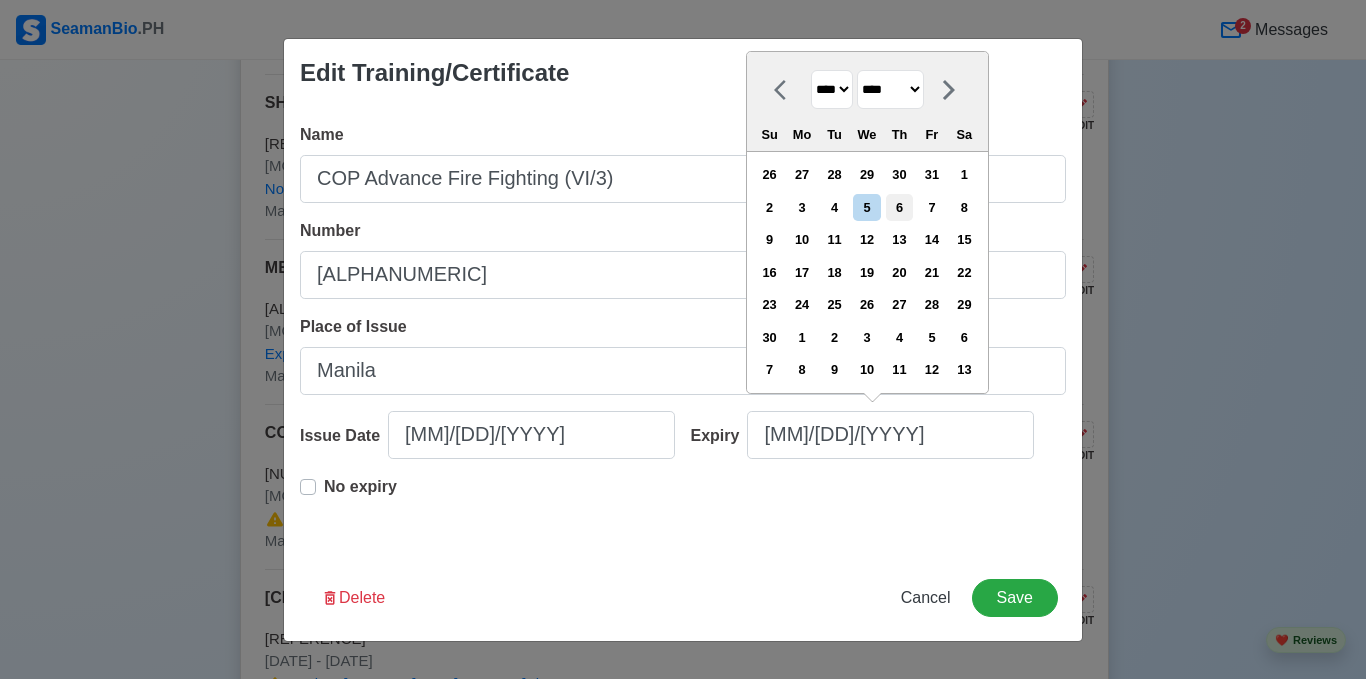 click on "6" at bounding box center [899, 207] 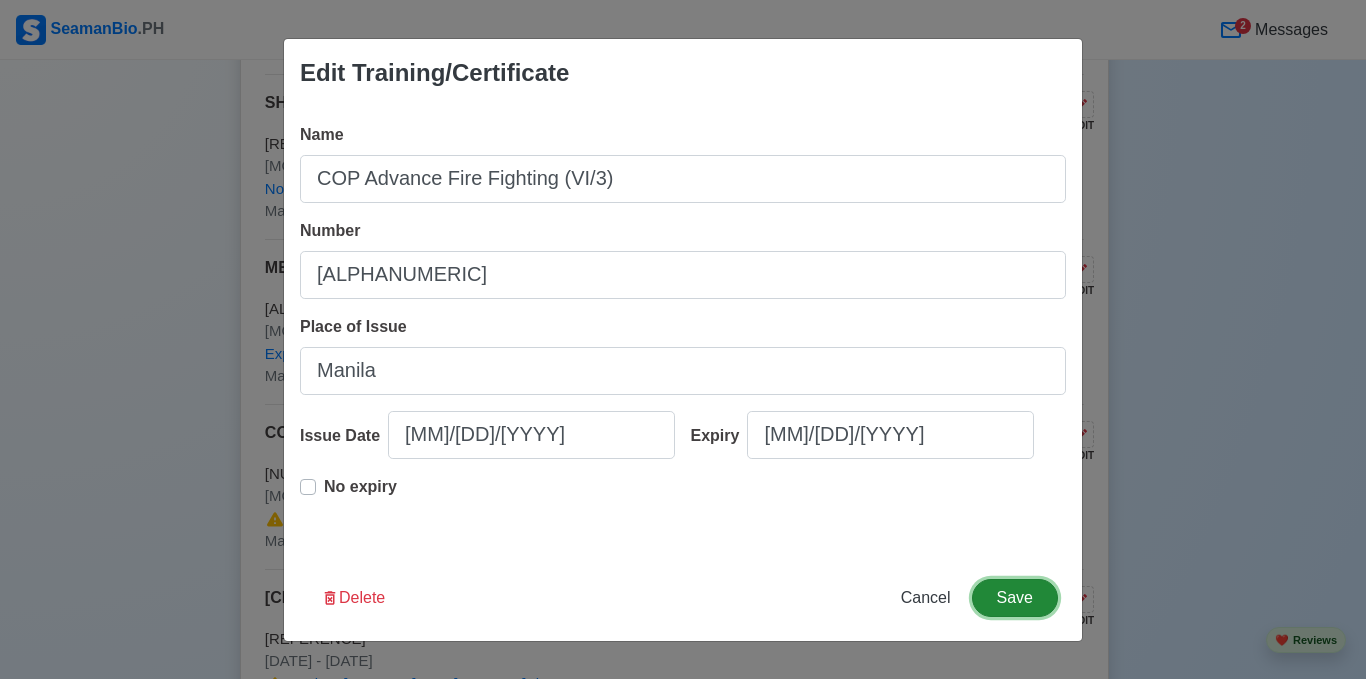 click on "Save" at bounding box center [1015, 598] 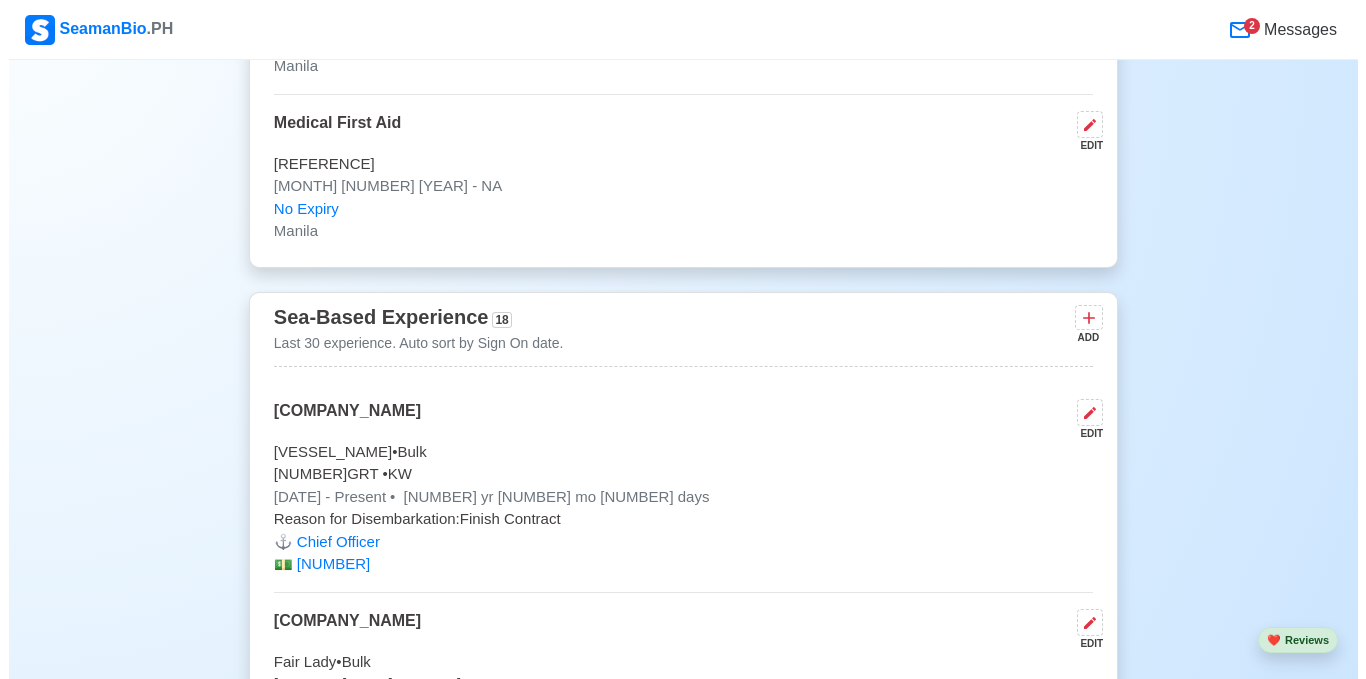 scroll, scrollTop: 6800, scrollLeft: 0, axis: vertical 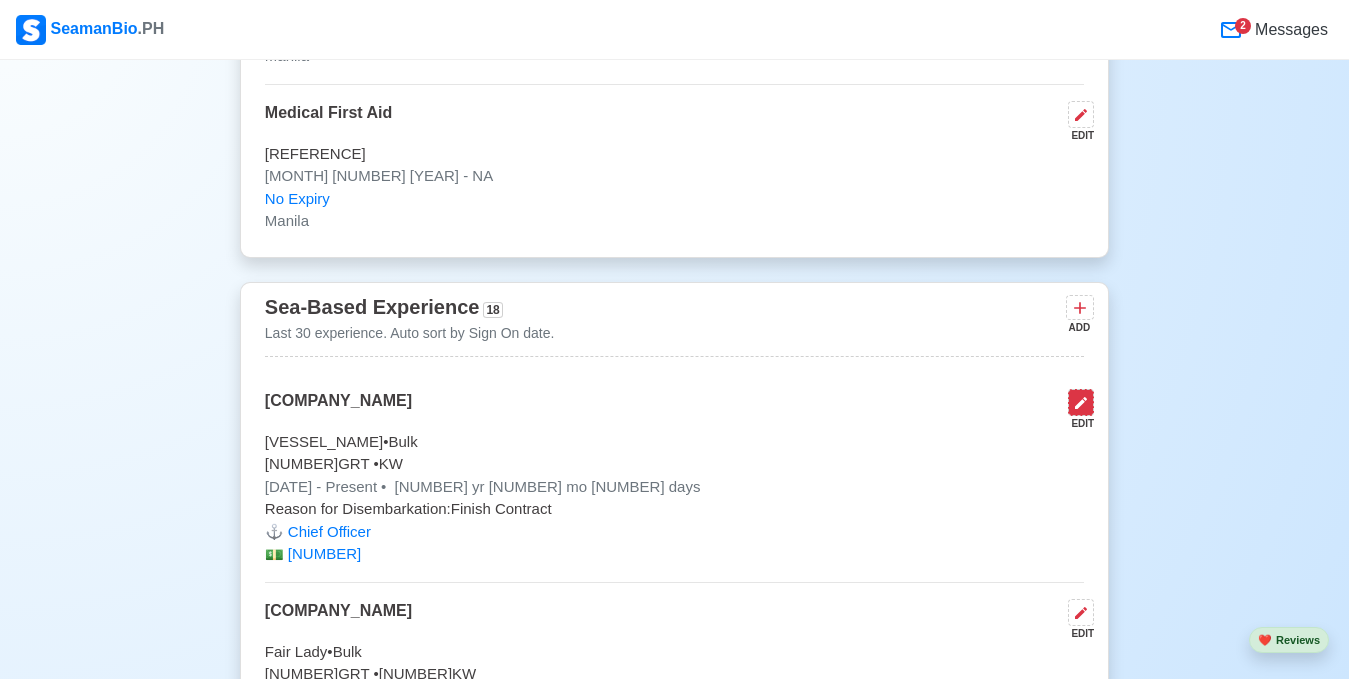 click 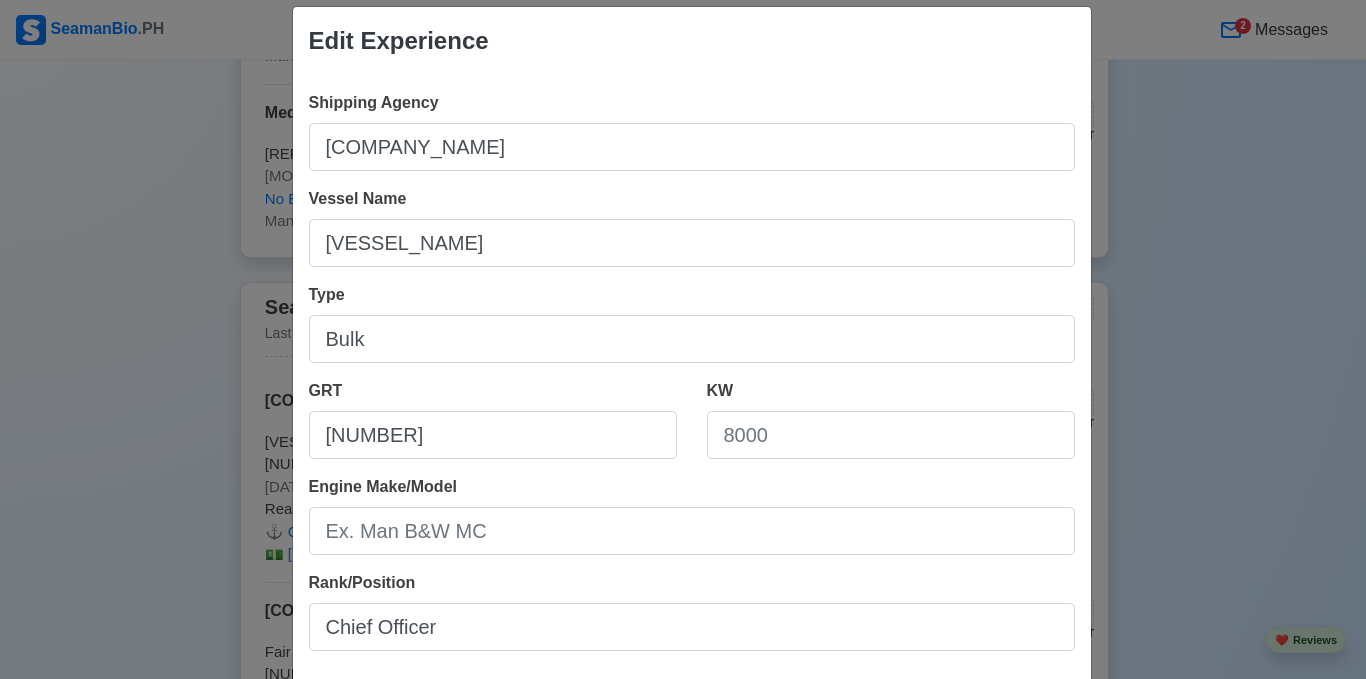 scroll, scrollTop: 0, scrollLeft: 0, axis: both 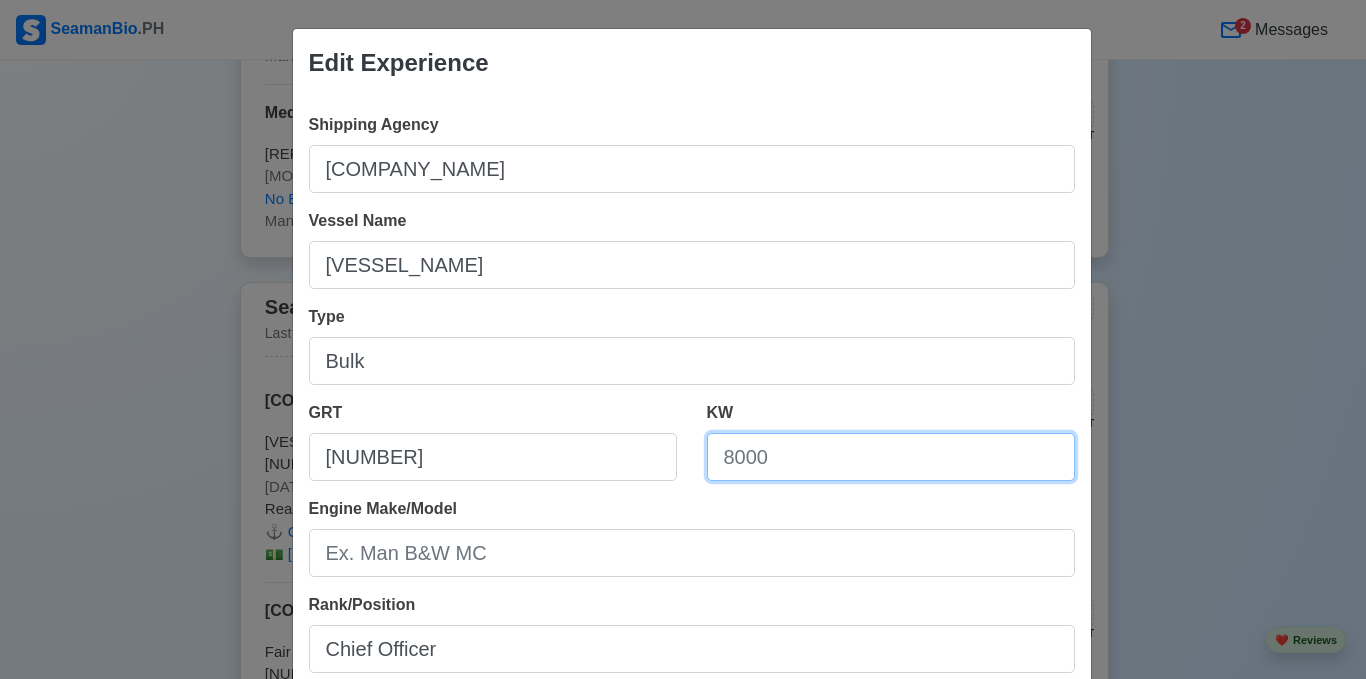 click on "KW" at bounding box center [891, 457] 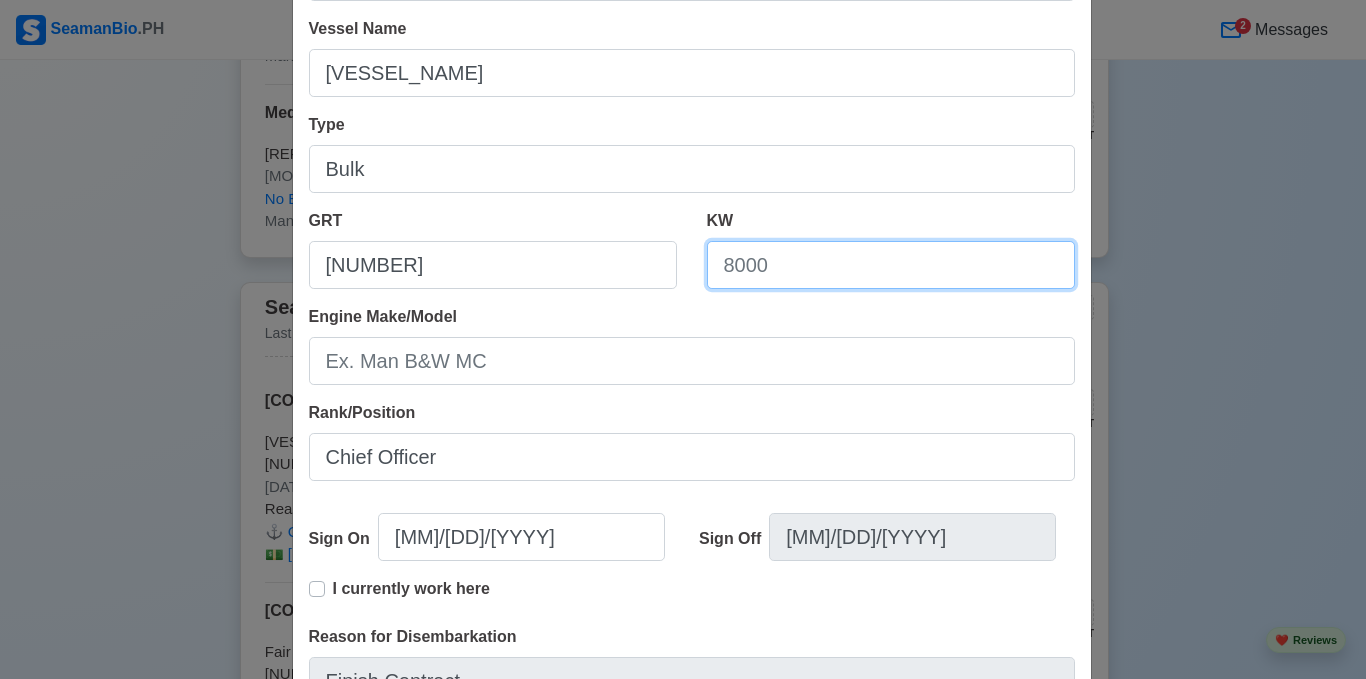scroll, scrollTop: 400, scrollLeft: 0, axis: vertical 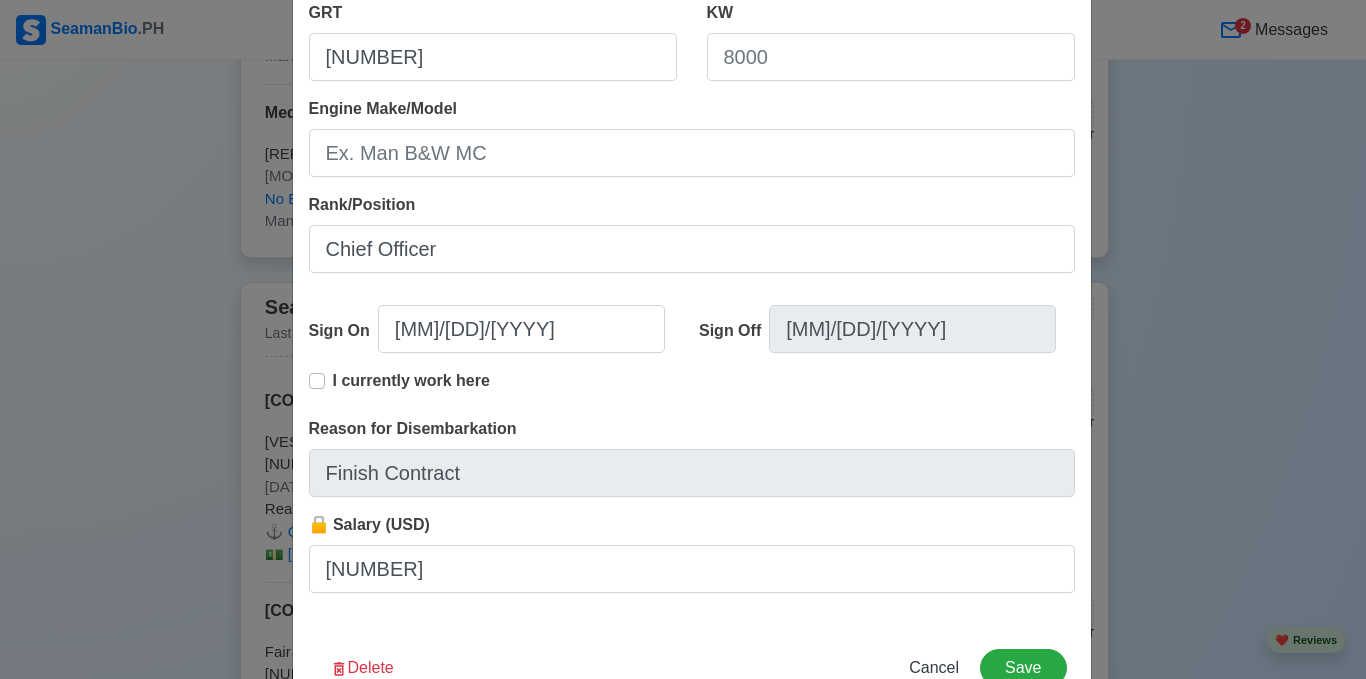 click on "I currently work here" at bounding box center (411, 389) 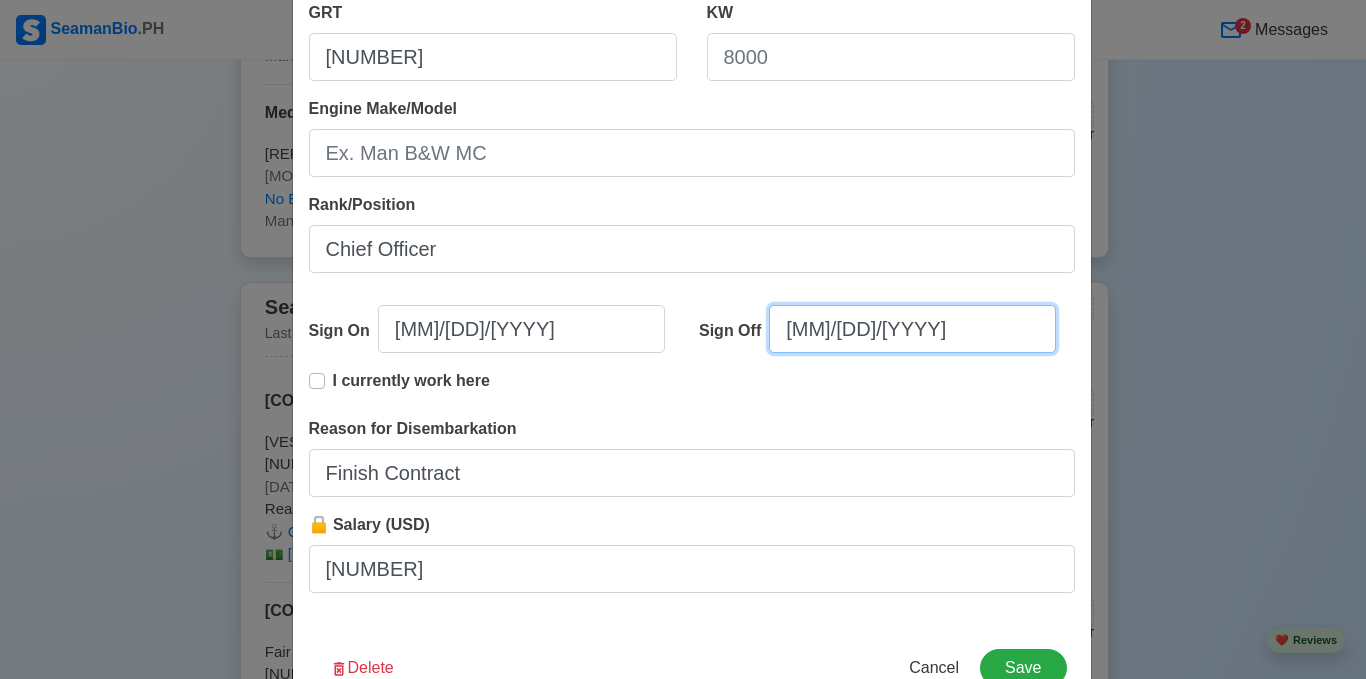 click on "[MM]/[DD]/[YYYY]" at bounding box center [912, 329] 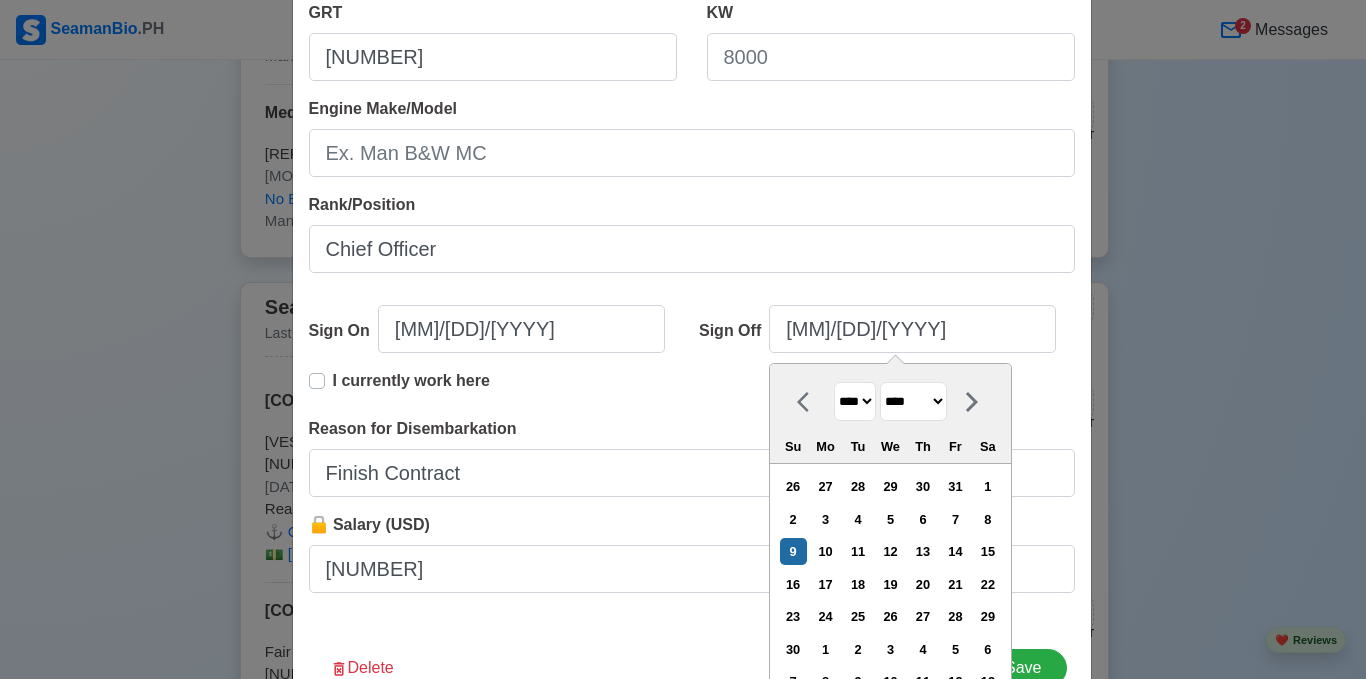 click on "******* ******** ***** ***** *** **** **** ****** ********* ******* ******** ********" at bounding box center (913, 401) 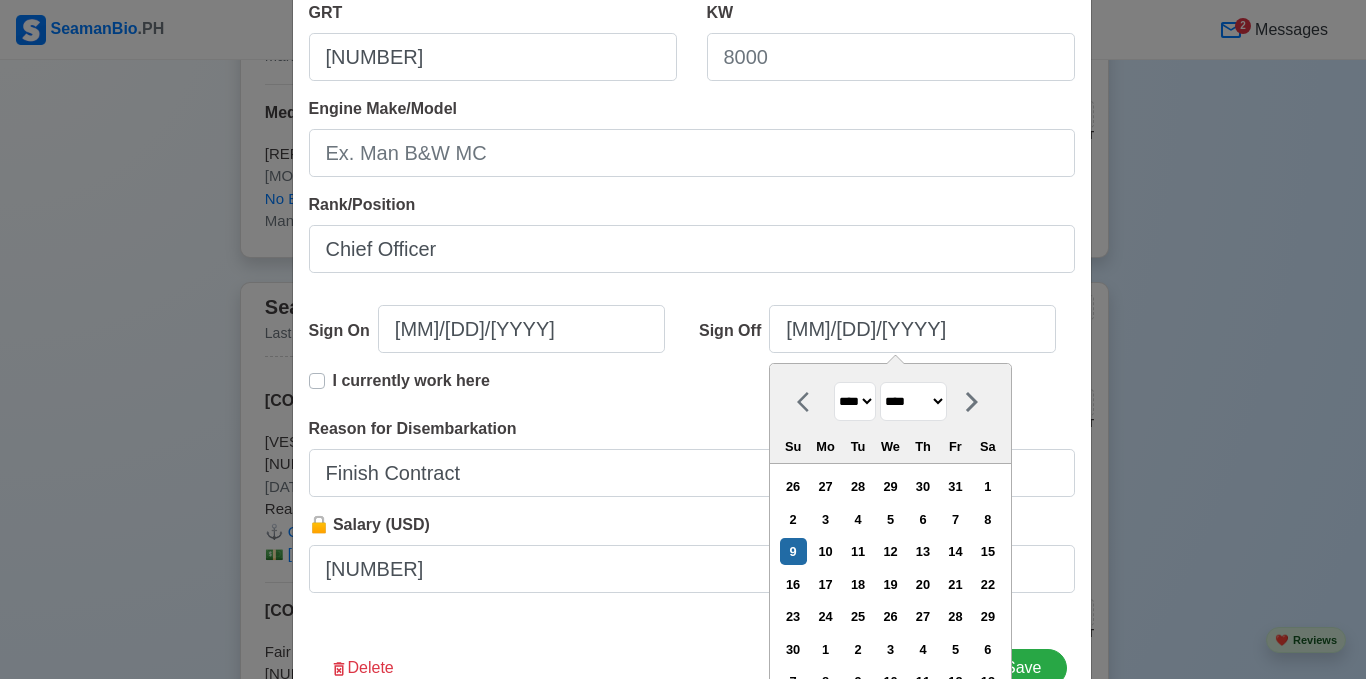 select on "*******" 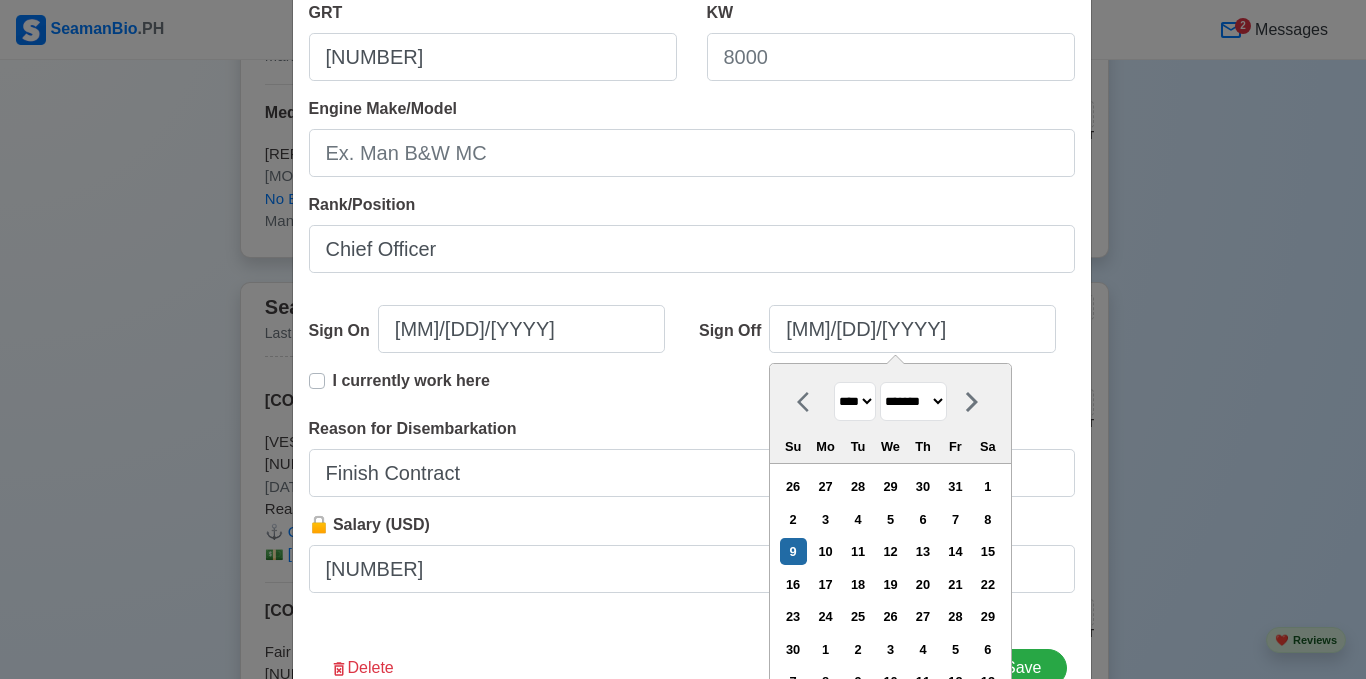 click on "******* ******** ***** ***** *** **** **** ****** ********* ******* ******** ********" at bounding box center [913, 401] 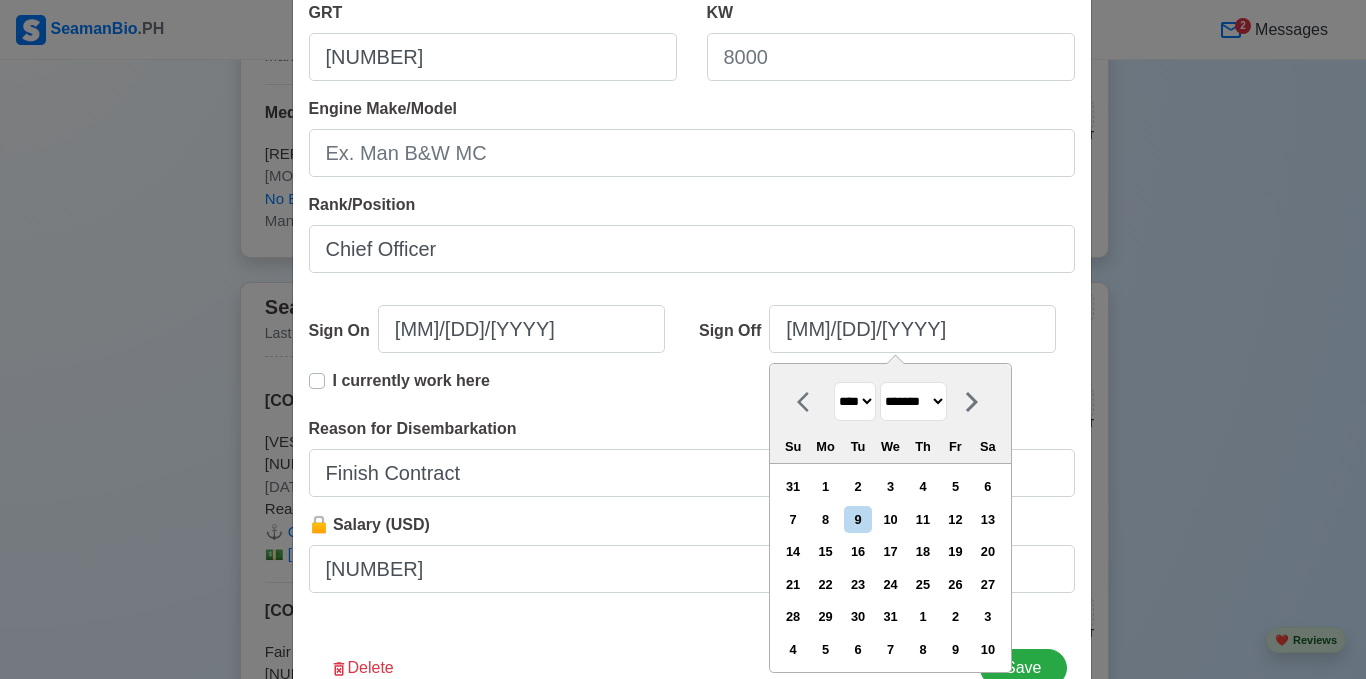 click on "**** **** **** **** **** **** **** **** **** **** **** **** **** **** **** **** **** **** **** **** **** **** **** **** **** **** **** **** **** **** **** **** **** **** **** **** **** **** **** **** **** **** **** **** **** **** **** **** **** **** **** **** **** **** **** **** **** **** **** **** **** **** **** **** **** **** **** **** **** **** **** **** **** **** **** **** **** **** **** **** **** **** **** **** **** **** **** **** **** **** **** **** **** **** **** **** **** **** **** **** **** **** **** **** **** **** **** ****" at bounding box center [855, 401] 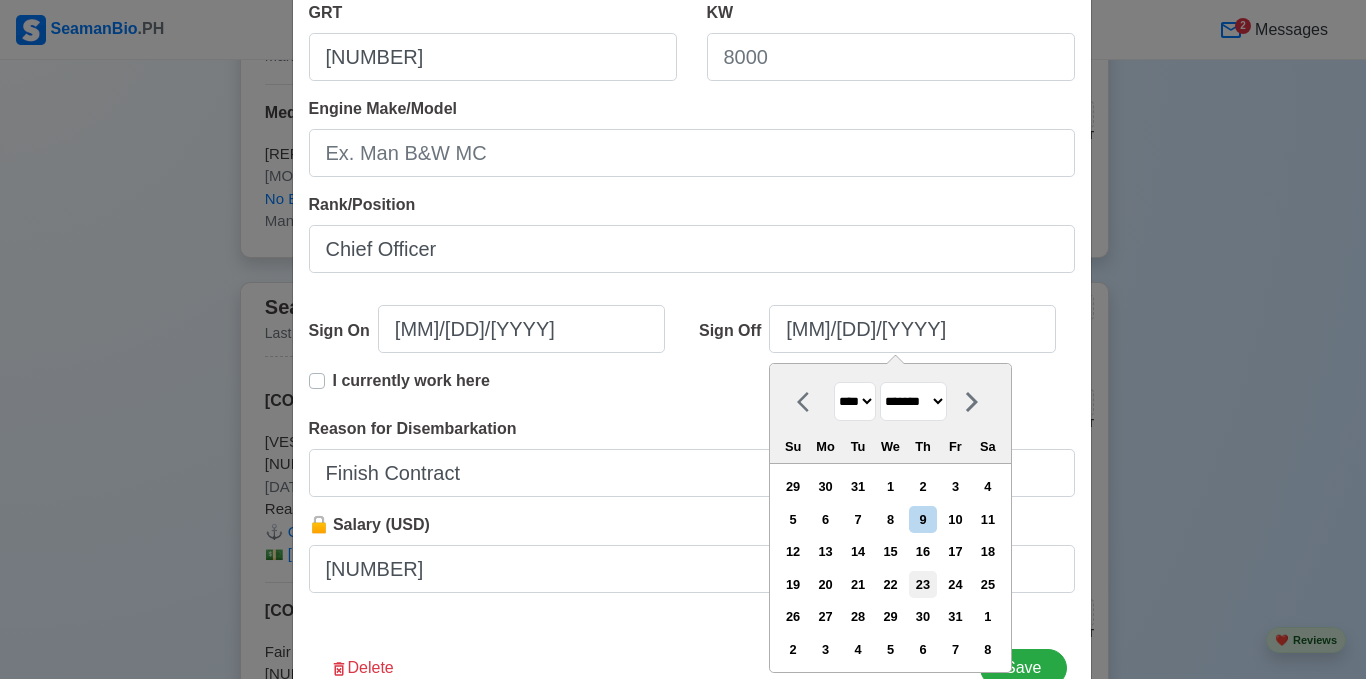 click on "23" at bounding box center (922, 584) 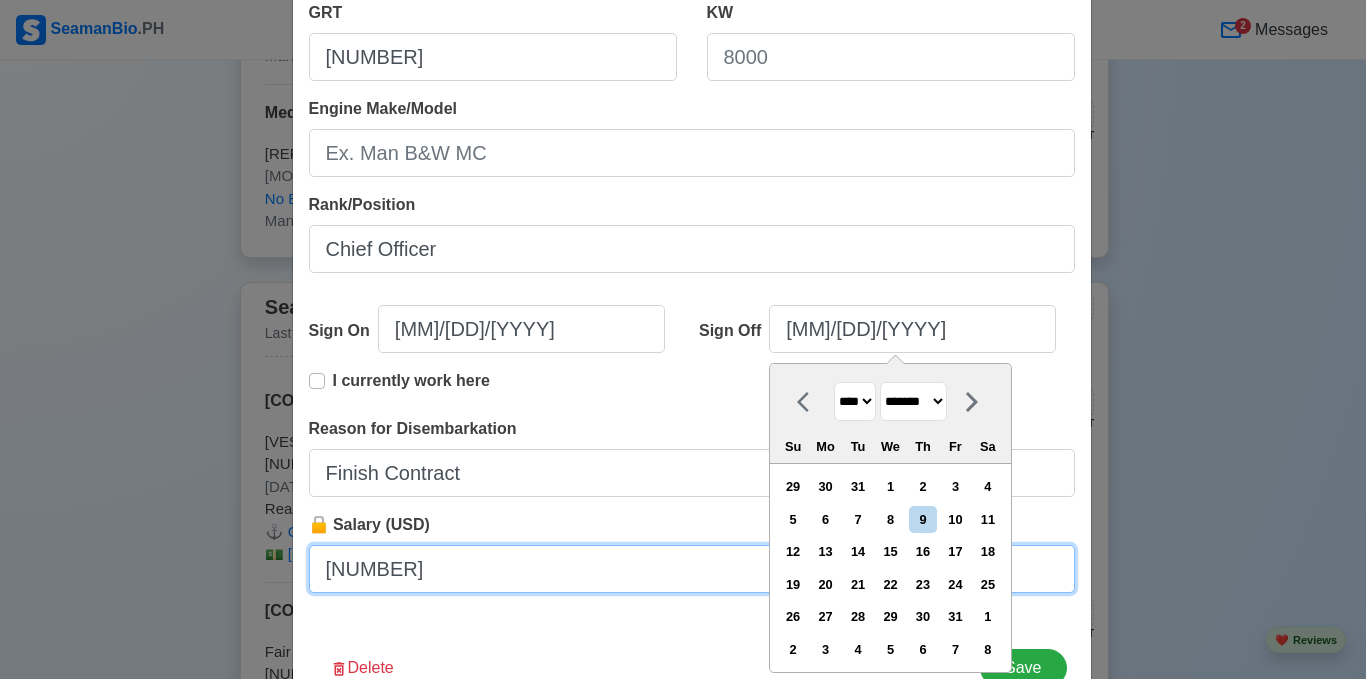 click on "[NUMBER]" at bounding box center (692, 569) 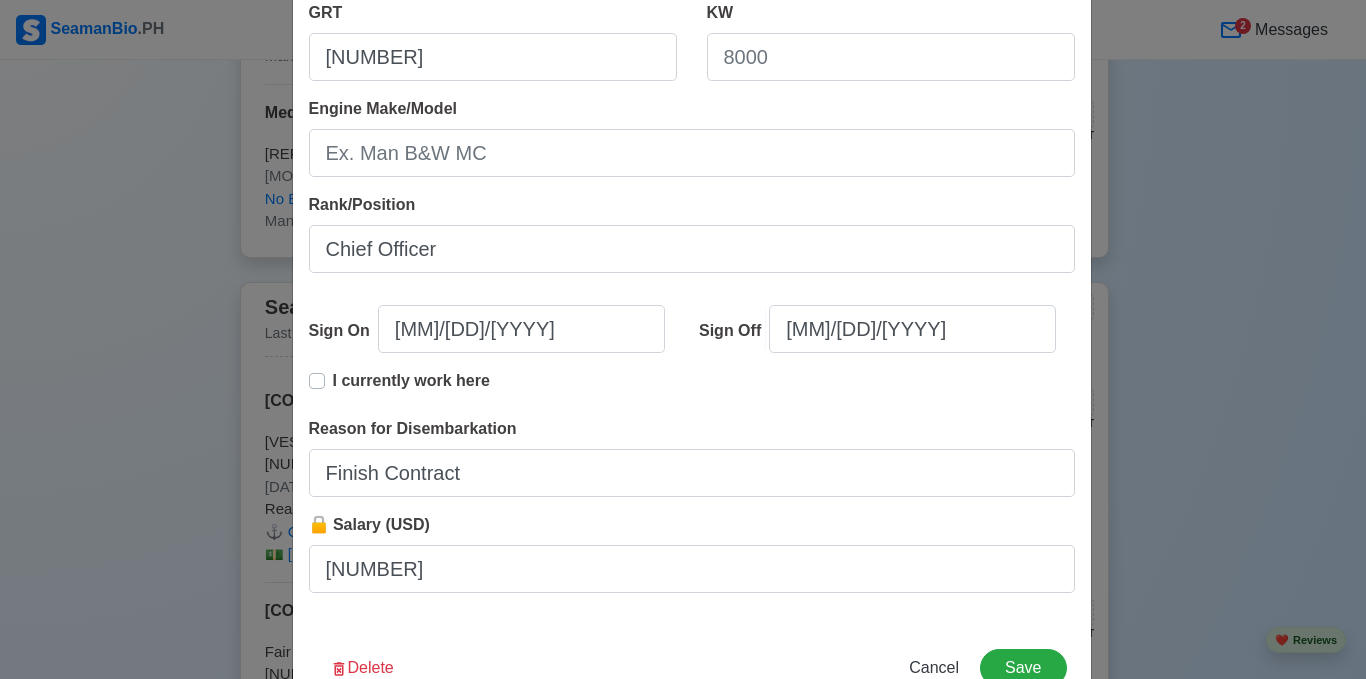 click on "DMW License: [LICENSE_NUMBER] Vessel Name [VESSEL_NAME] Type Bulk GRT [NUMBER] KW Engine Make/Model Rank/Position Chief Officer Sign On [MM]/[DD]/[YYYY] Sign Off [MM]/[DD]/[YYYY] I currently work here Reason for Disembarkation Finish Contract 🔒 Salary (USD) [NUMBER]" at bounding box center [692, 161] 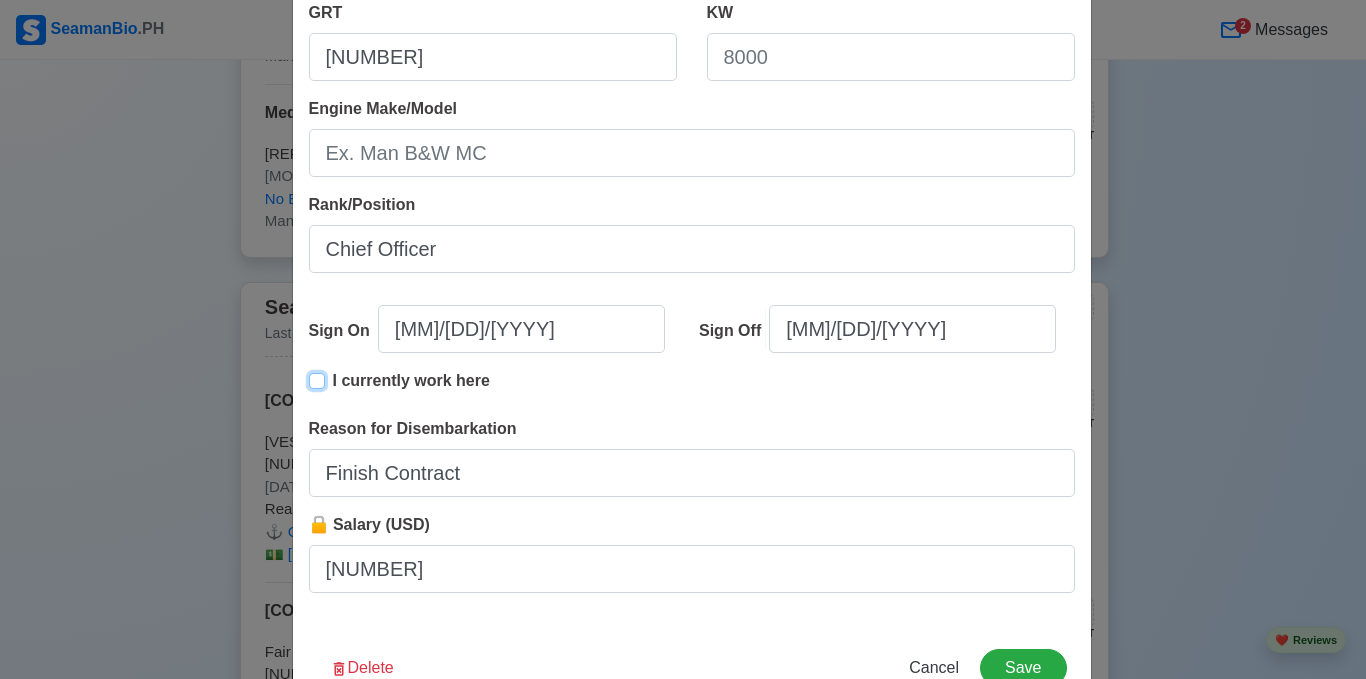 type on "[MM]/[DD]/[YYYY]" 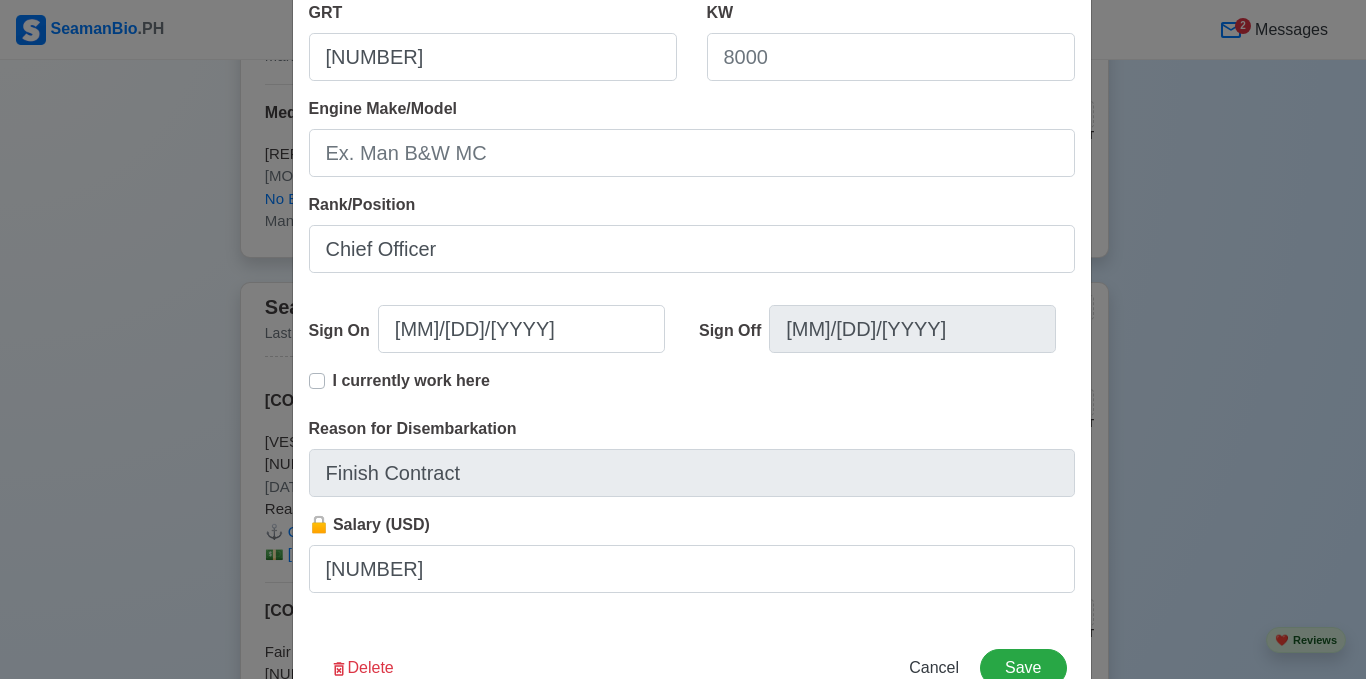 click on "DMW License: [LICENSE_NUMBER] Vessel Name [VESSEL_NAME] Type Bulk GRT [NUMBER] KW Engine Make/Model Rank/Position Chief Officer Sign On [MM]/[DD]/[YYYY] Sign Off [MM]/[DD]/[YYYY] I currently work here Reason for Disembarkation Finish Contract 🔒 Salary (USD) [NUMBER]" at bounding box center [692, 161] 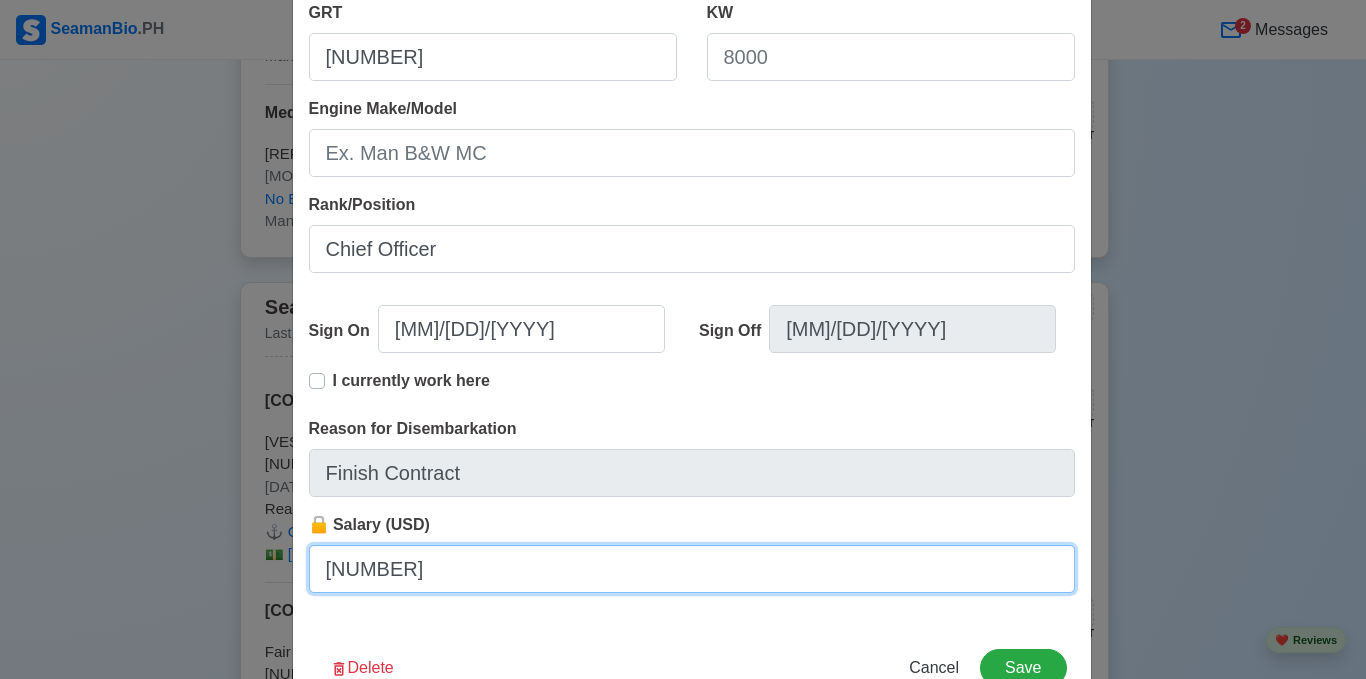 click on "[NUMBER]" at bounding box center (692, 569) 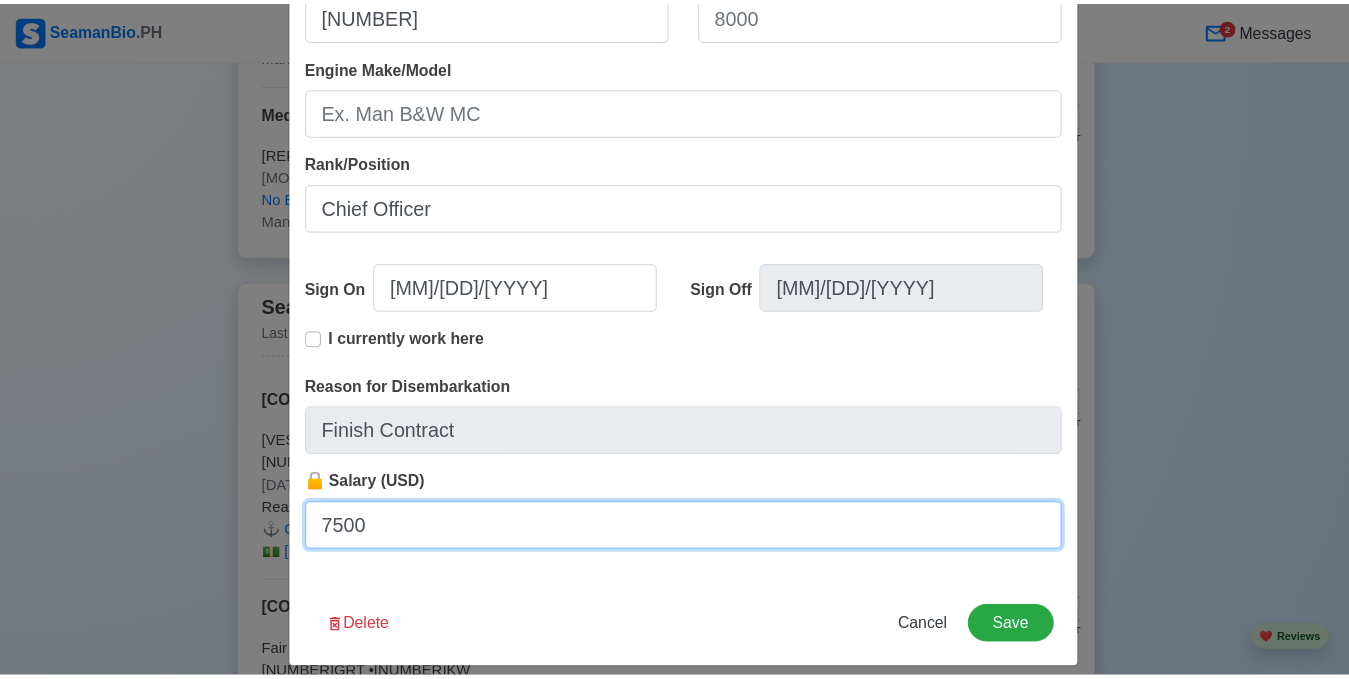 scroll, scrollTop: 461, scrollLeft: 0, axis: vertical 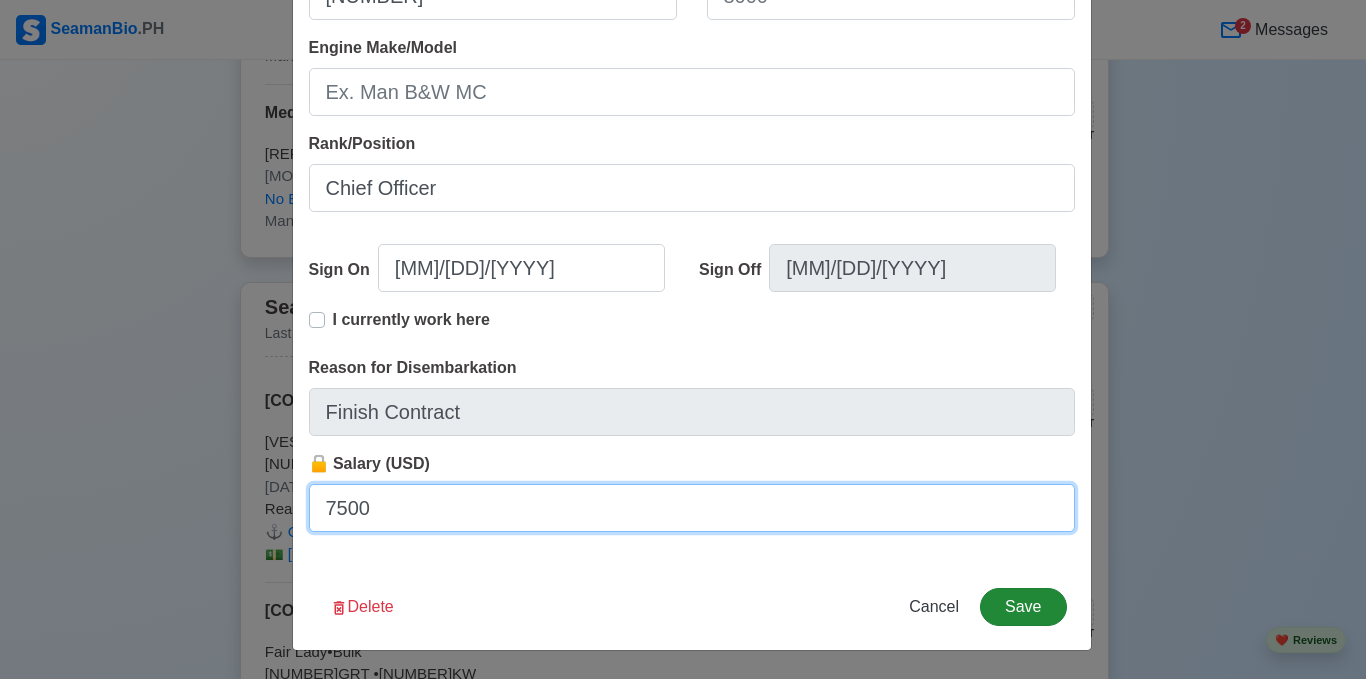 type on "7500" 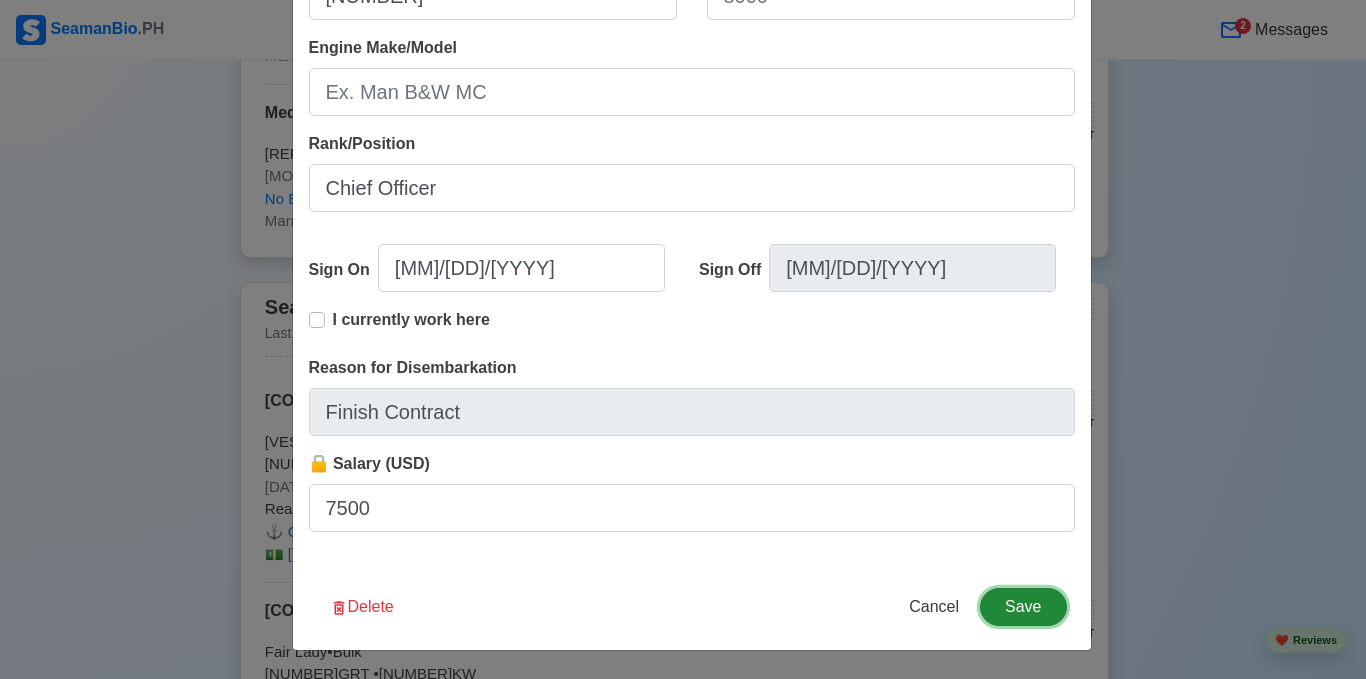 click on "Save" at bounding box center [1023, 607] 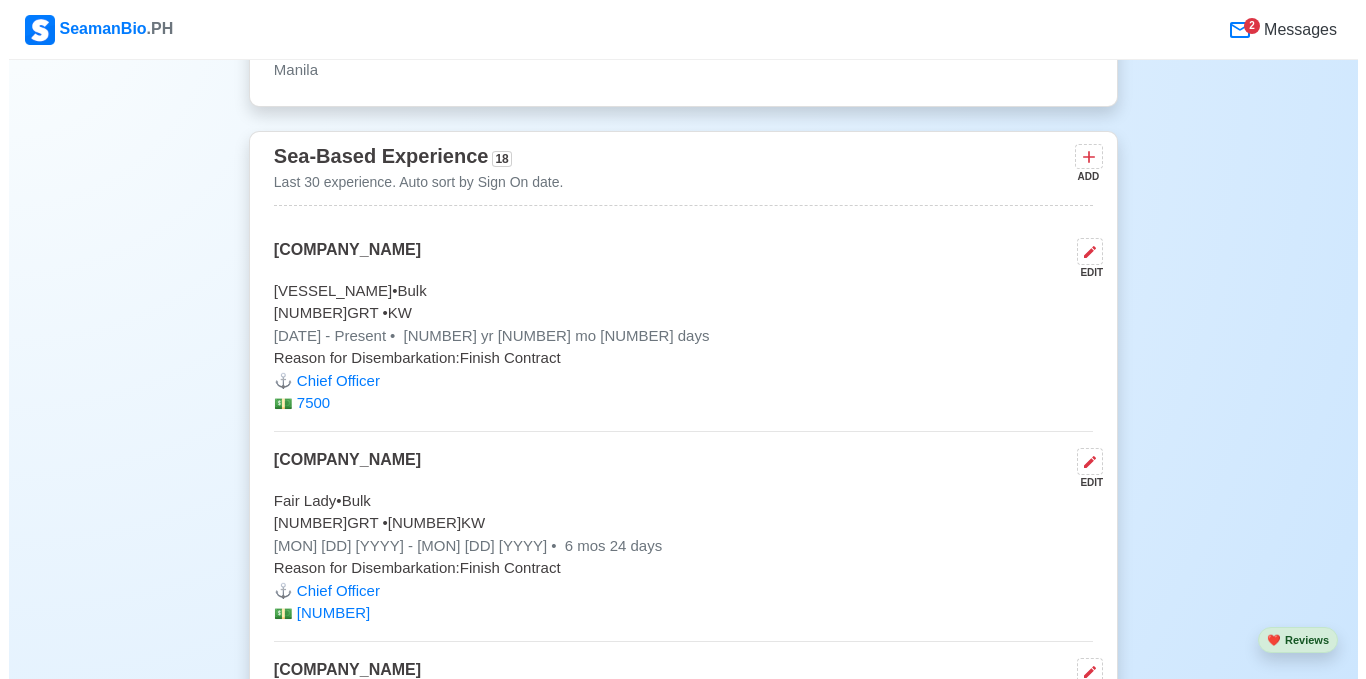scroll, scrollTop: 7000, scrollLeft: 0, axis: vertical 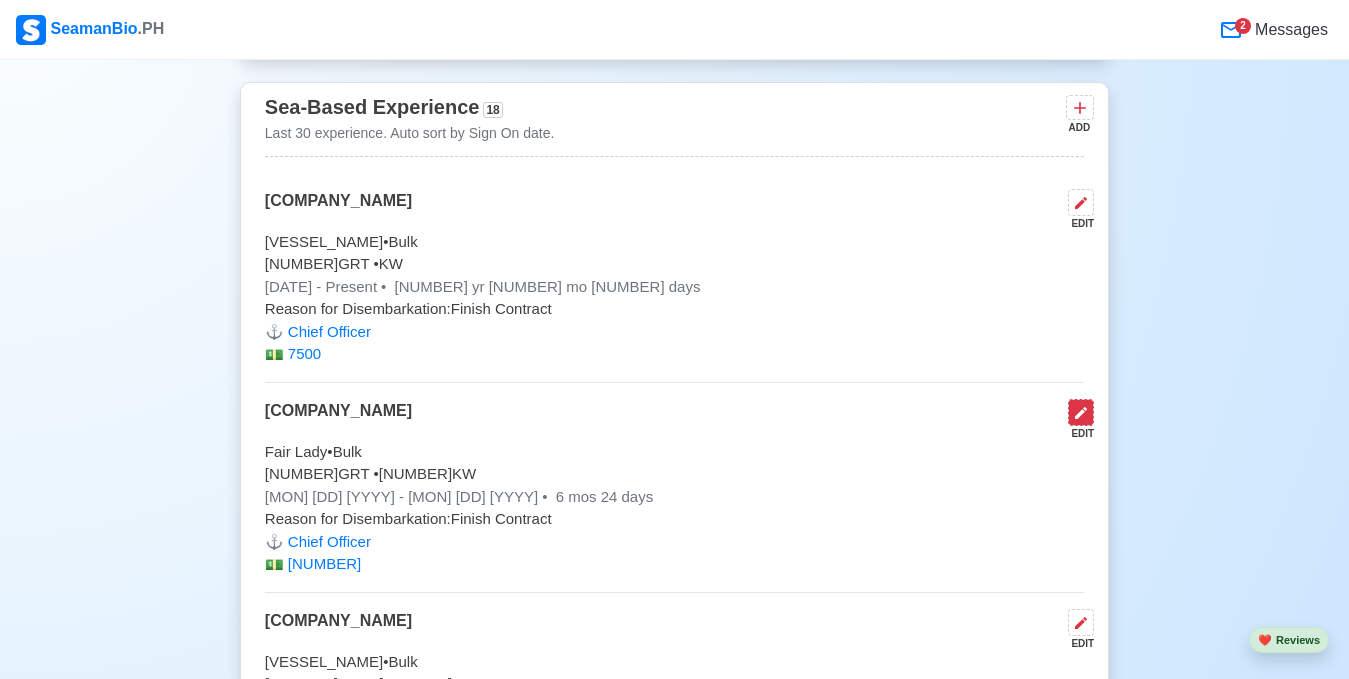 click at bounding box center (1081, 412) 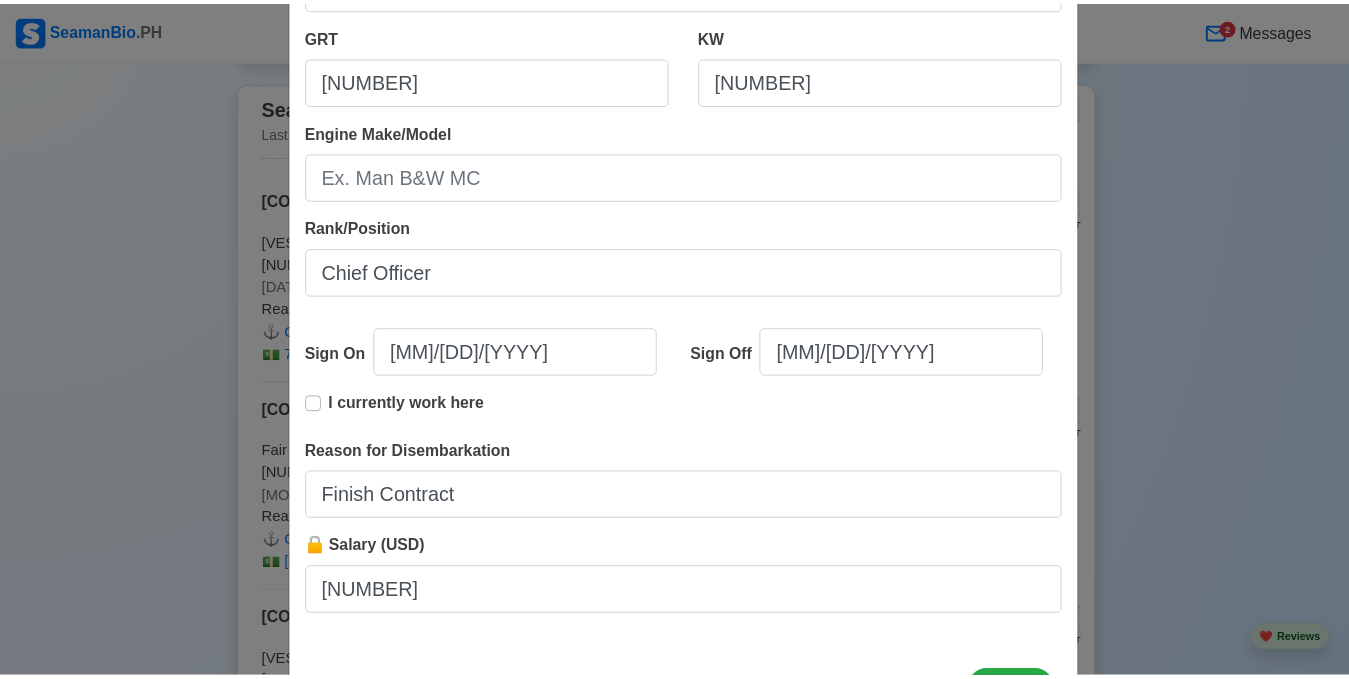 scroll, scrollTop: 400, scrollLeft: 0, axis: vertical 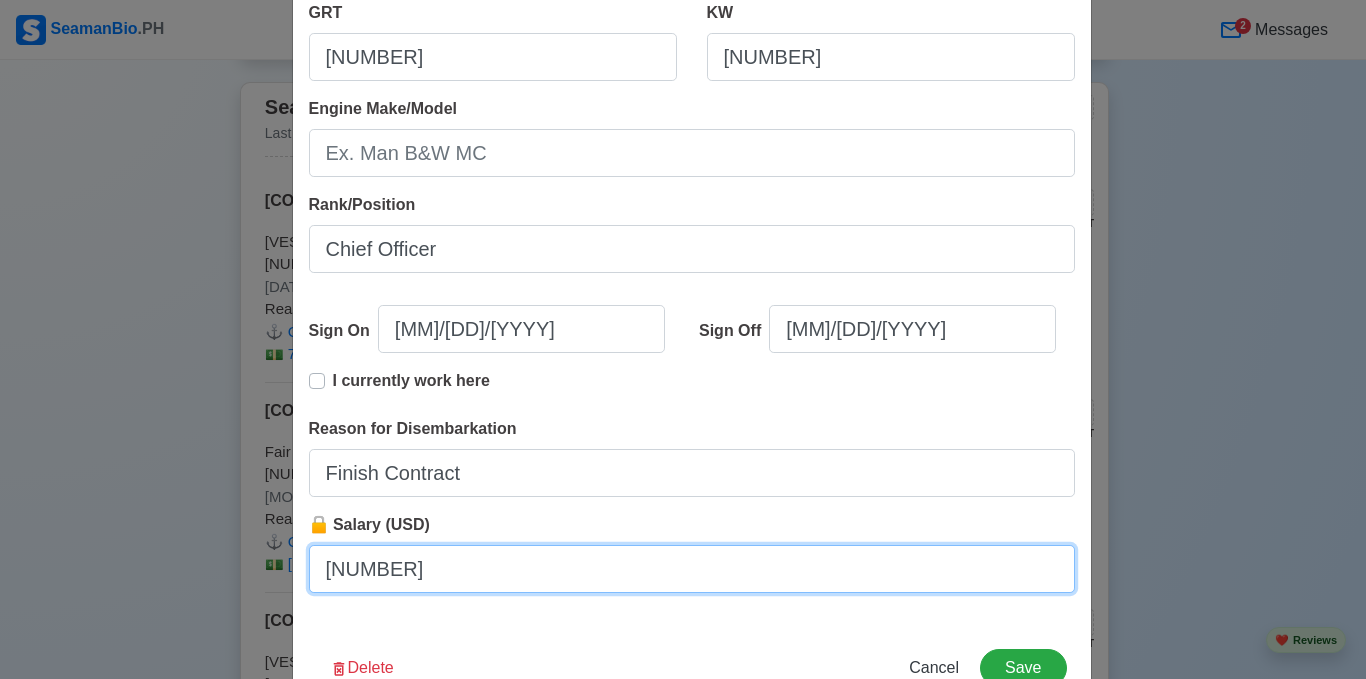 click on "[NUMBER]" at bounding box center [692, 569] 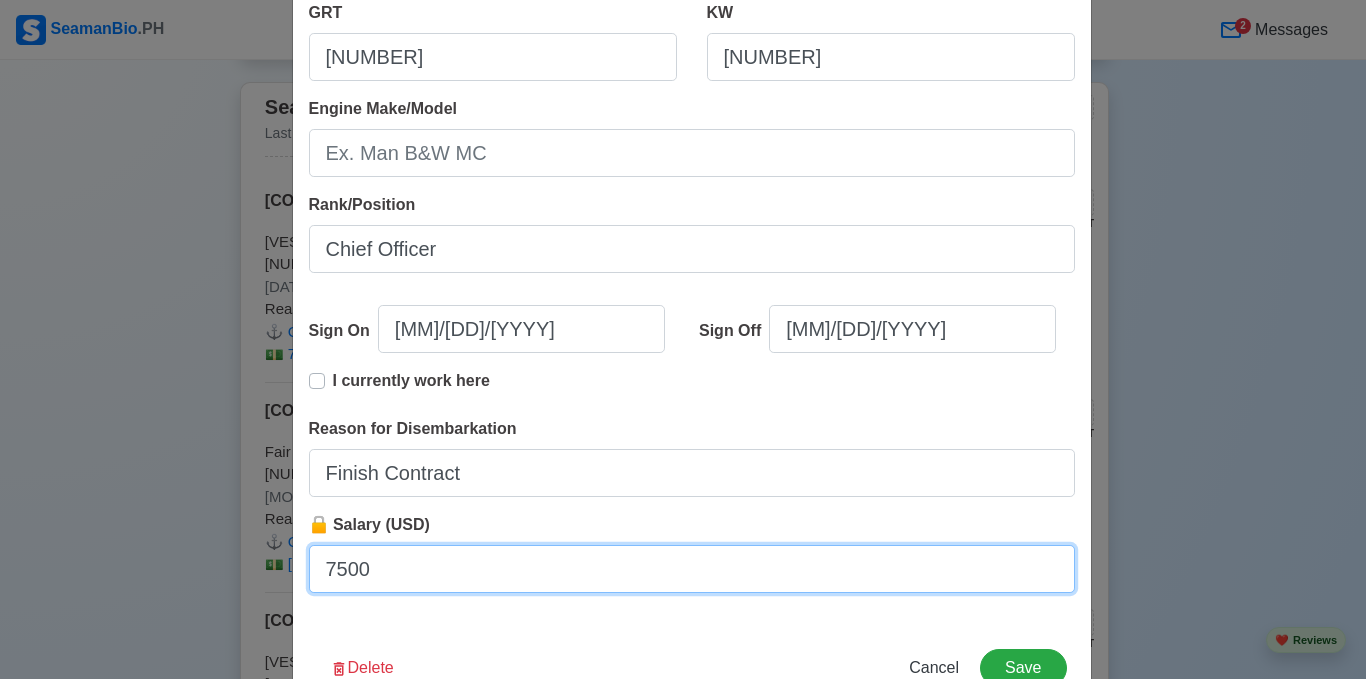 type on "7500" 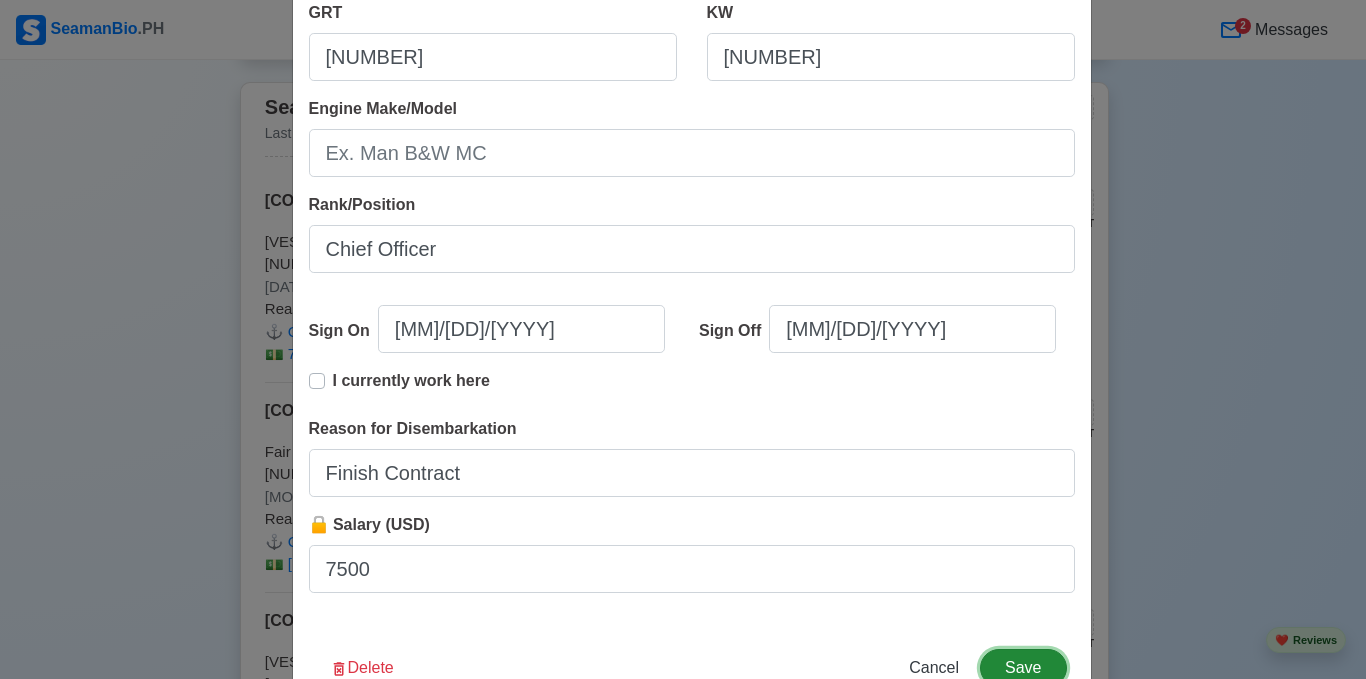 click on "Save" at bounding box center (1023, 668) 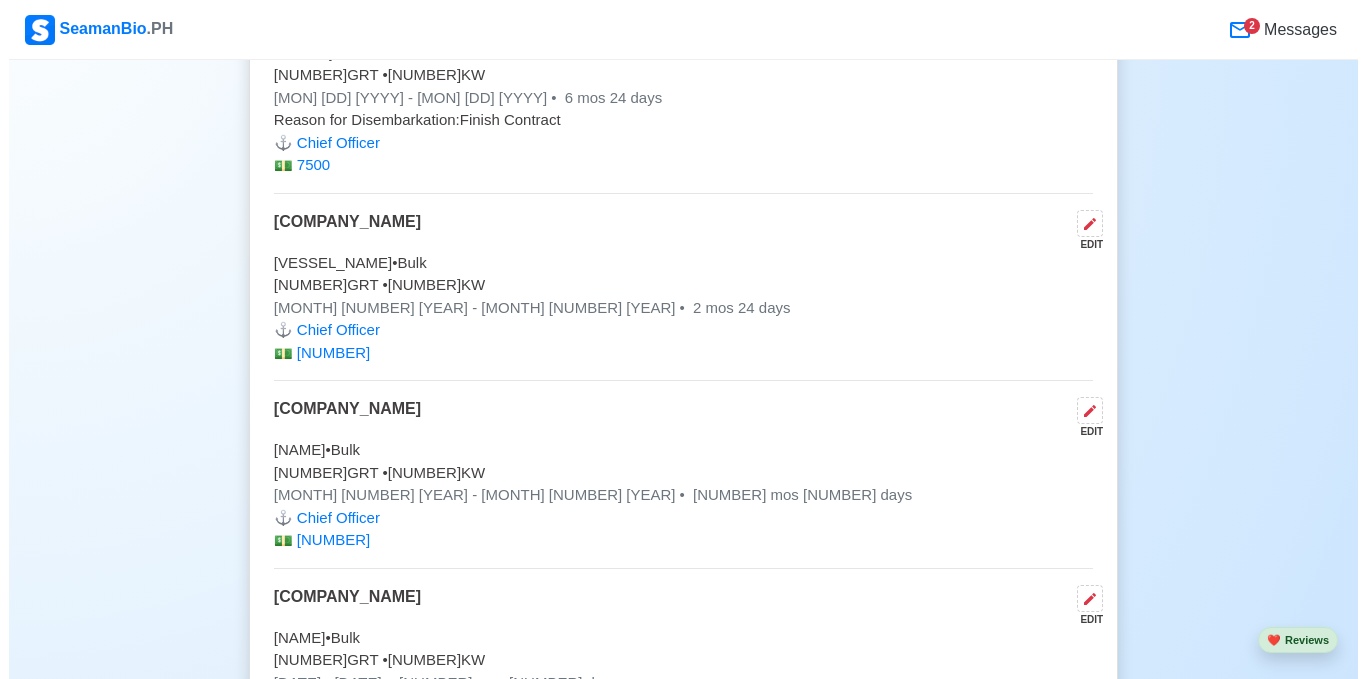 scroll, scrollTop: 7400, scrollLeft: 0, axis: vertical 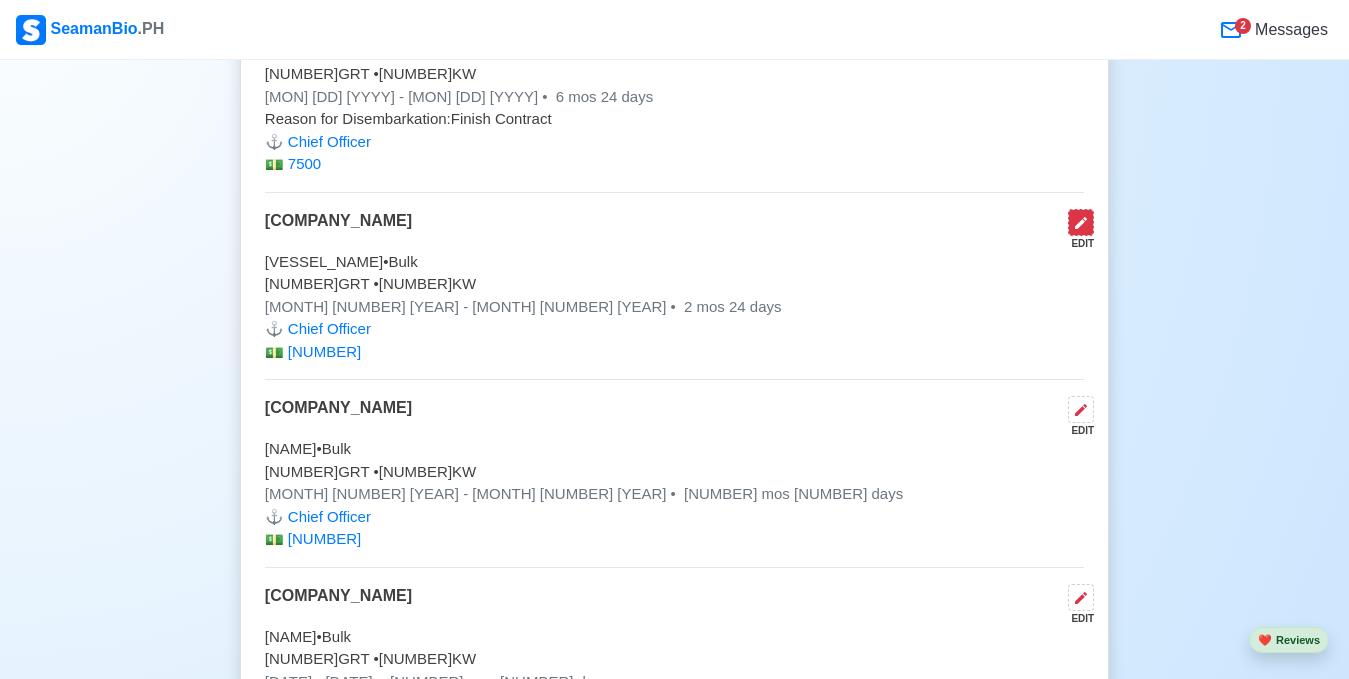 click 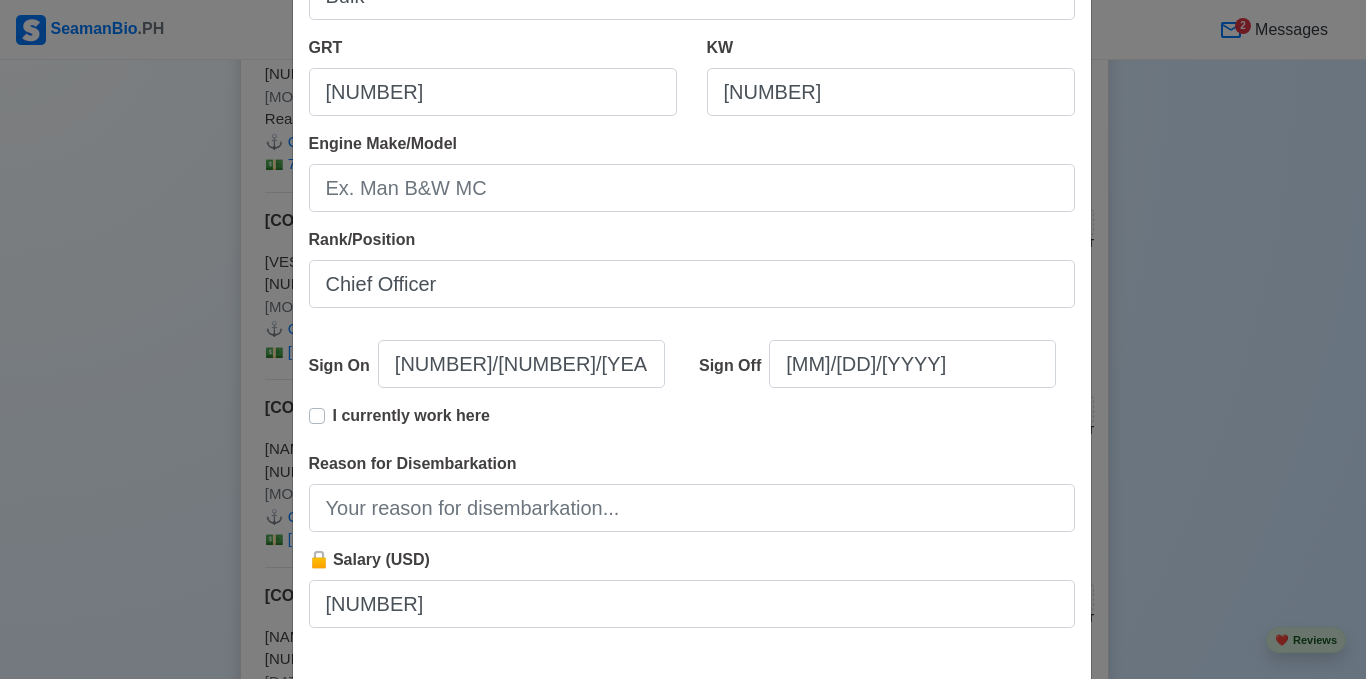 scroll, scrollTop: 400, scrollLeft: 0, axis: vertical 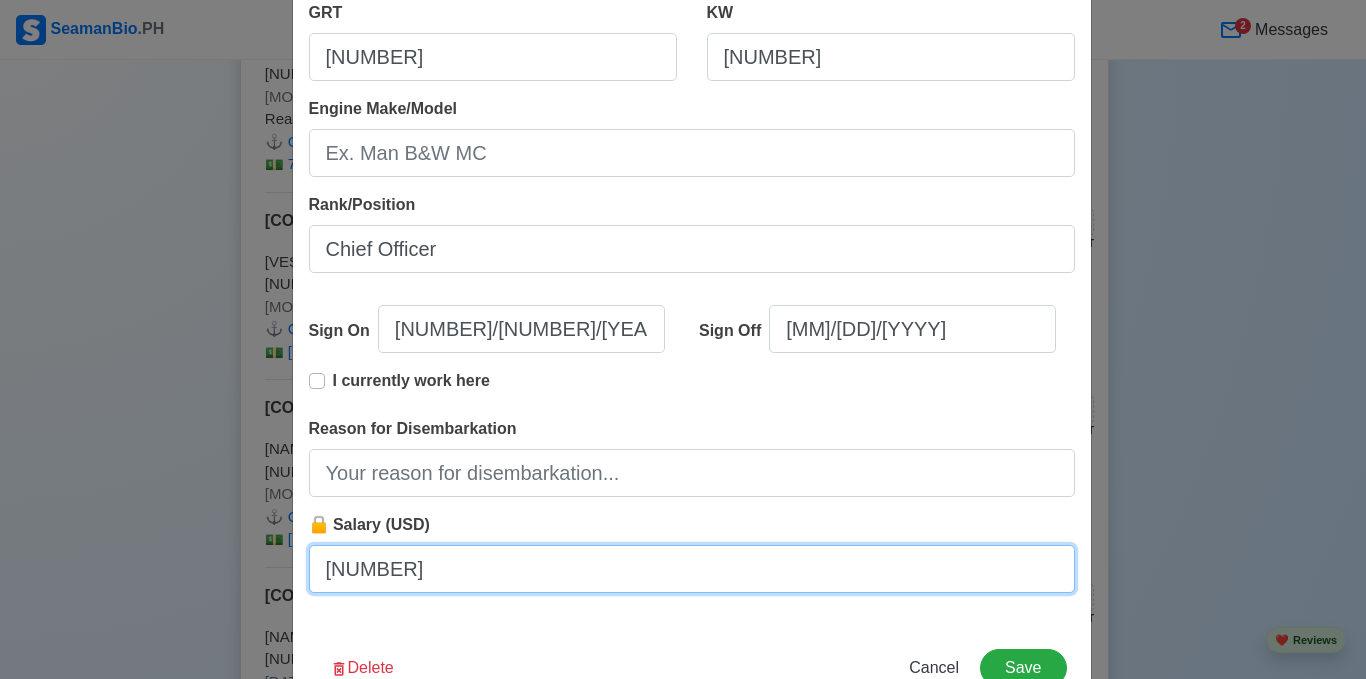 click on "[NUMBER]" at bounding box center (692, 569) 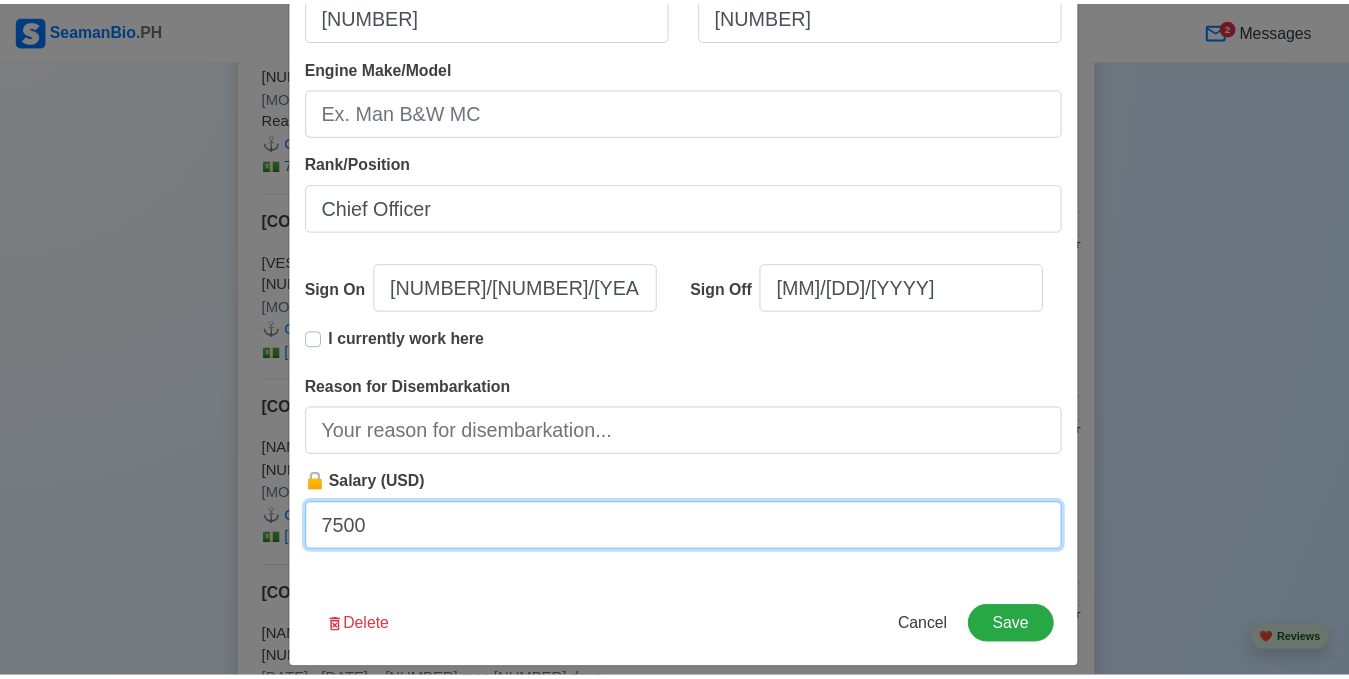 scroll, scrollTop: 461, scrollLeft: 0, axis: vertical 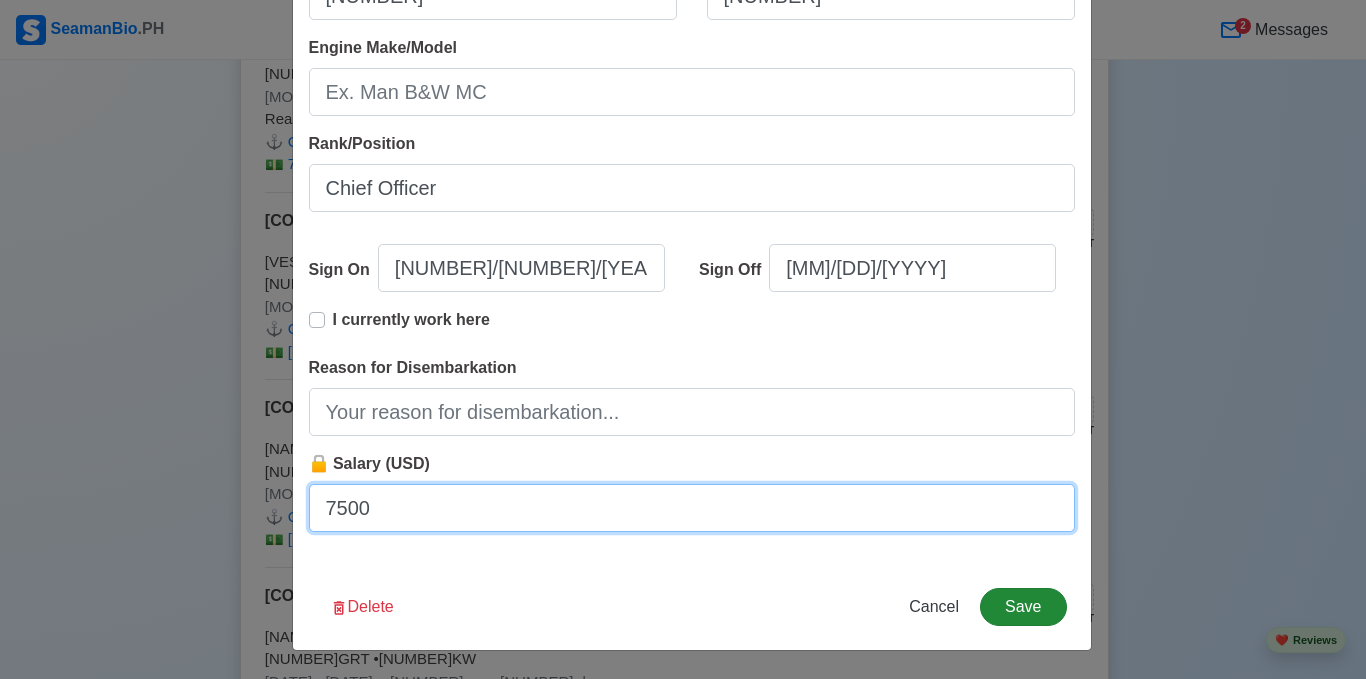 type on "7500" 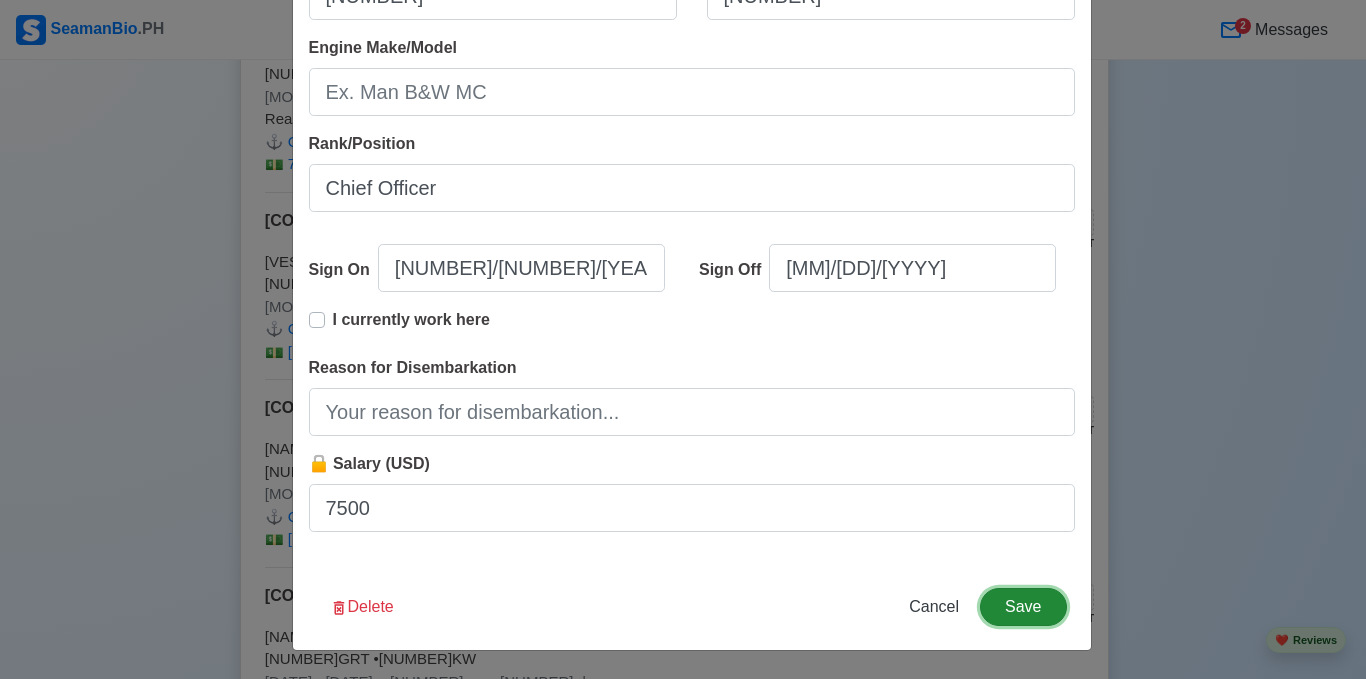 click on "Save" at bounding box center (1023, 607) 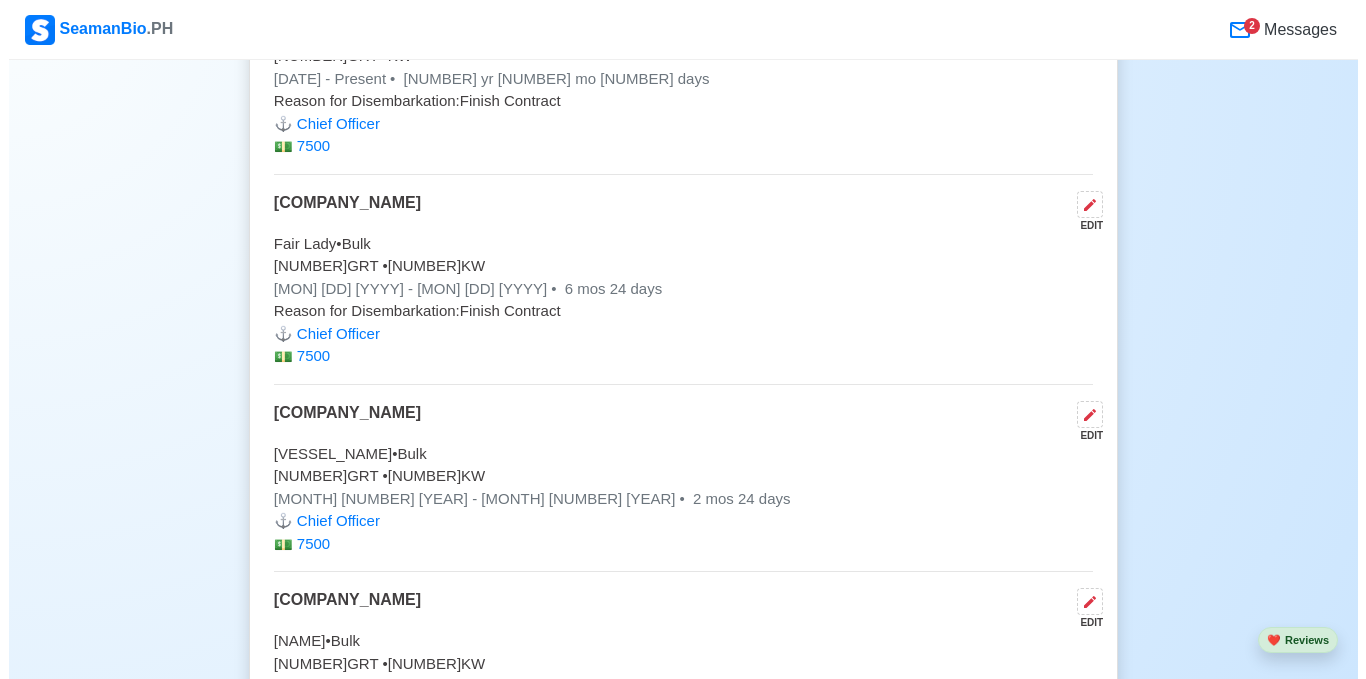 scroll, scrollTop: 7300, scrollLeft: 0, axis: vertical 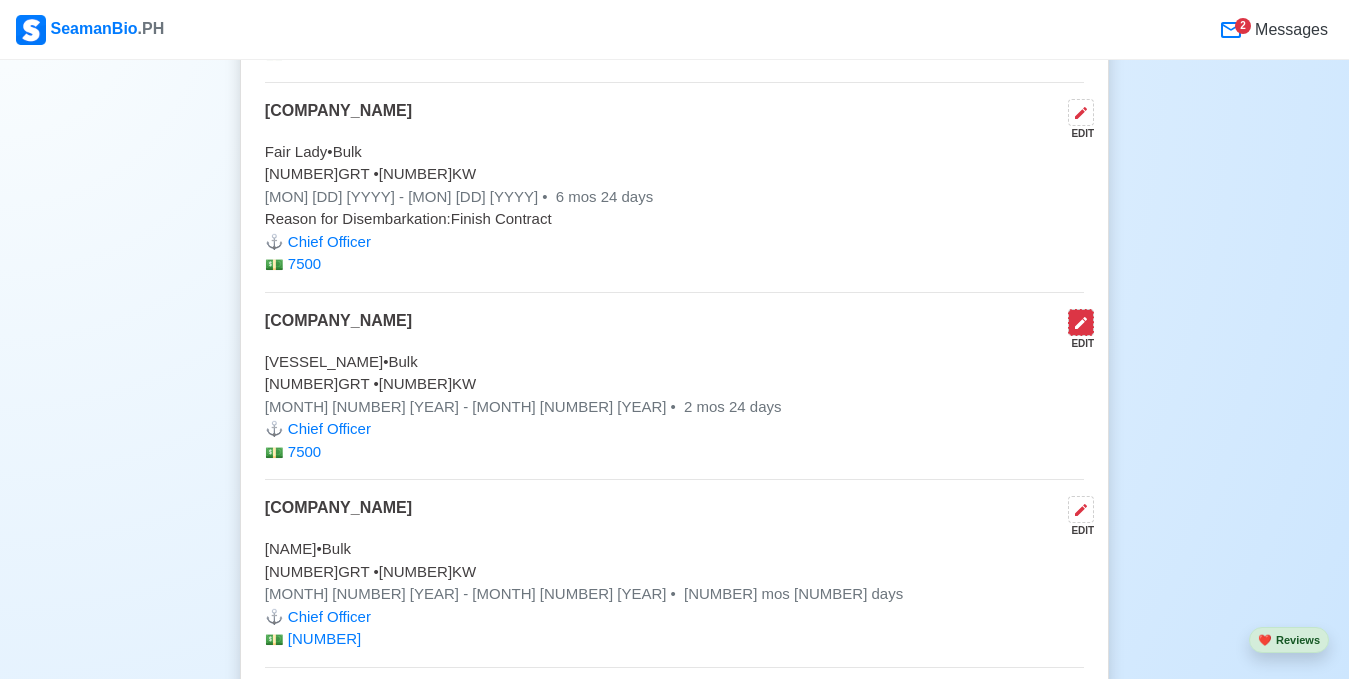 click 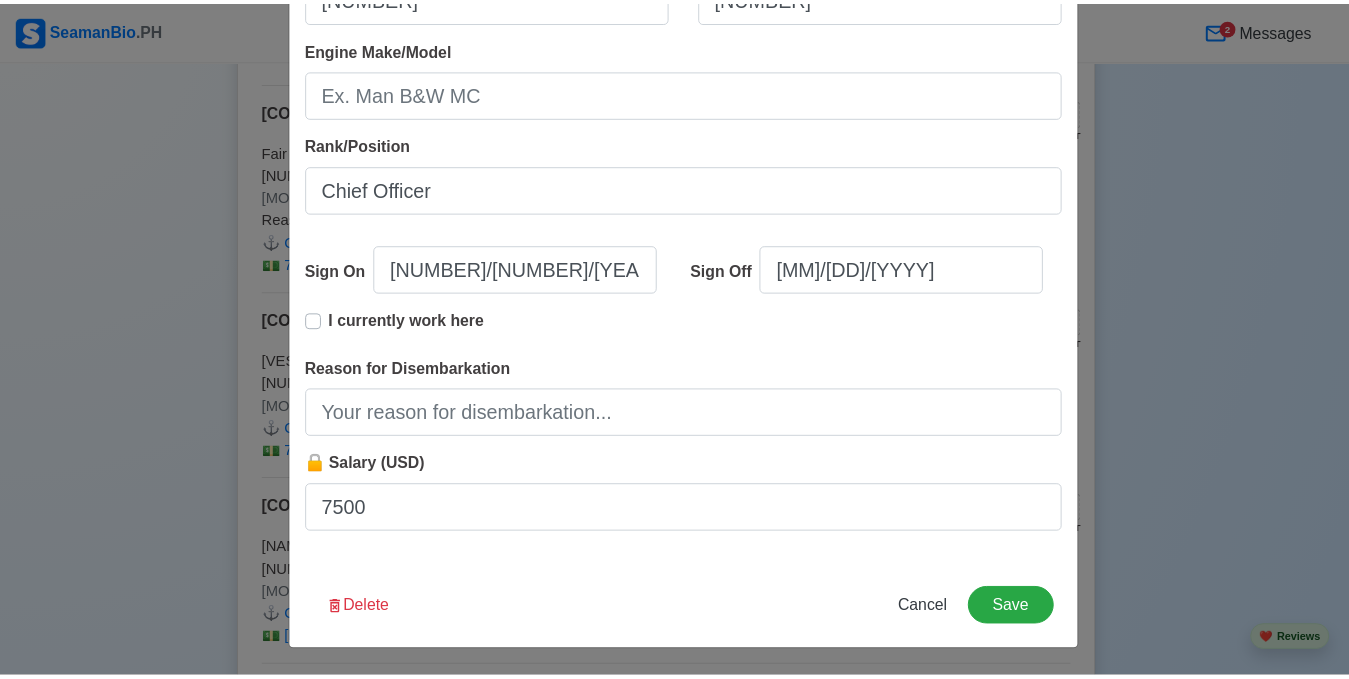 scroll, scrollTop: 461, scrollLeft: 0, axis: vertical 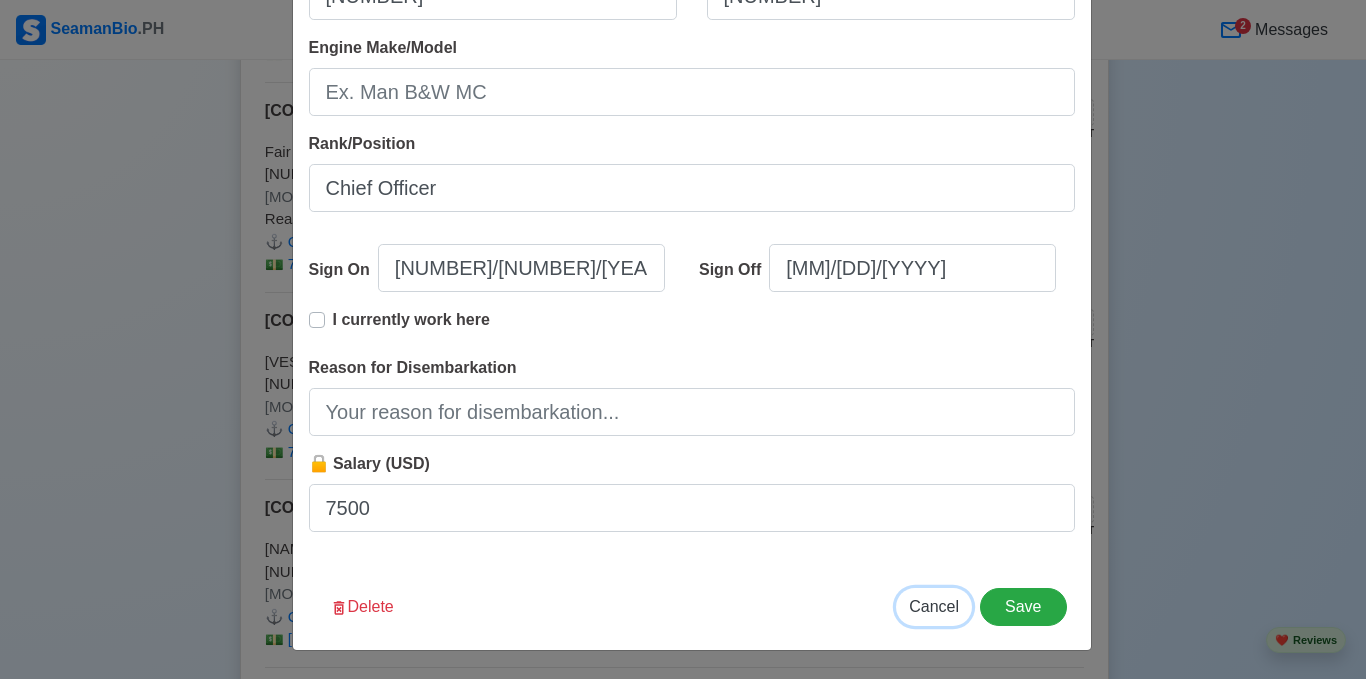 click on "Cancel" at bounding box center [934, 606] 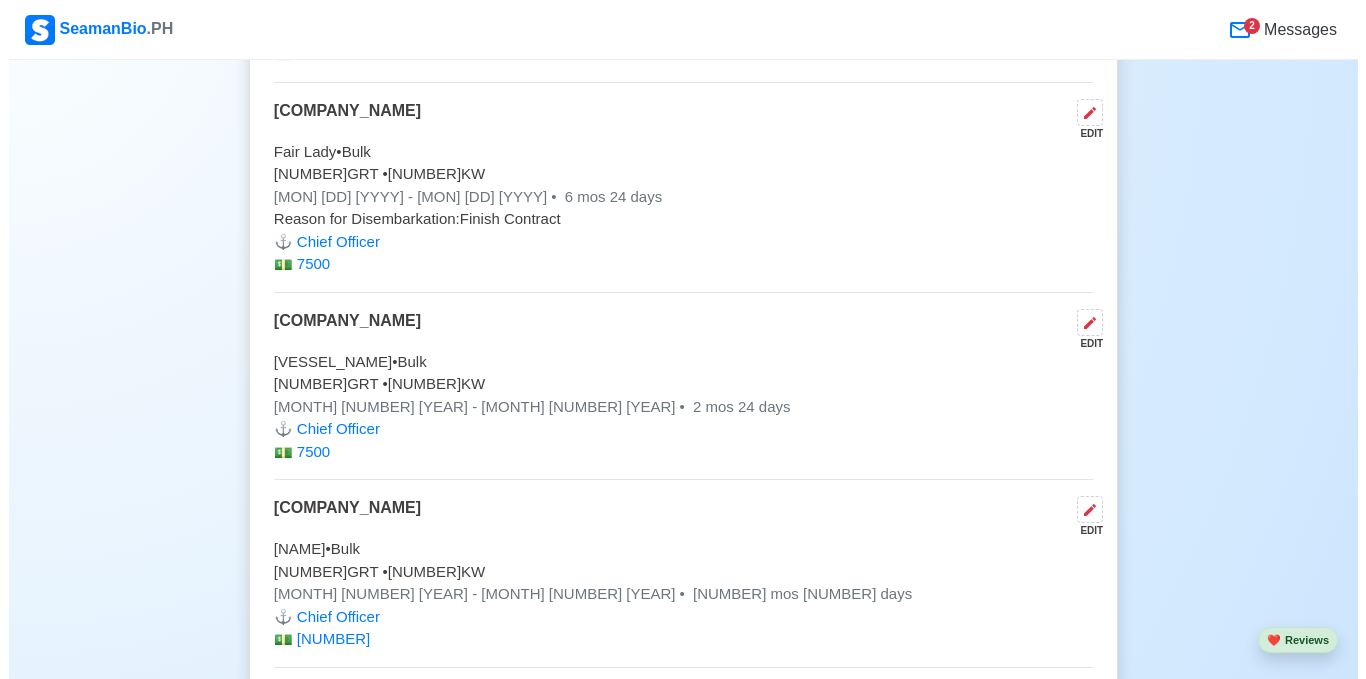 scroll, scrollTop: 7400, scrollLeft: 0, axis: vertical 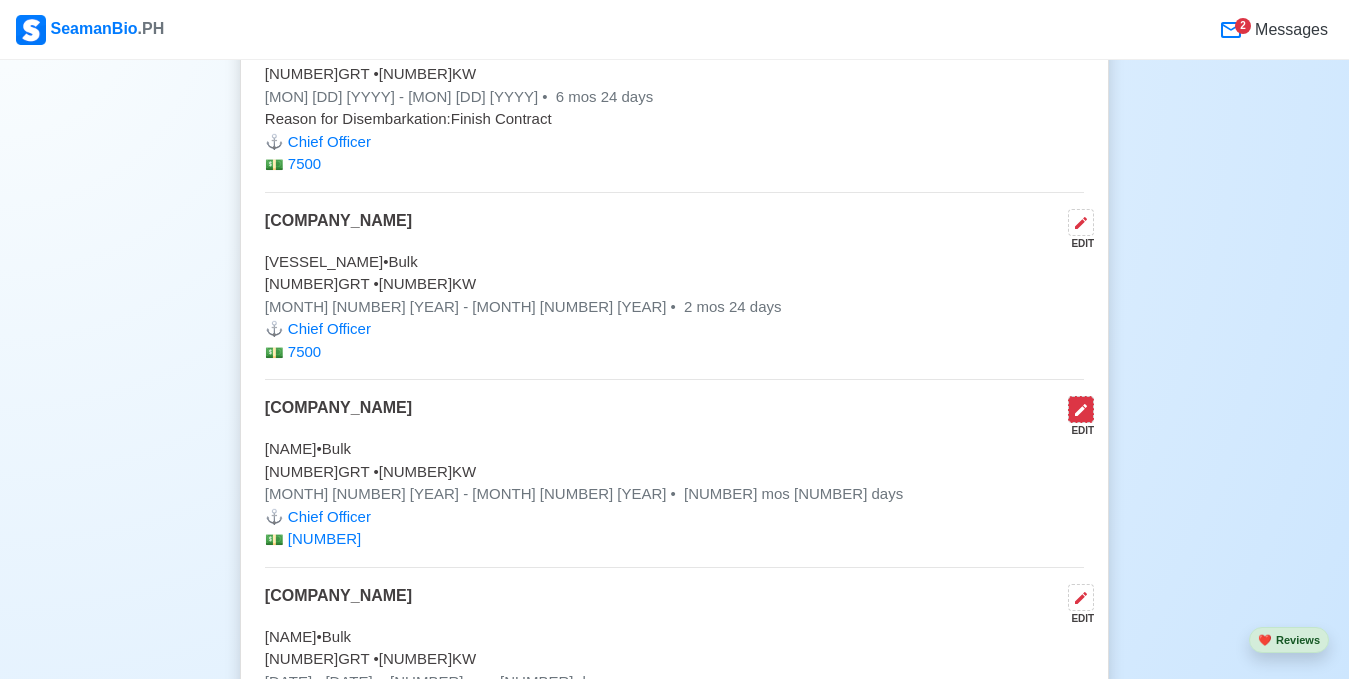click 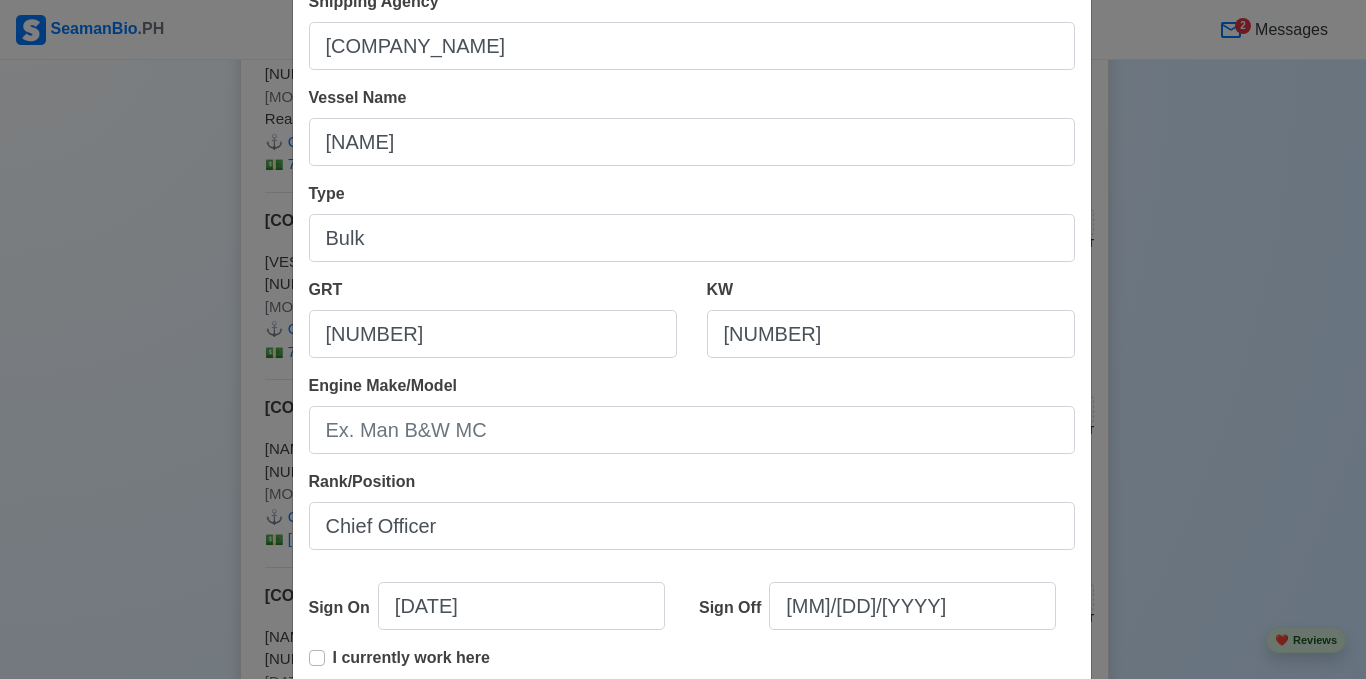 scroll, scrollTop: 400, scrollLeft: 0, axis: vertical 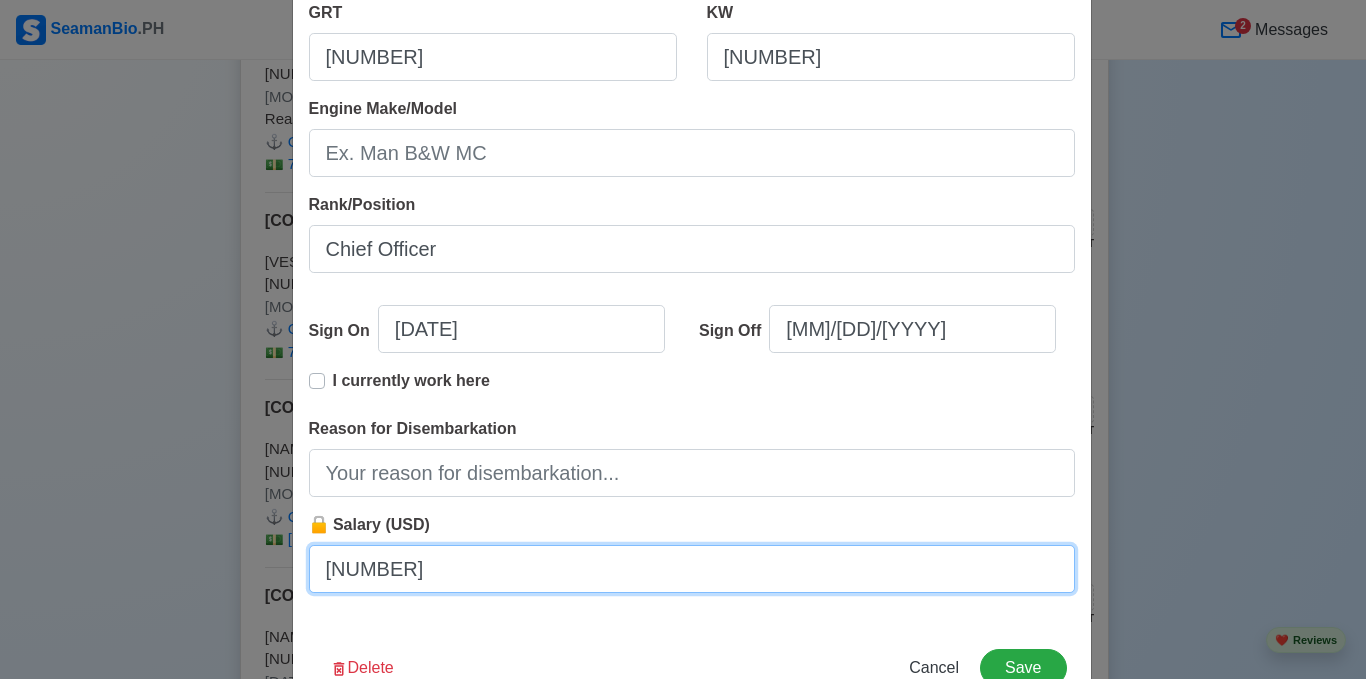 click on "[NUMBER]" at bounding box center [692, 569] 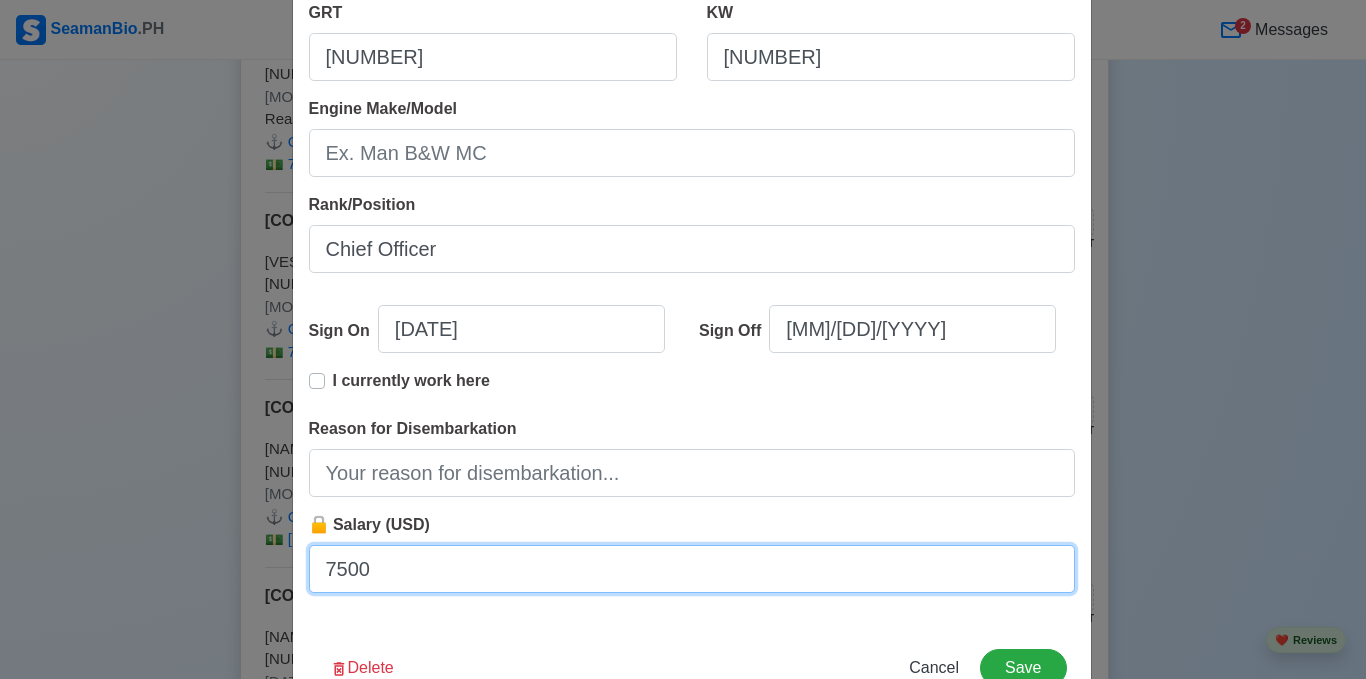type on "7500" 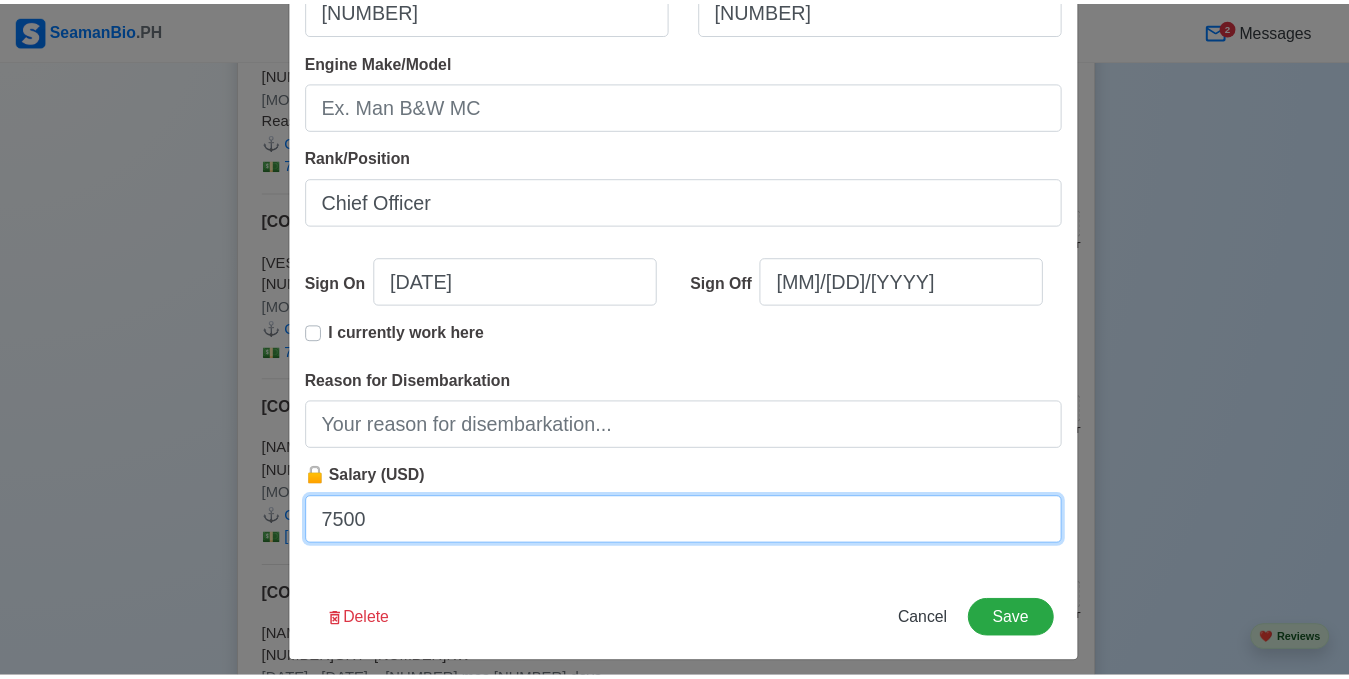 scroll, scrollTop: 461, scrollLeft: 0, axis: vertical 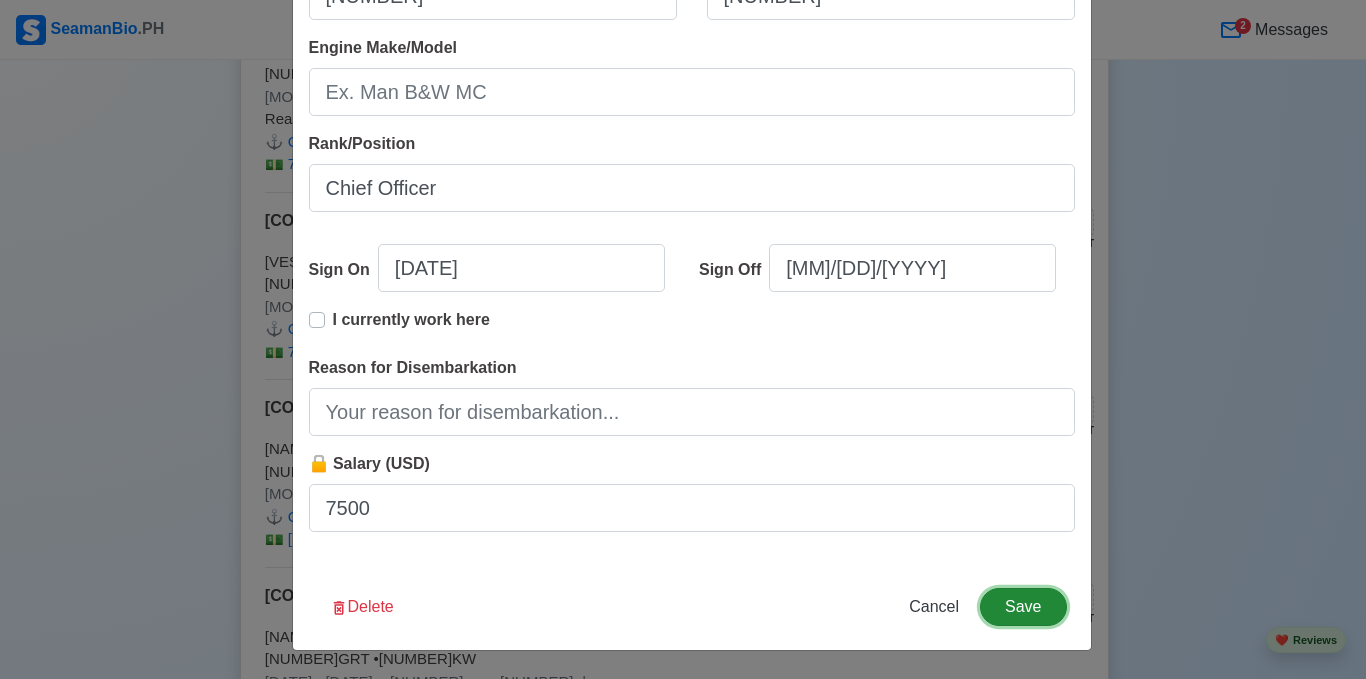 click on "Save" at bounding box center [1023, 607] 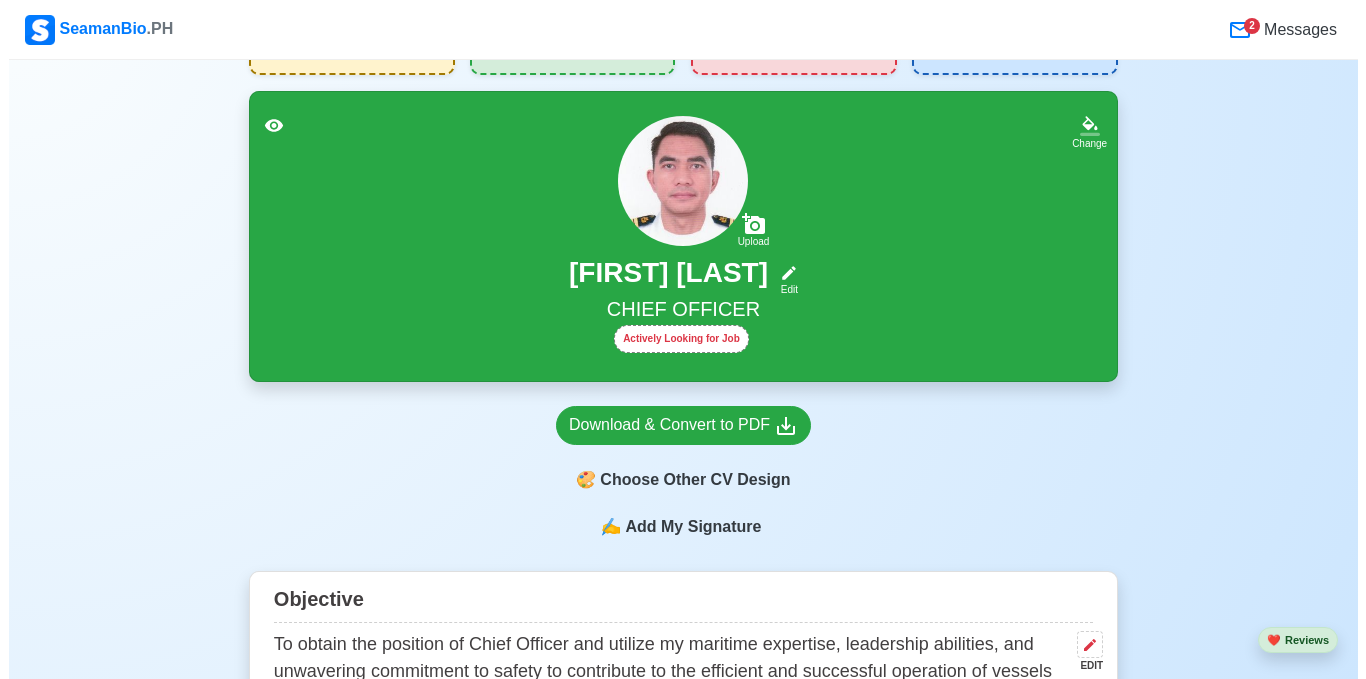 scroll, scrollTop: 0, scrollLeft: 0, axis: both 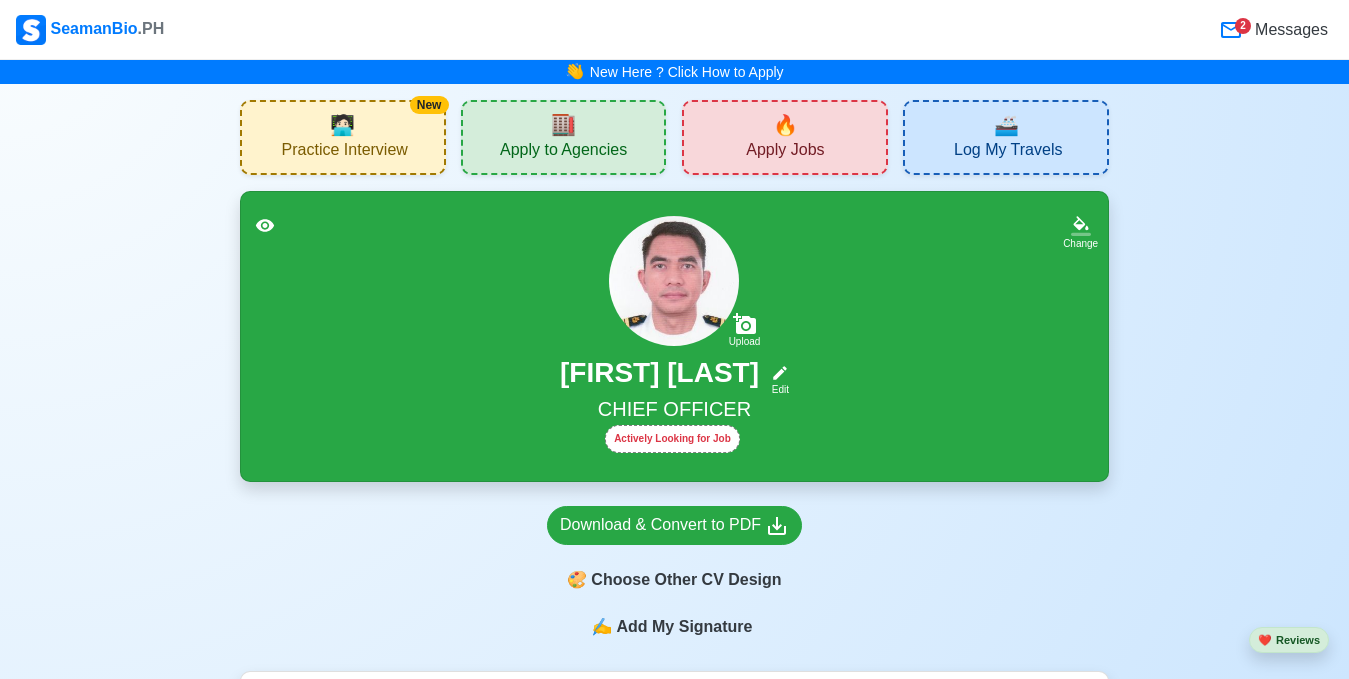 click on "Messages" at bounding box center [1289, 30] 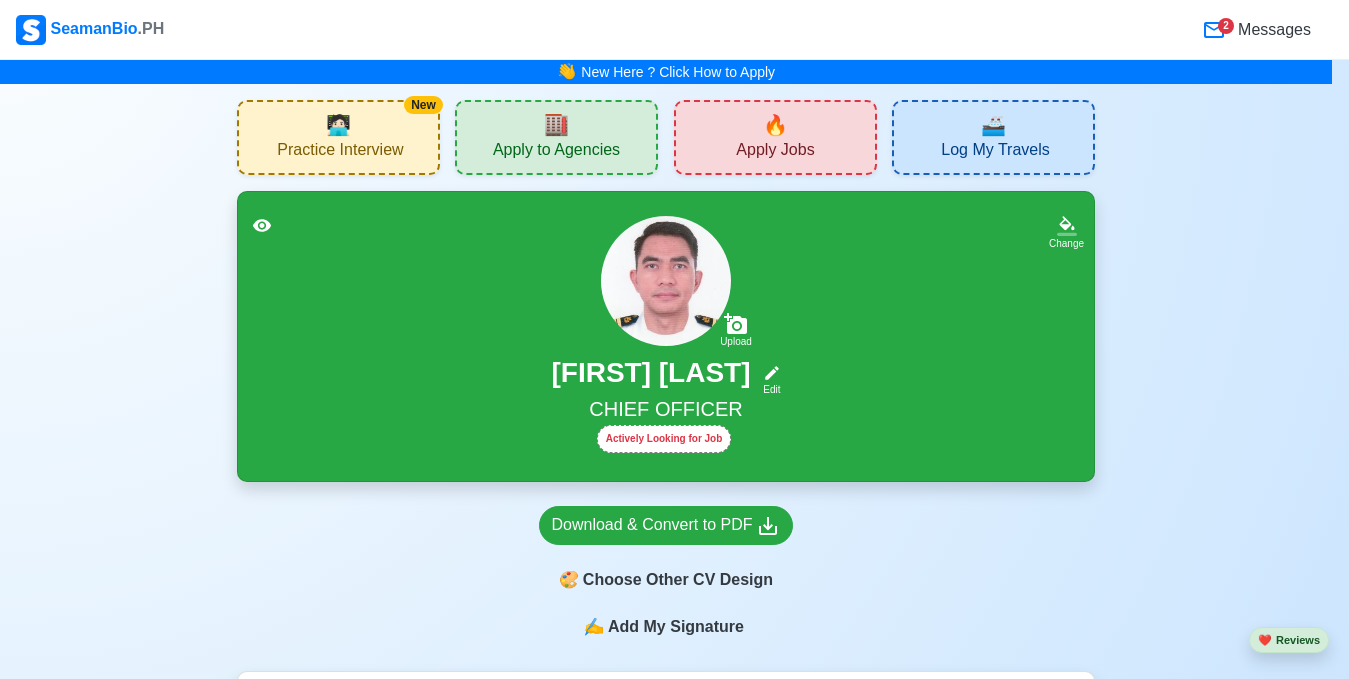 click 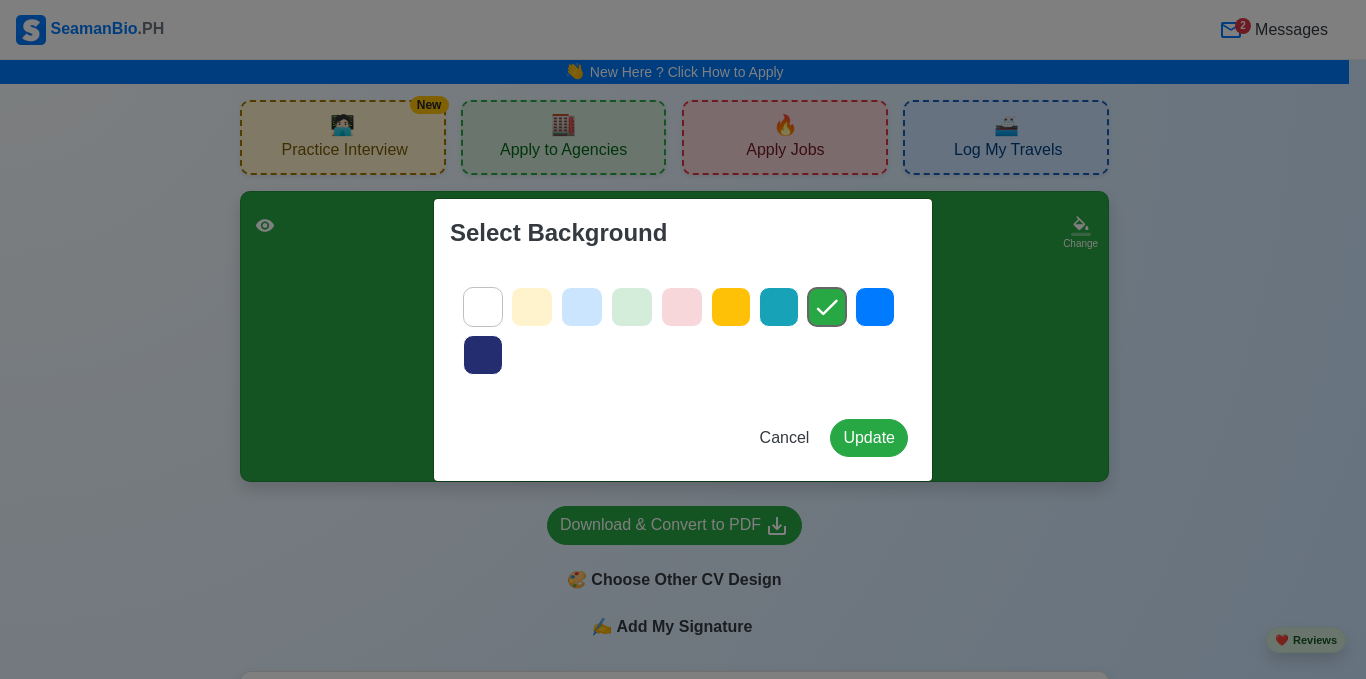 click 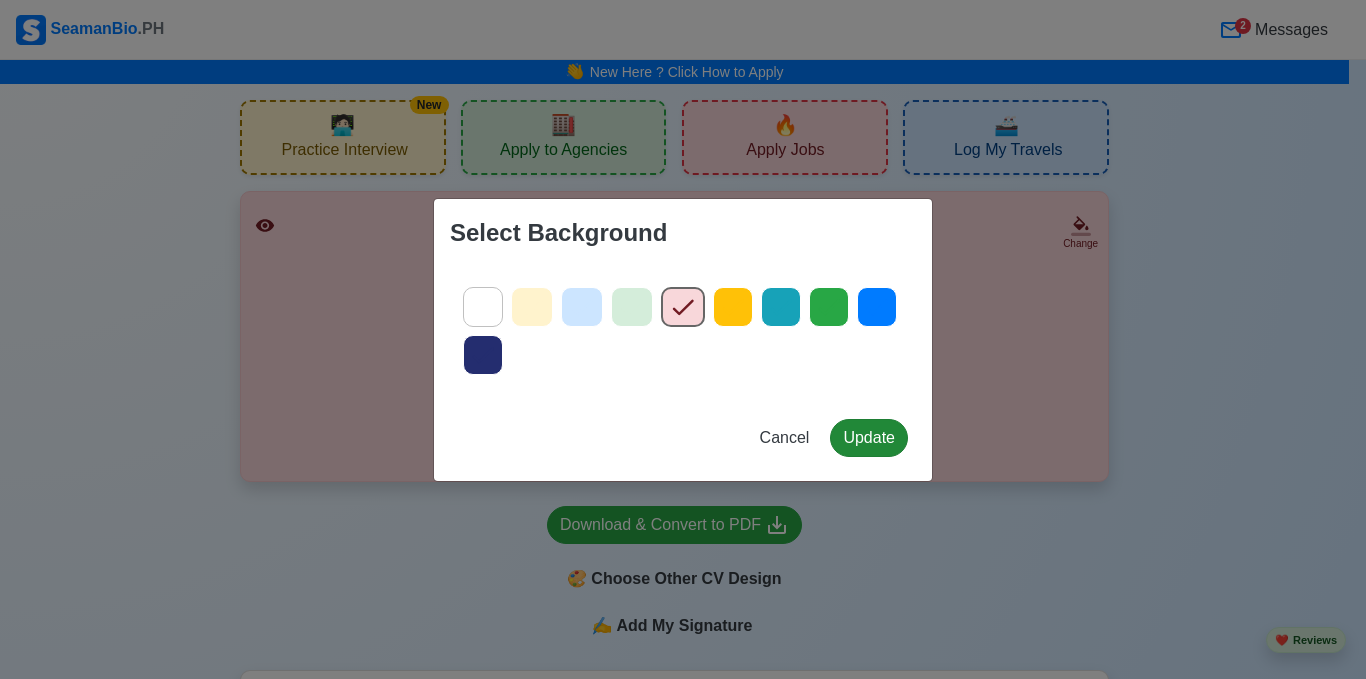 click 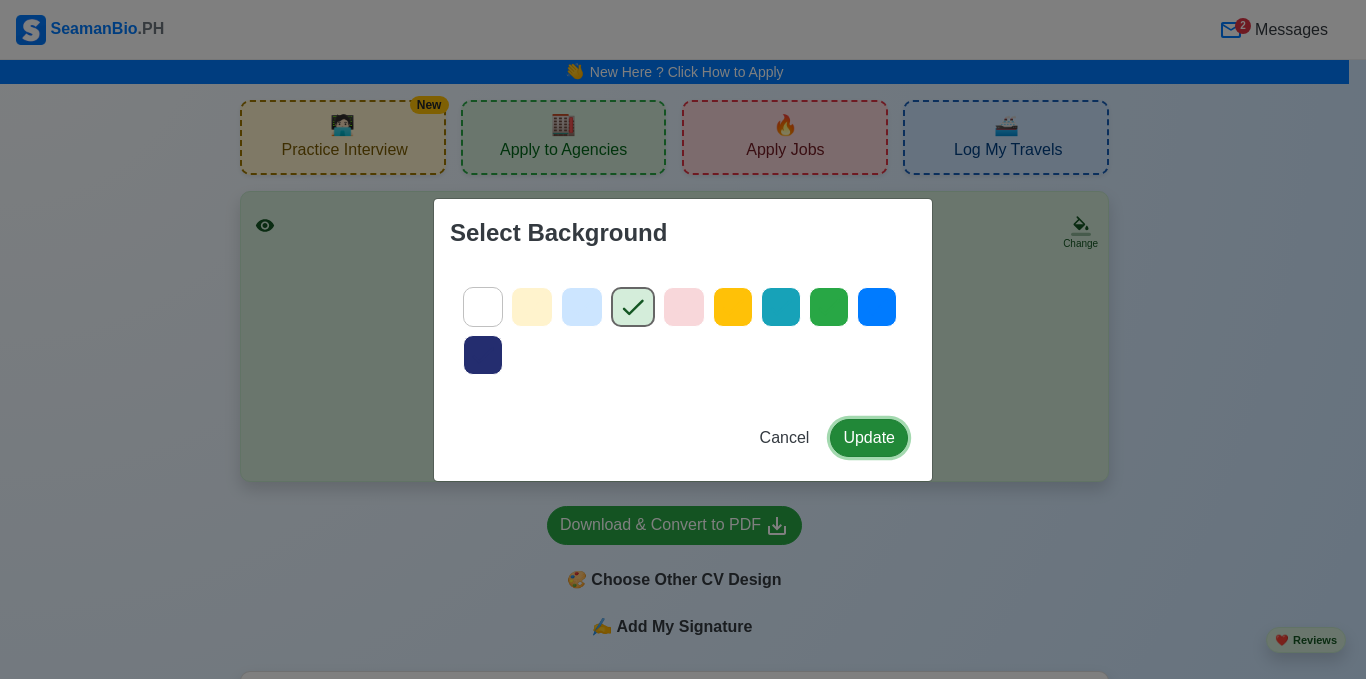 click on "Update" at bounding box center [869, 438] 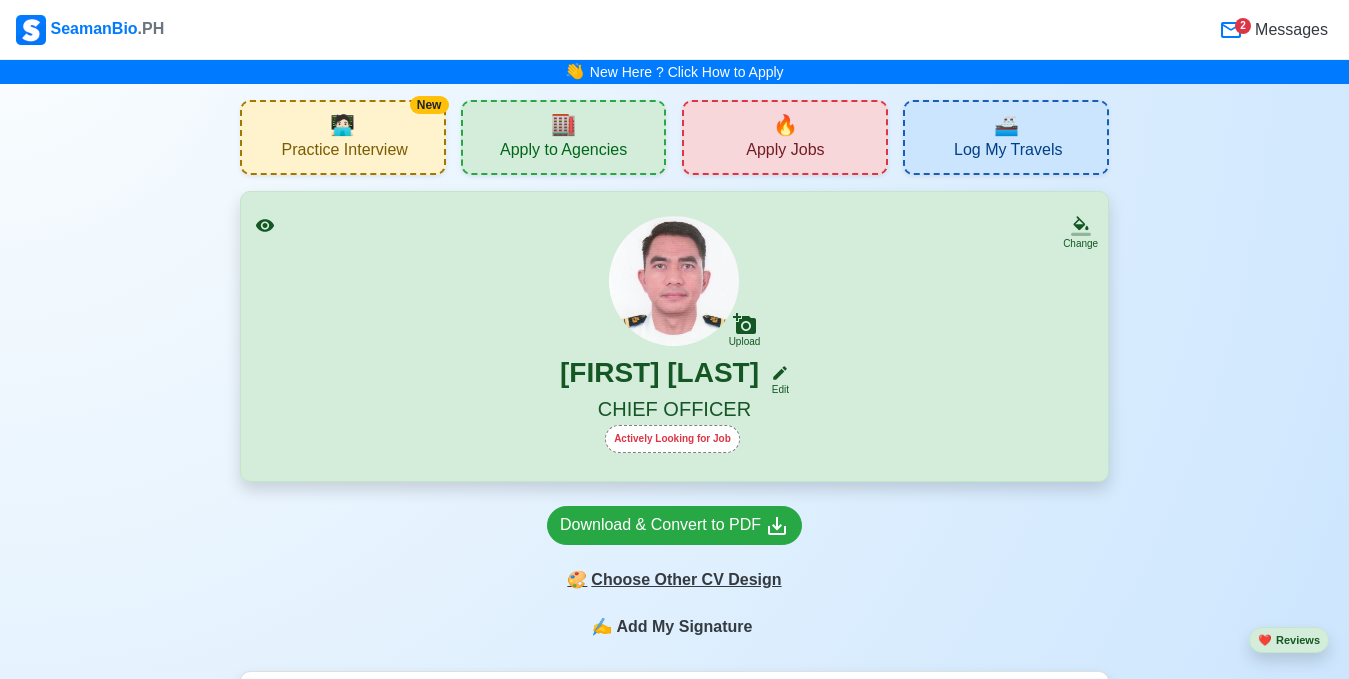 click on "🎨 Choose Other CV Design" at bounding box center [674, 580] 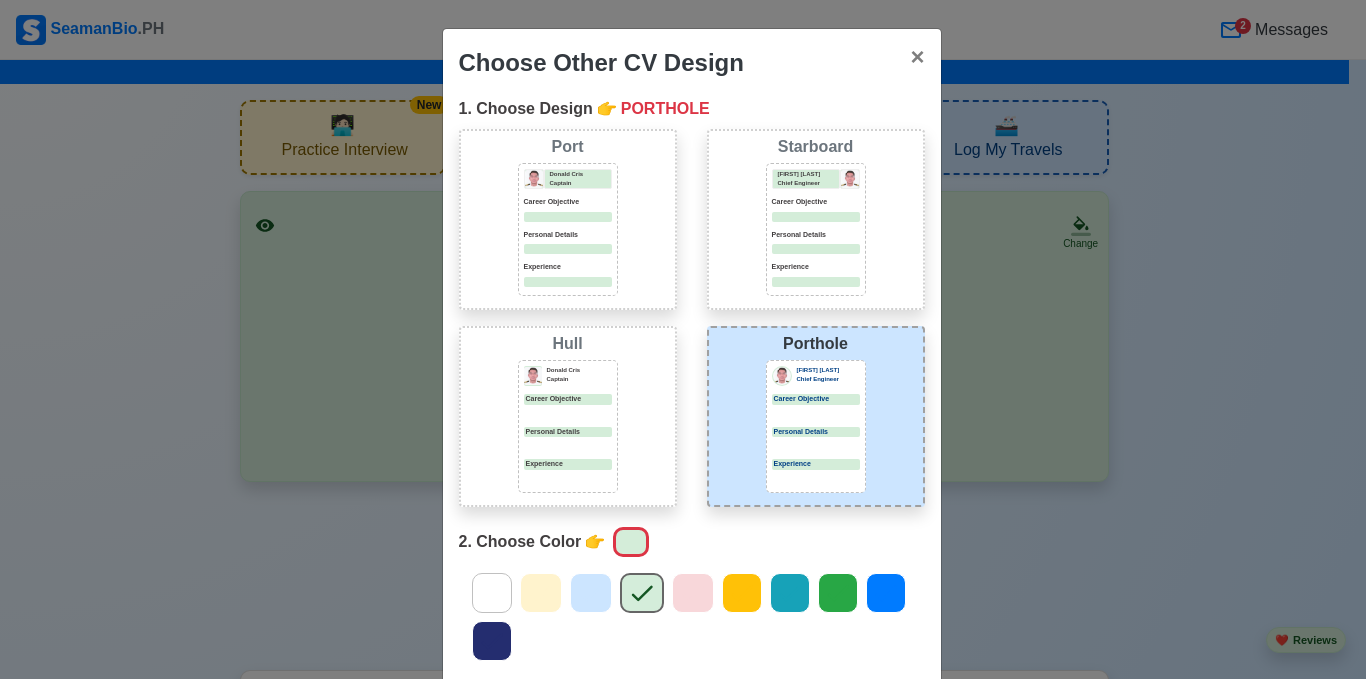 click on "A4" at bounding box center [853, 736] 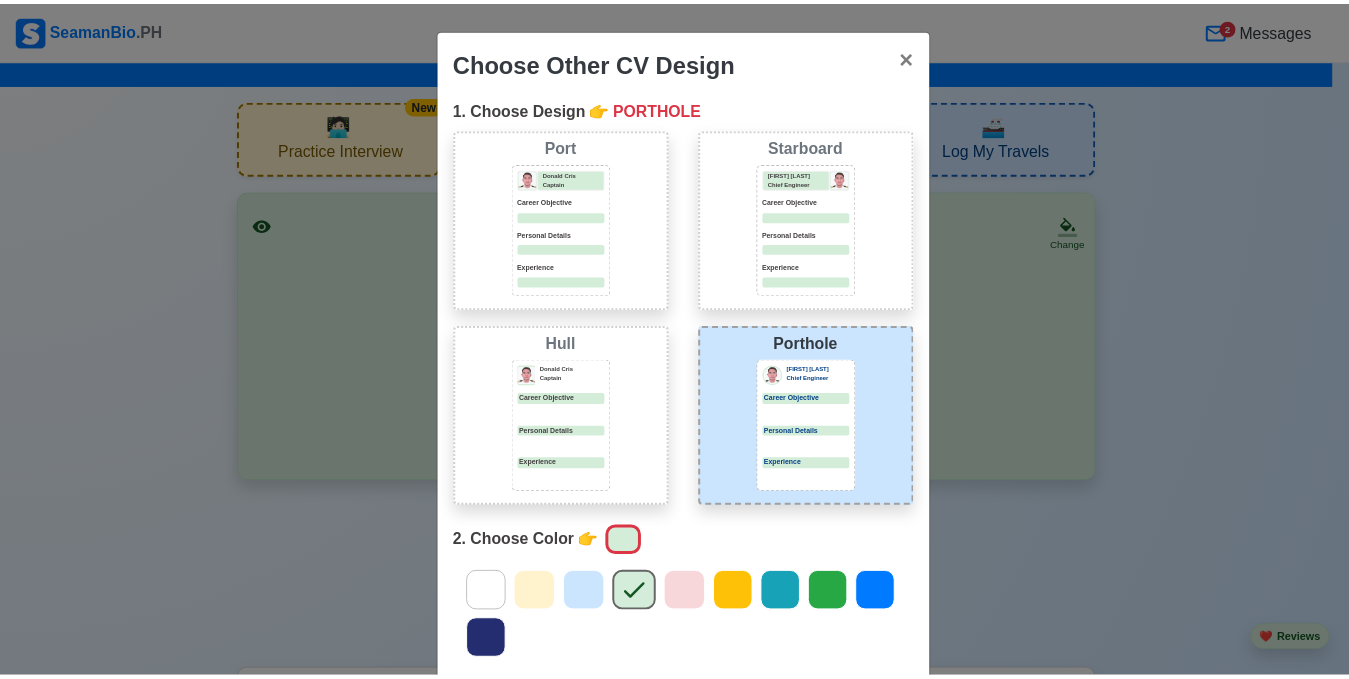 scroll, scrollTop: 242, scrollLeft: 0, axis: vertical 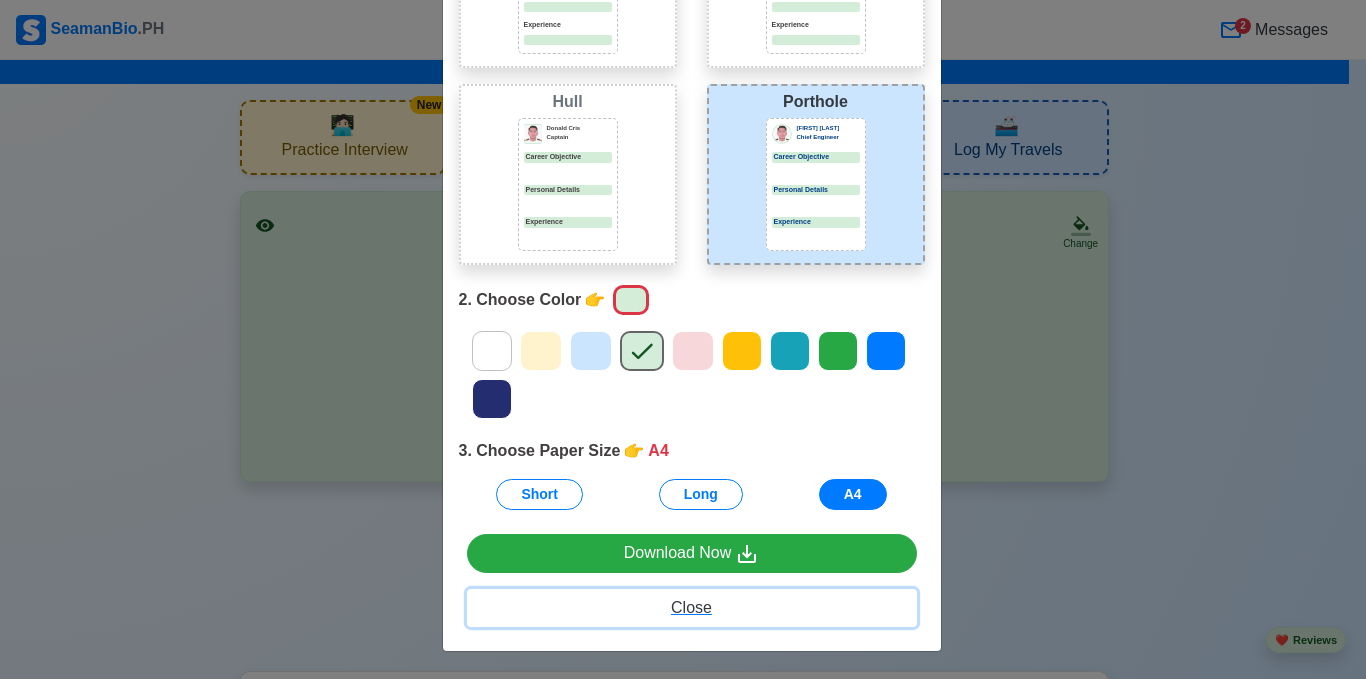 drag, startPoint x: 689, startPoint y: 609, endPoint x: 425, endPoint y: 151, distance: 528.6398 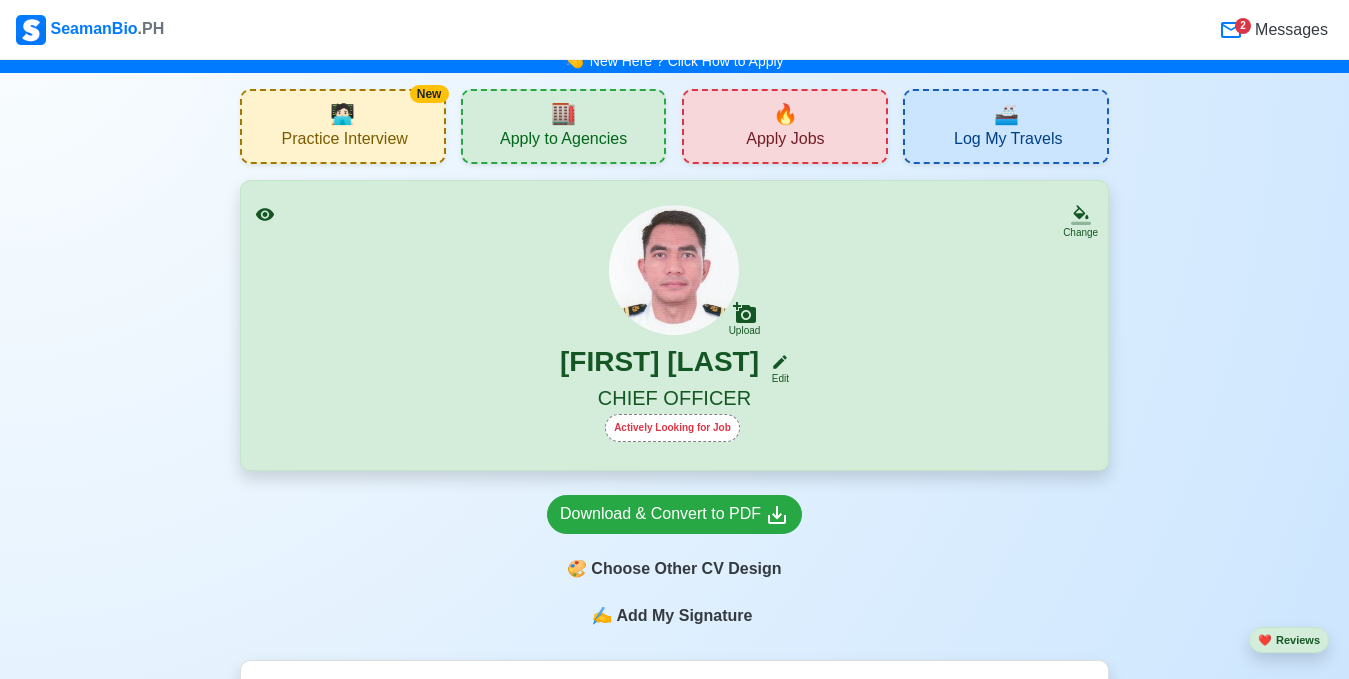 scroll, scrollTop: 0, scrollLeft: 0, axis: both 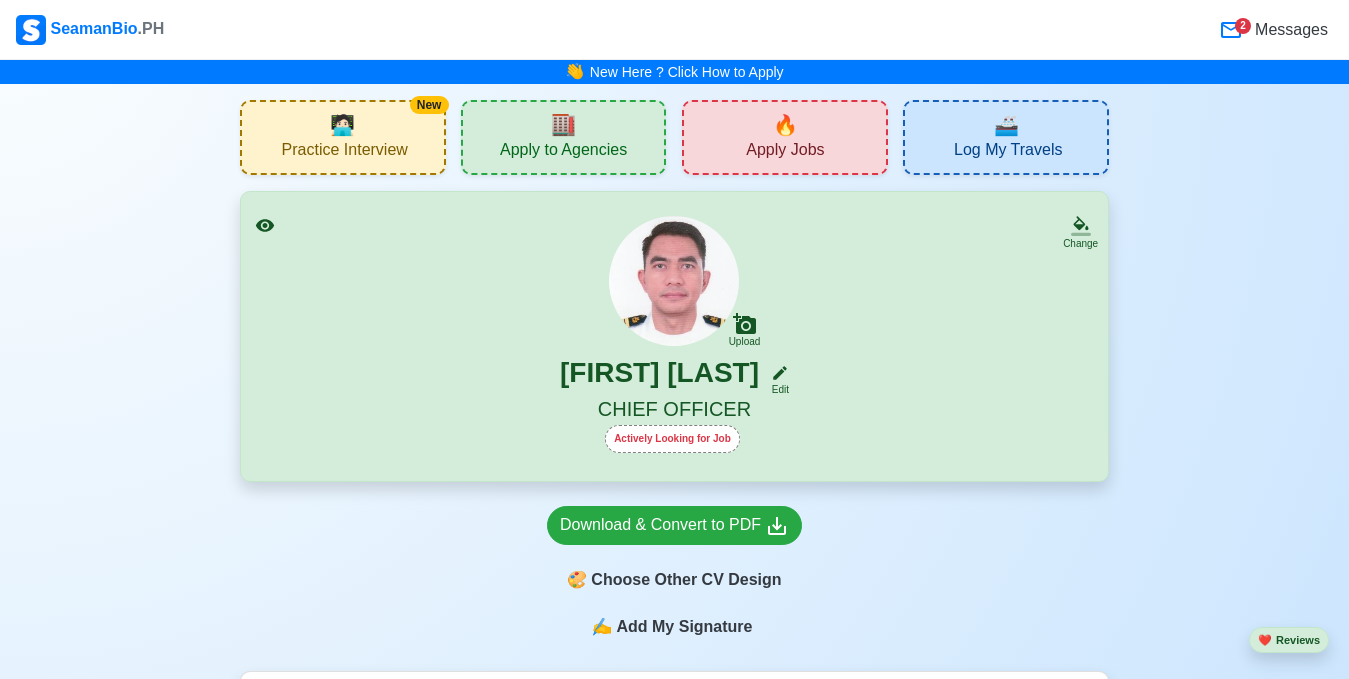 click on "🔥 Apply Jobs" at bounding box center (785, 137) 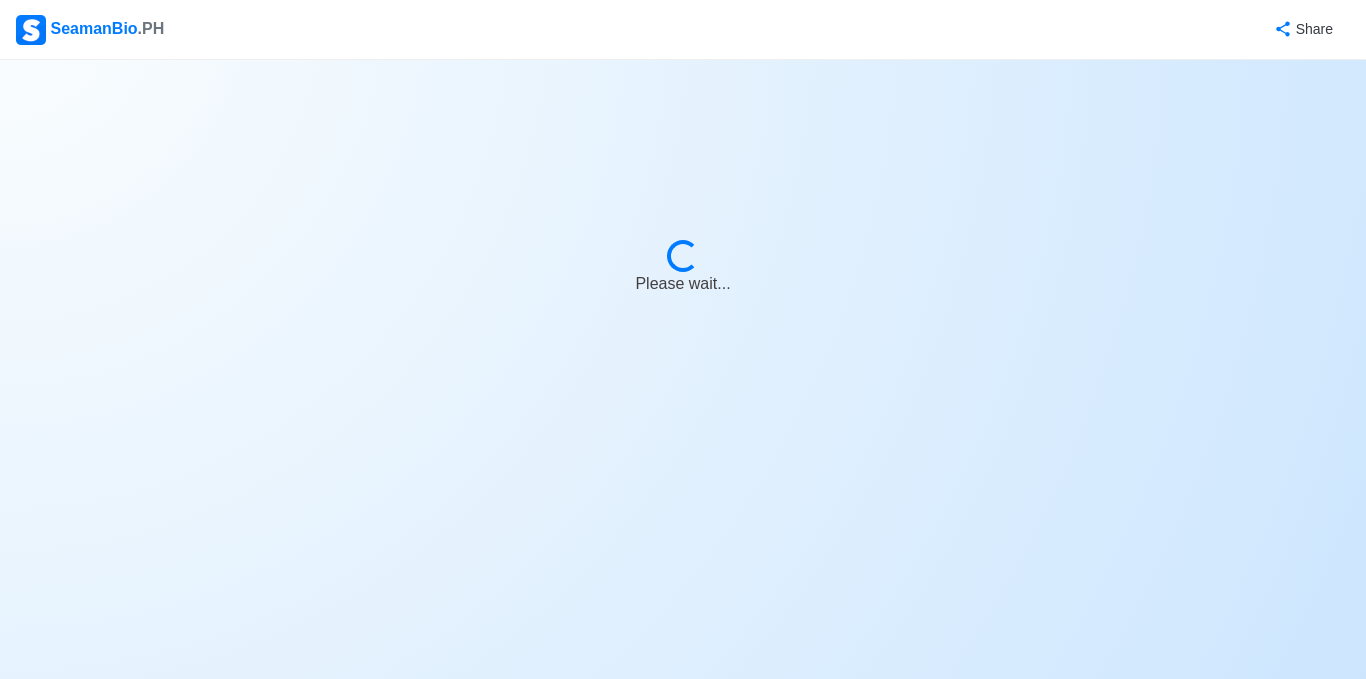 select on "Chief Officer" 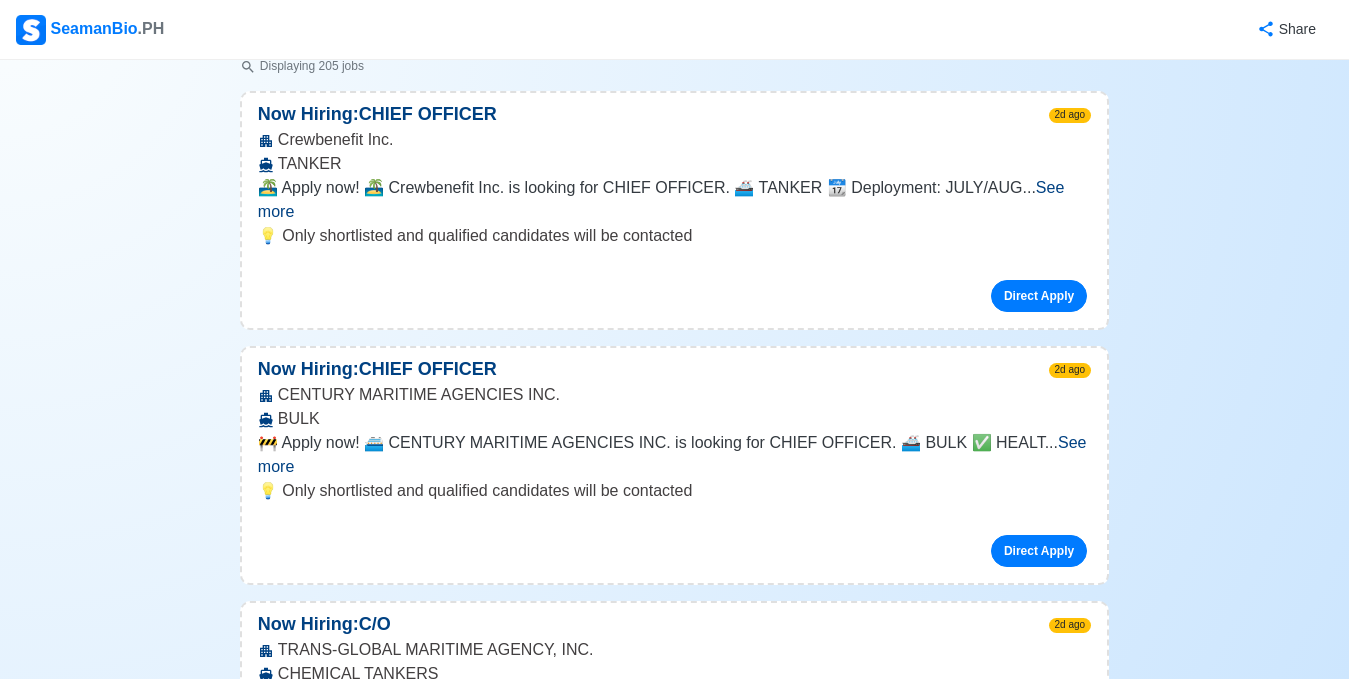 scroll, scrollTop: 300, scrollLeft: 0, axis: vertical 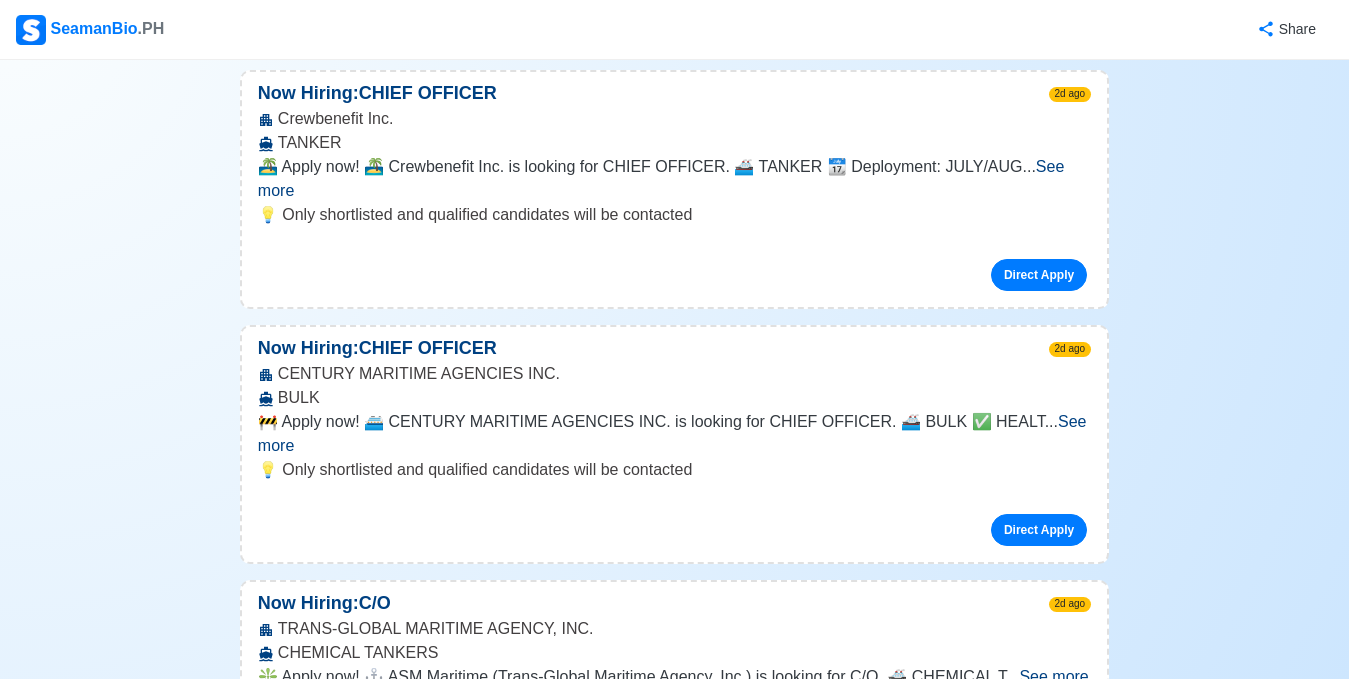 click on "See more" at bounding box center (672, 433) 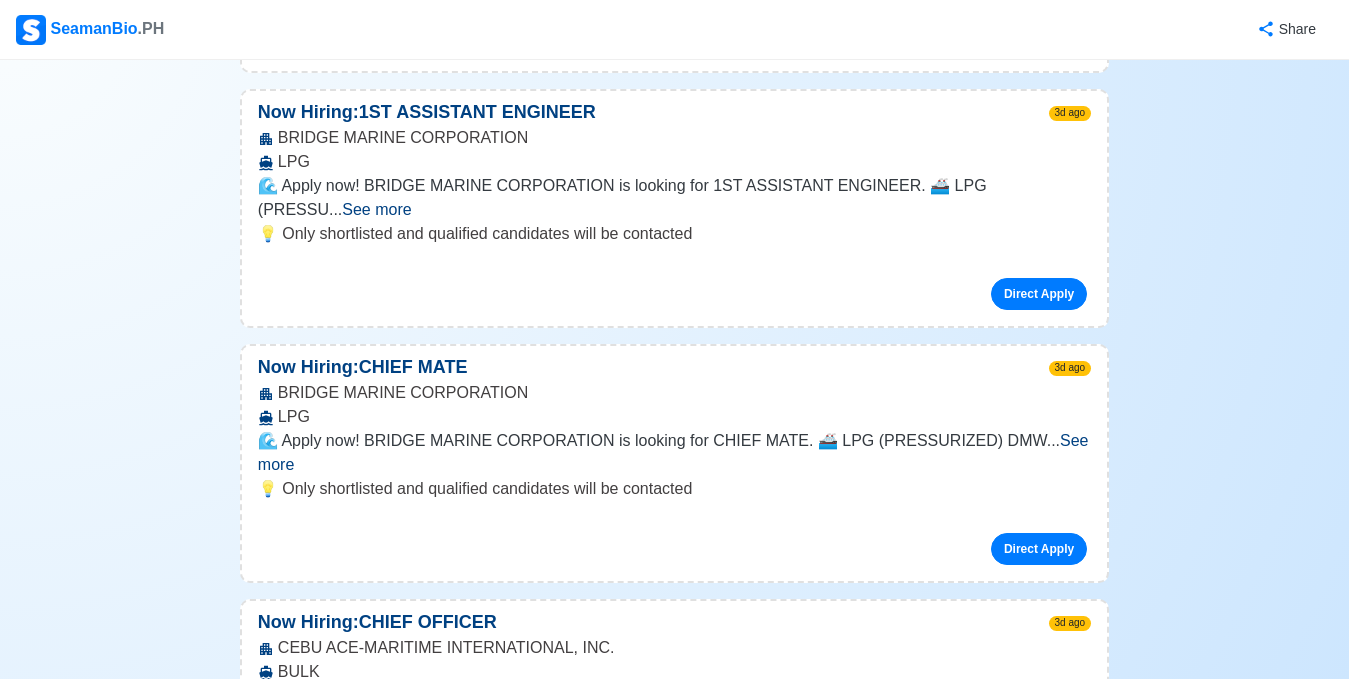 scroll, scrollTop: 2600, scrollLeft: 0, axis: vertical 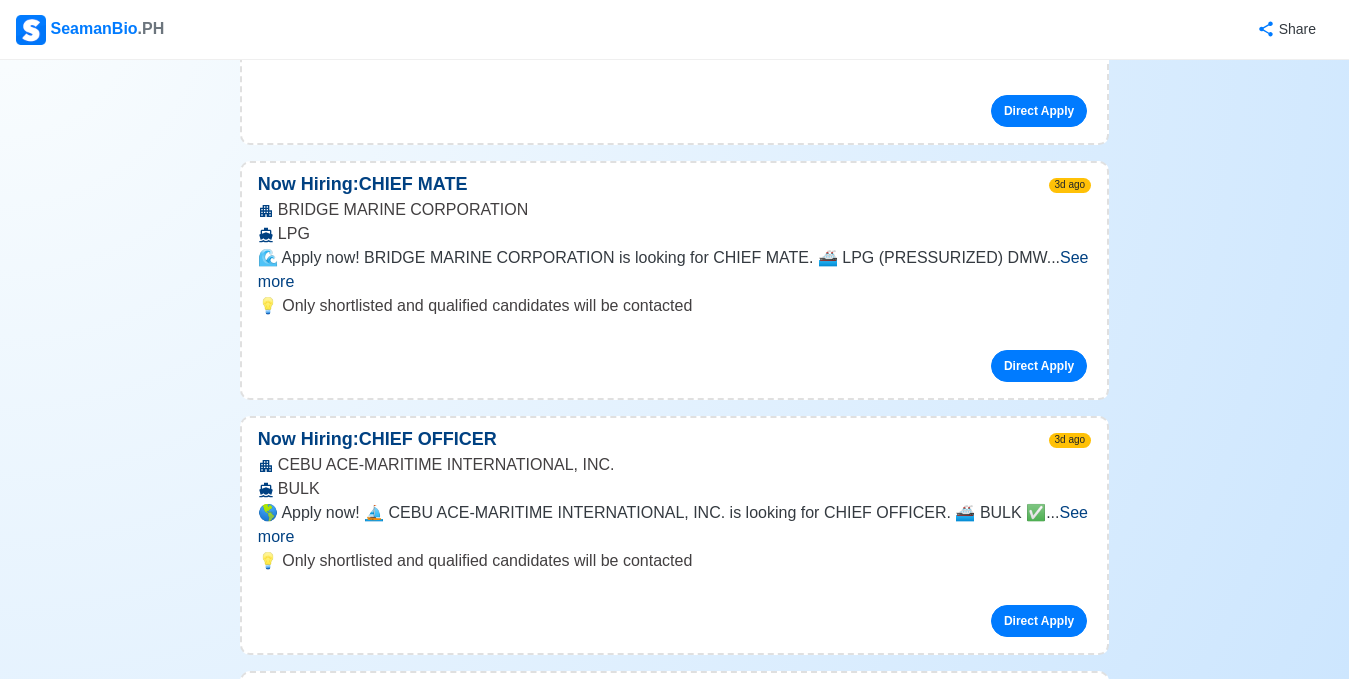 click on "See more" at bounding box center [673, 524] 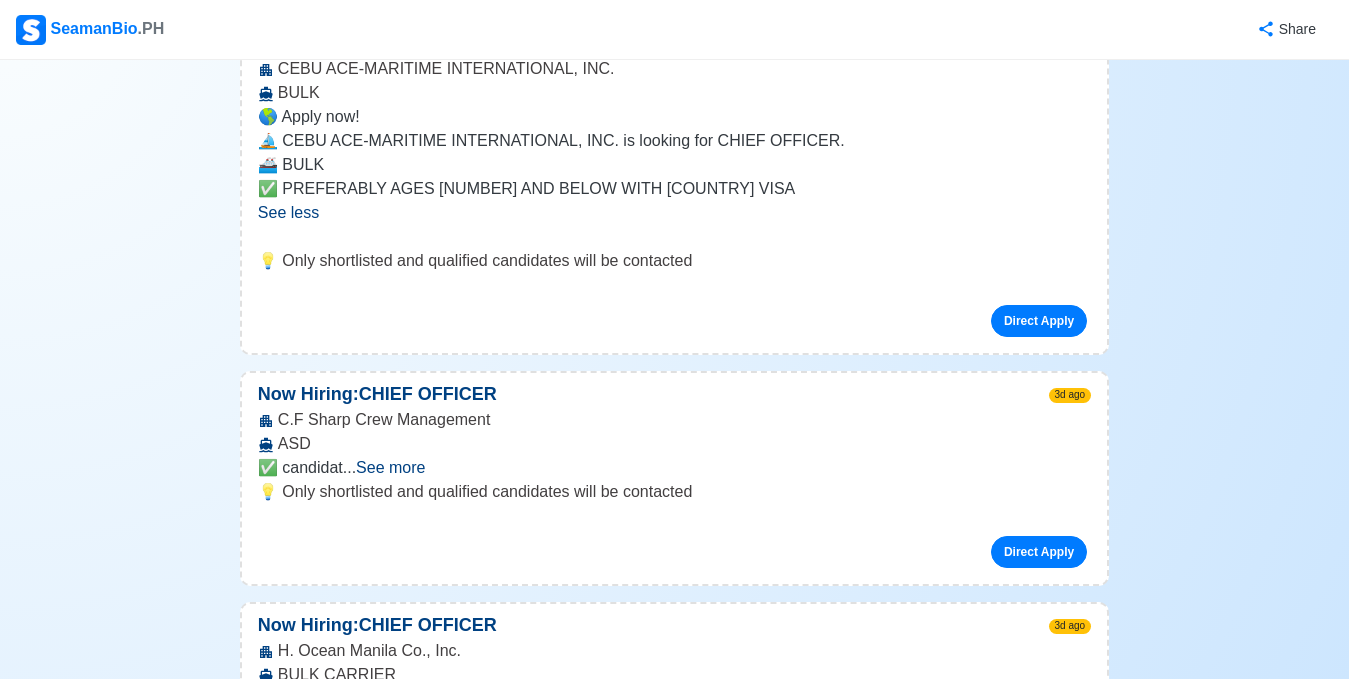 scroll, scrollTop: 3000, scrollLeft: 0, axis: vertical 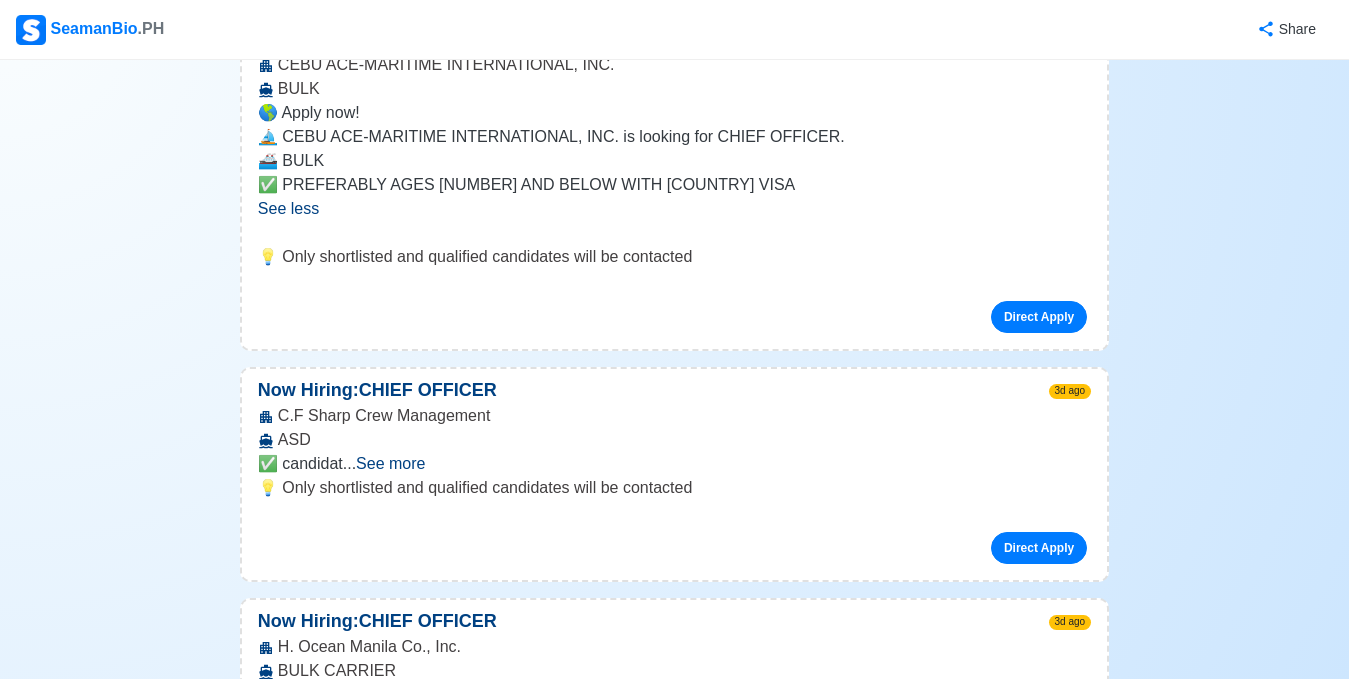 click on "See more" at bounding box center [386, 718] 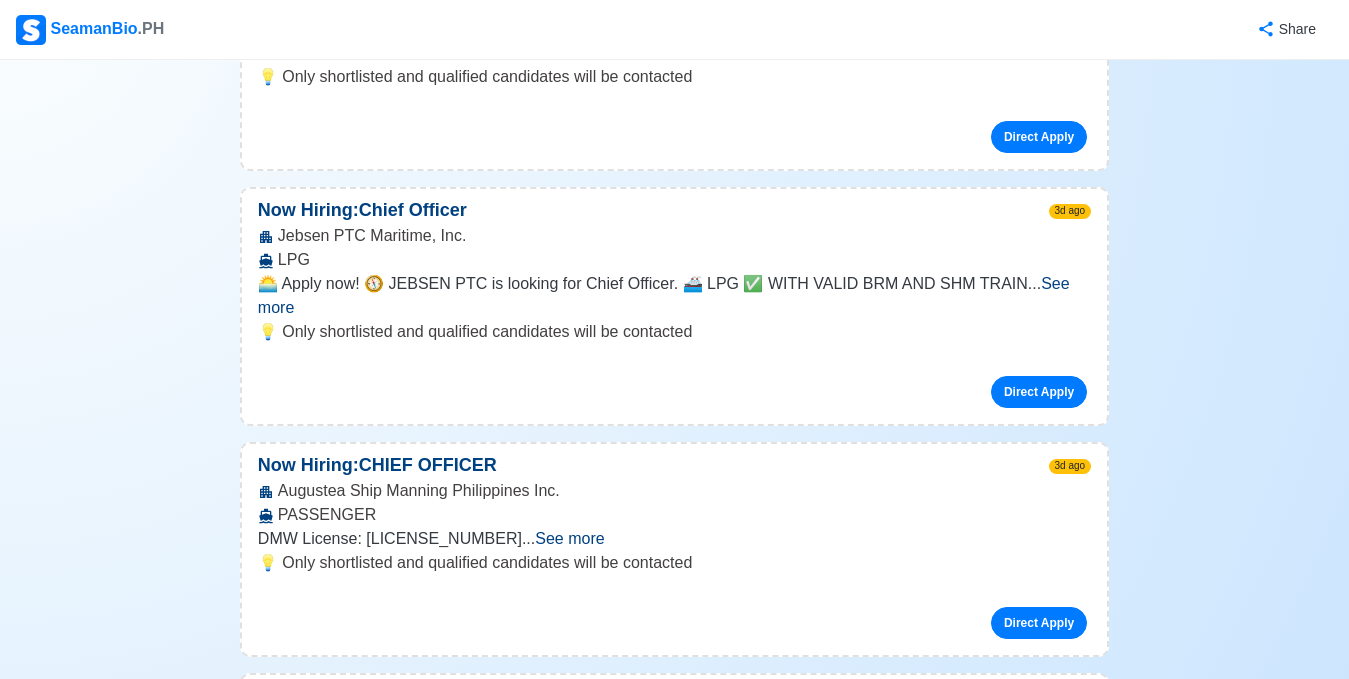 scroll, scrollTop: 4100, scrollLeft: 0, axis: vertical 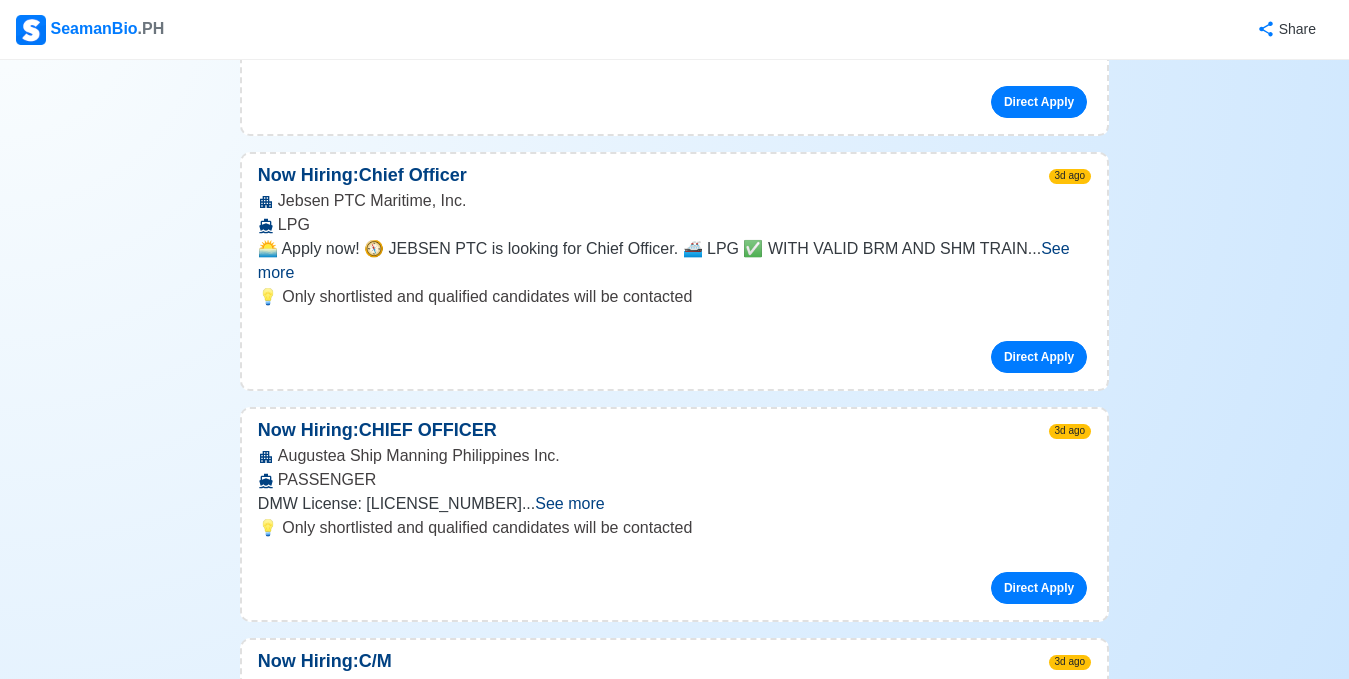 click on "See more" at bounding box center [569, 503] 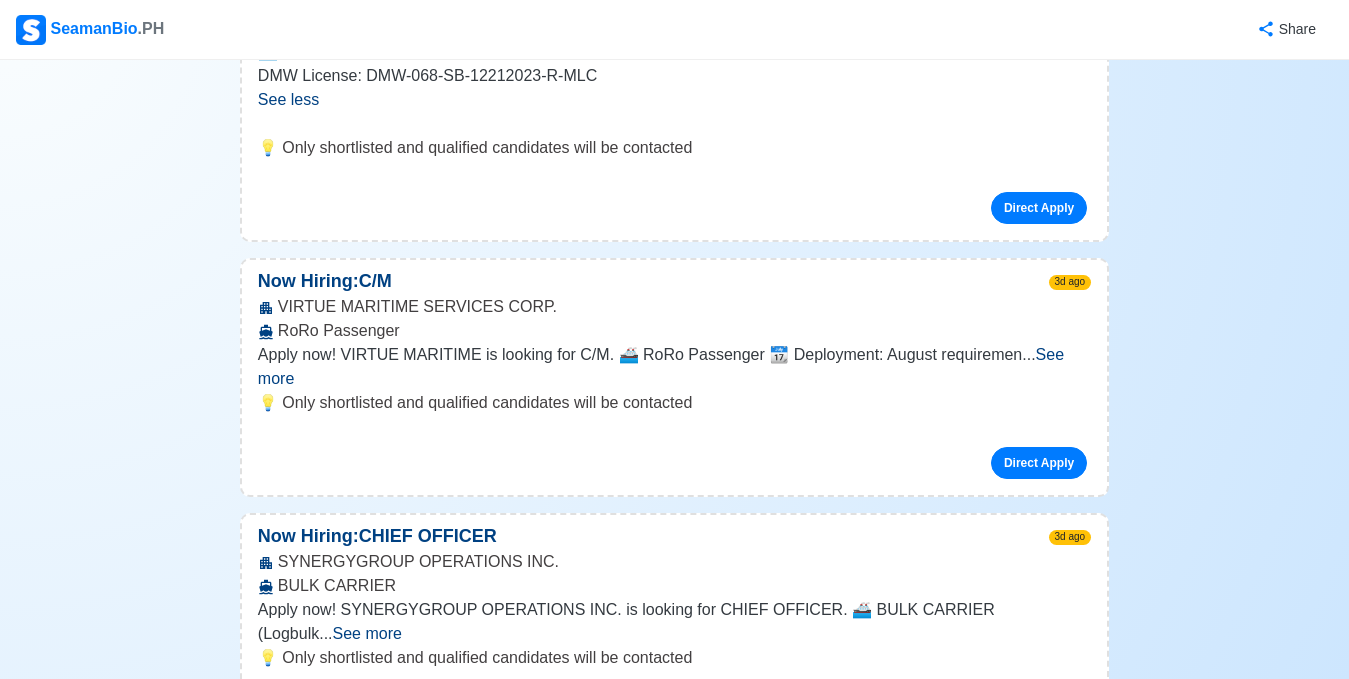 scroll, scrollTop: 4800, scrollLeft: 0, axis: vertical 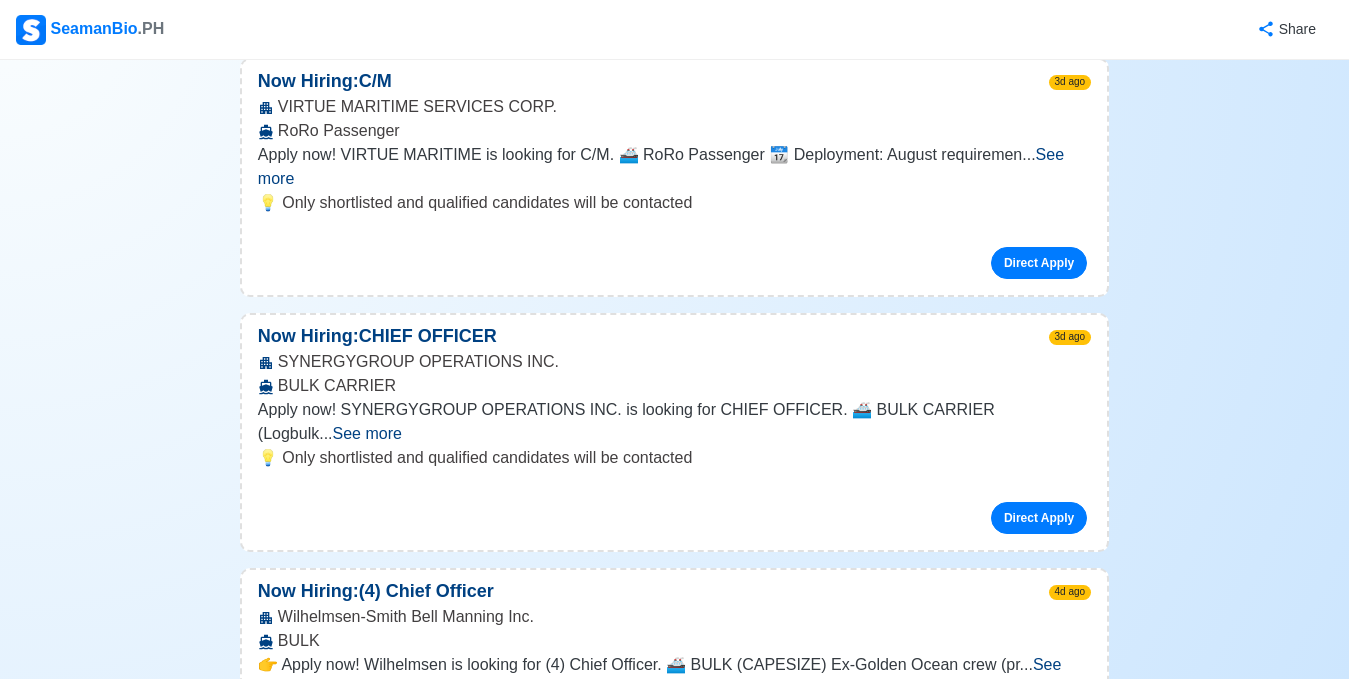click on "See more" at bounding box center [660, 676] 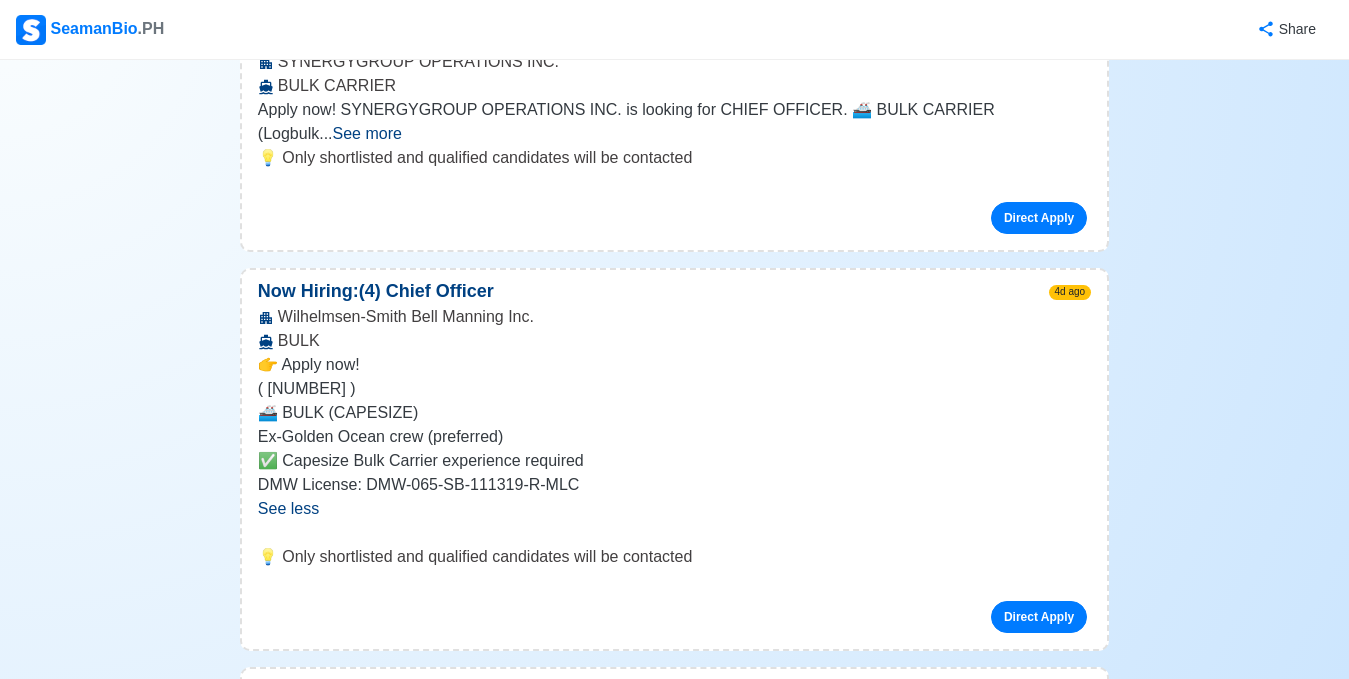 scroll, scrollTop: 5300, scrollLeft: 0, axis: vertical 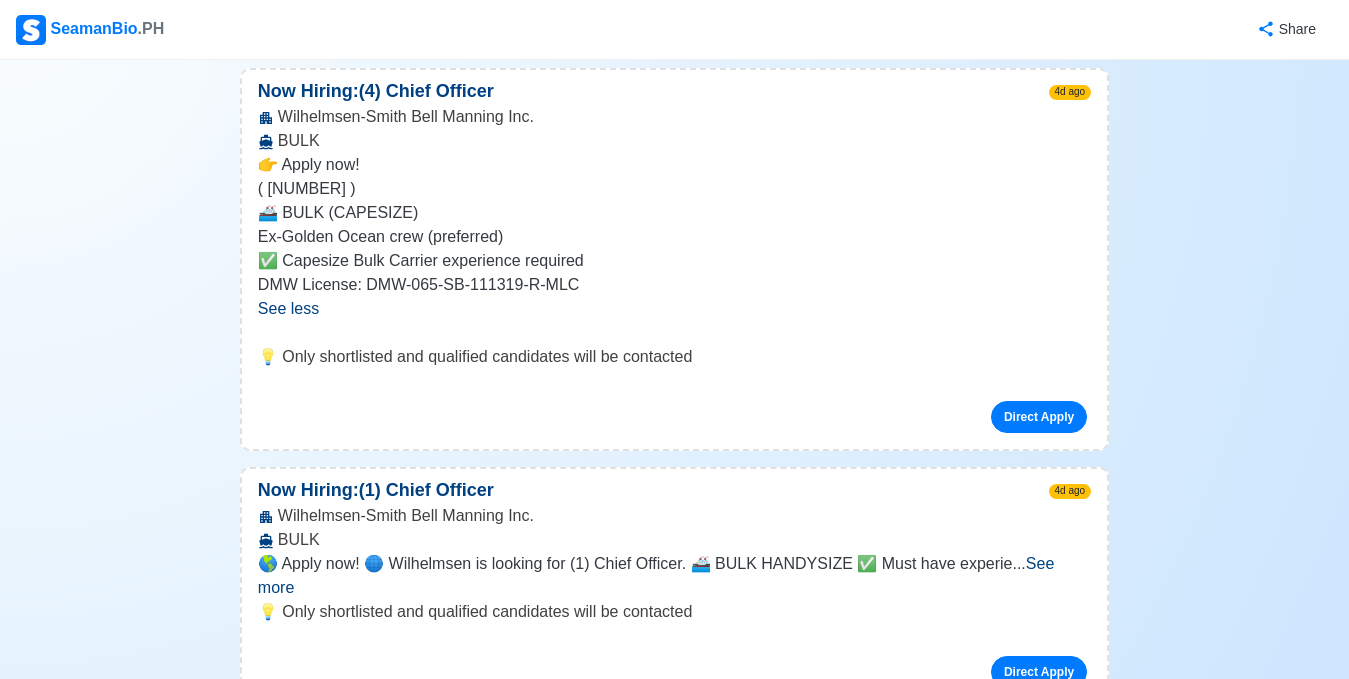 click on "See more" at bounding box center [656, 575] 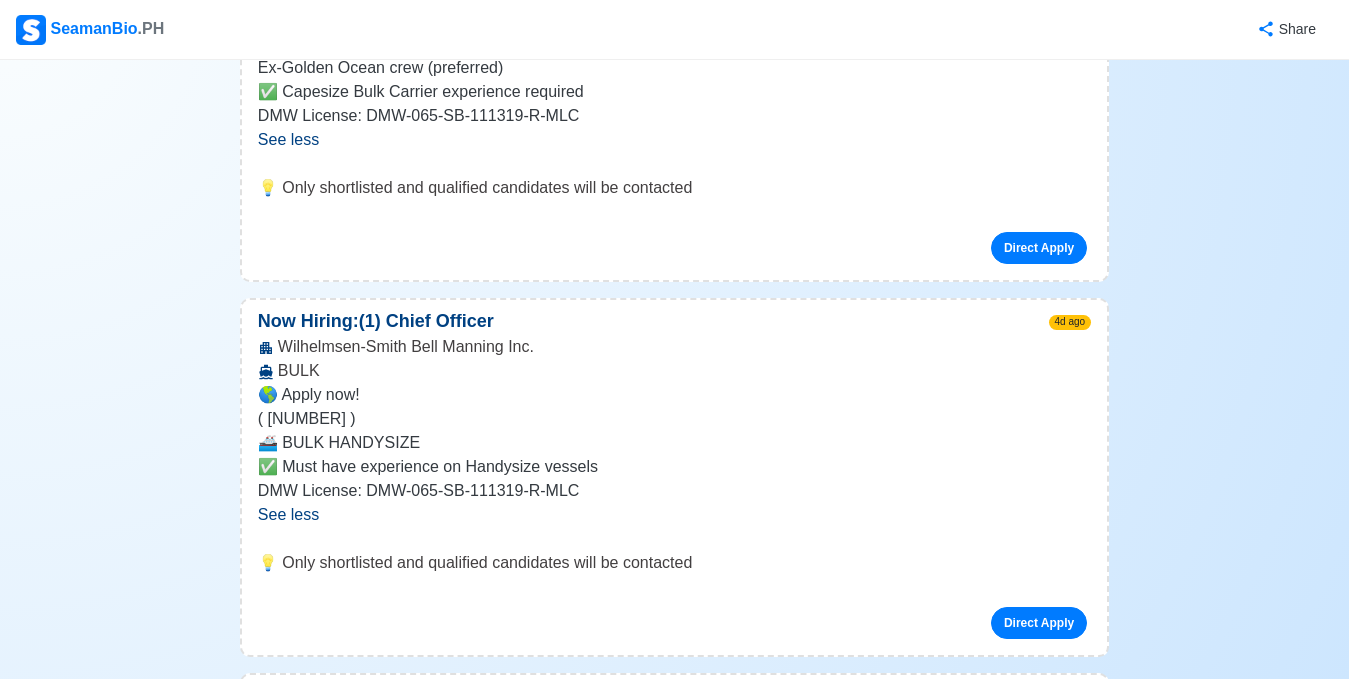 scroll, scrollTop: 5500, scrollLeft: 0, axis: vertical 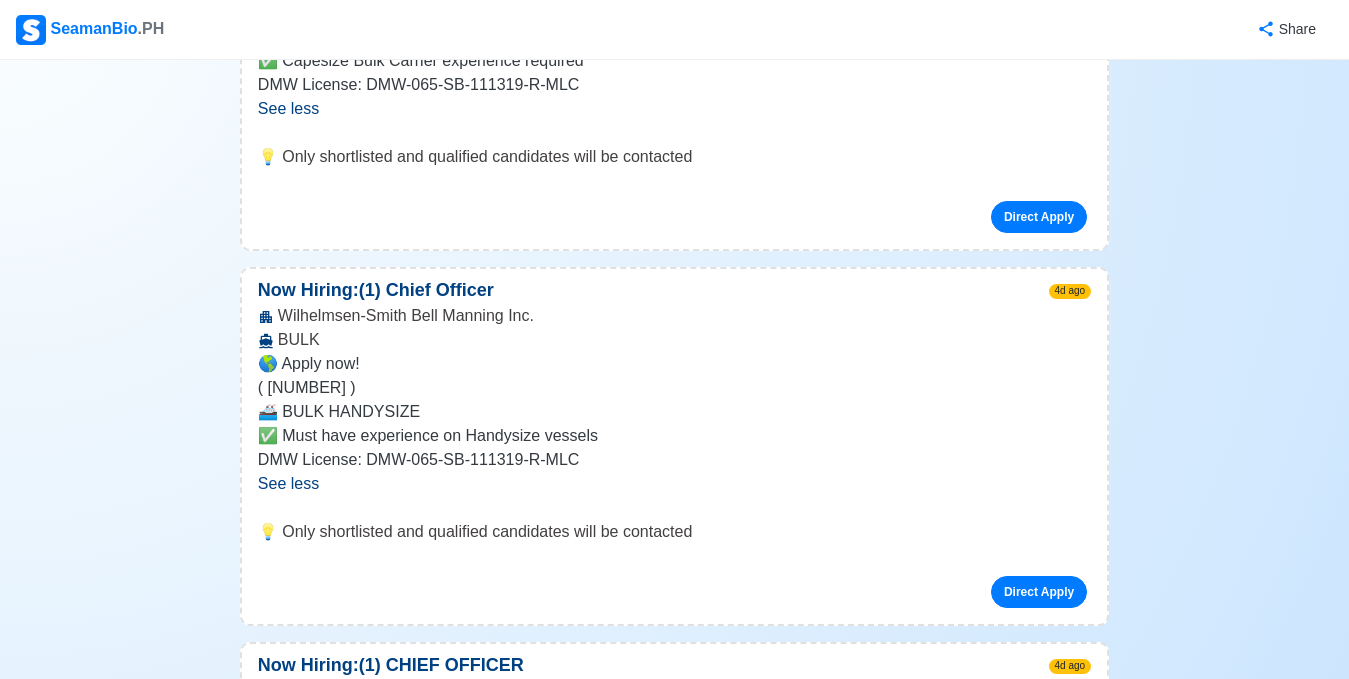 click on "See more" at bounding box center (663, 750) 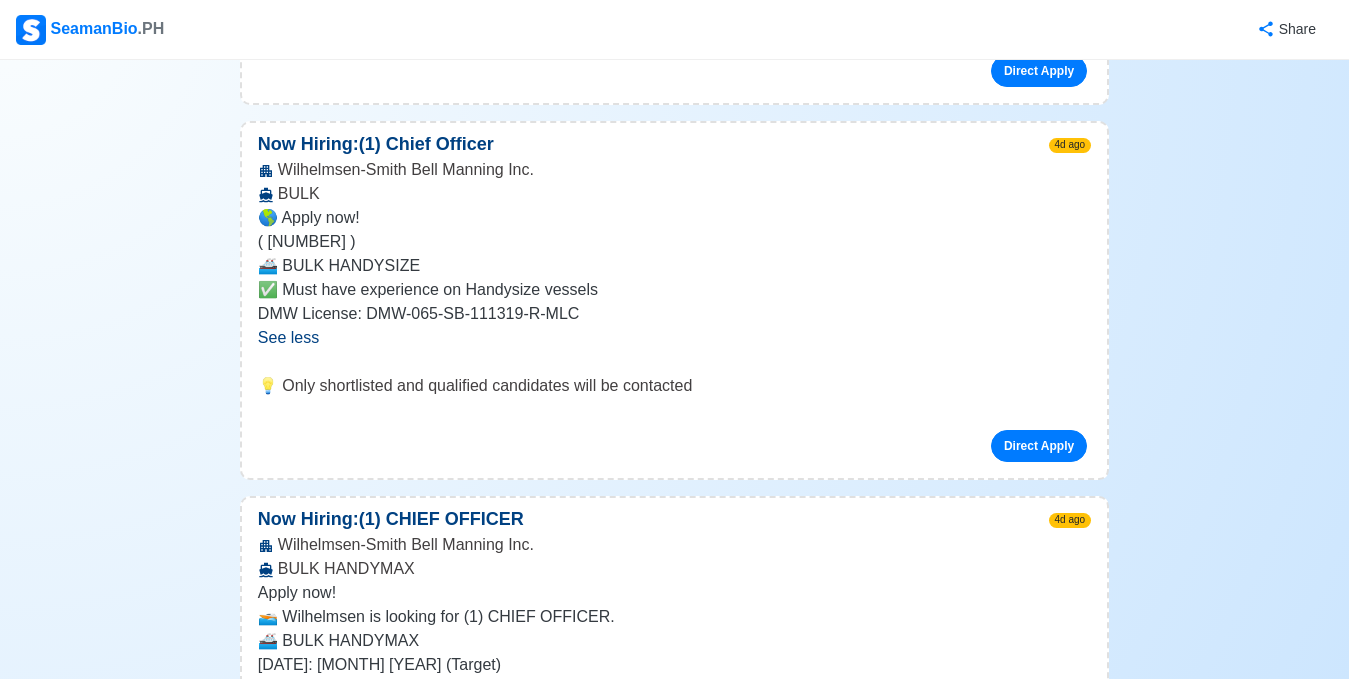 scroll, scrollTop: 5900, scrollLeft: 0, axis: vertical 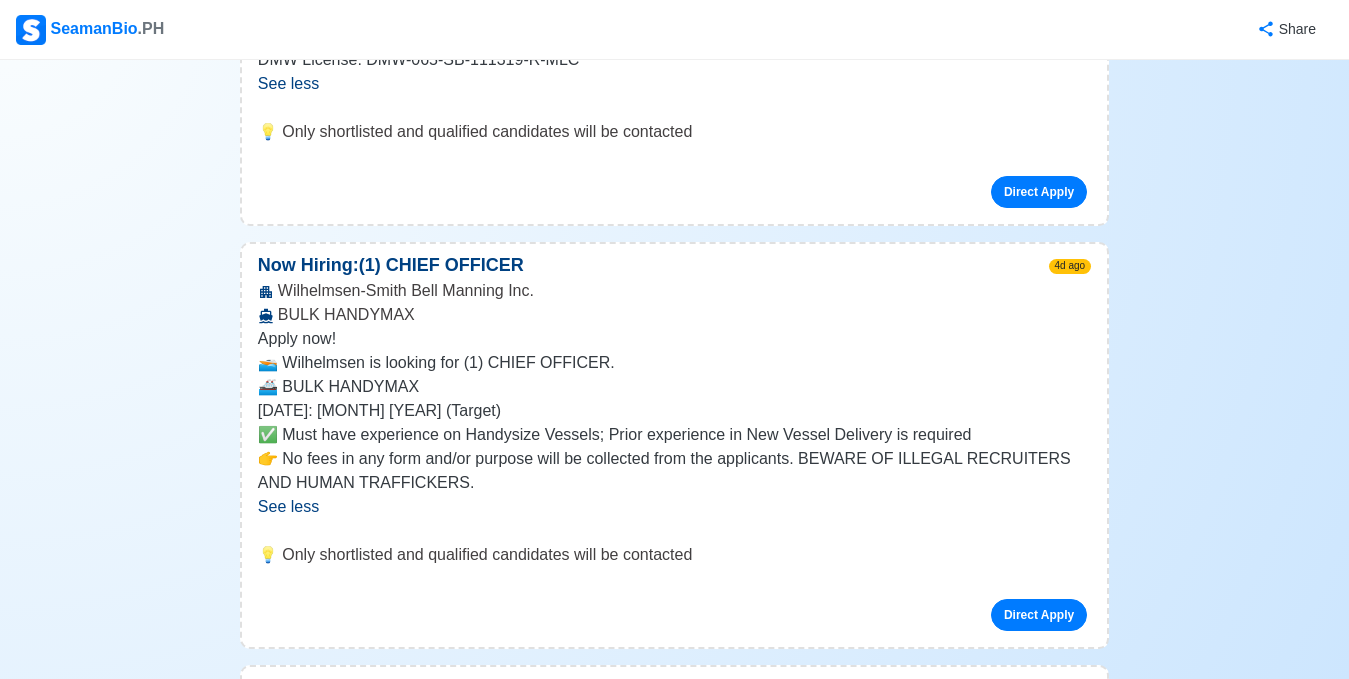 click on "See more" at bounding box center (667, 773) 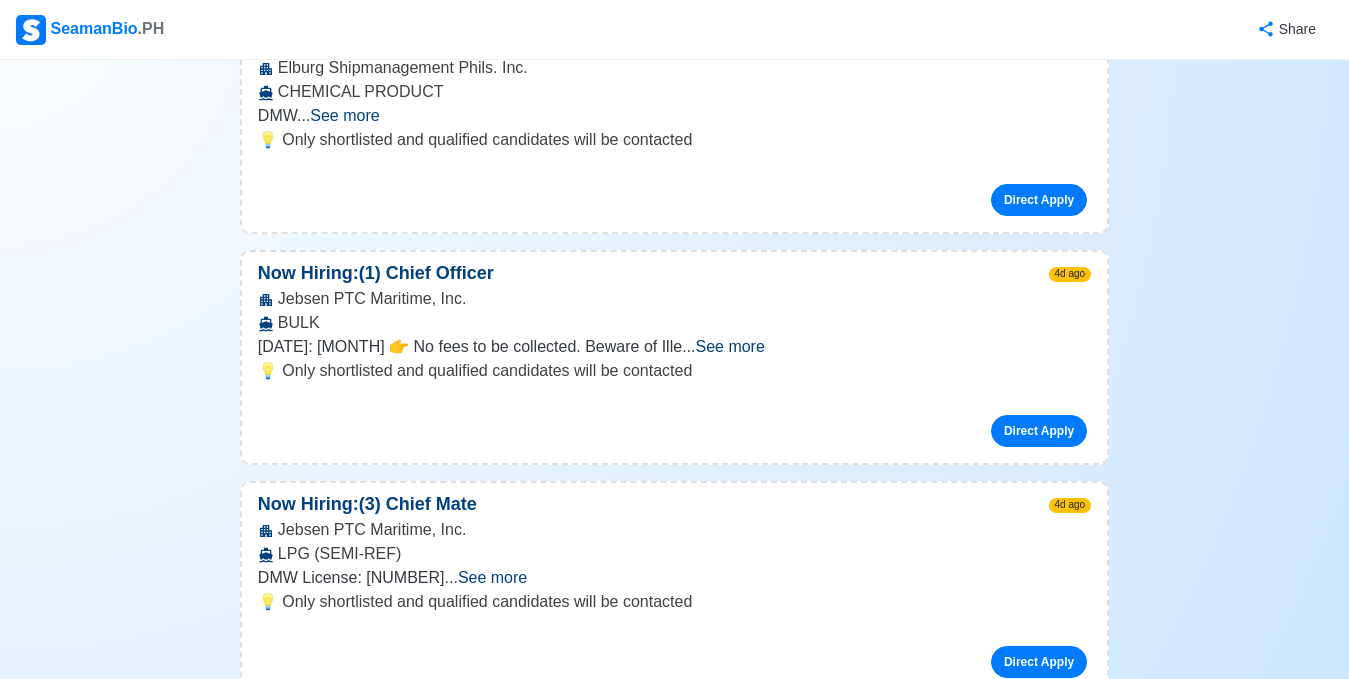 scroll, scrollTop: 7300, scrollLeft: 0, axis: vertical 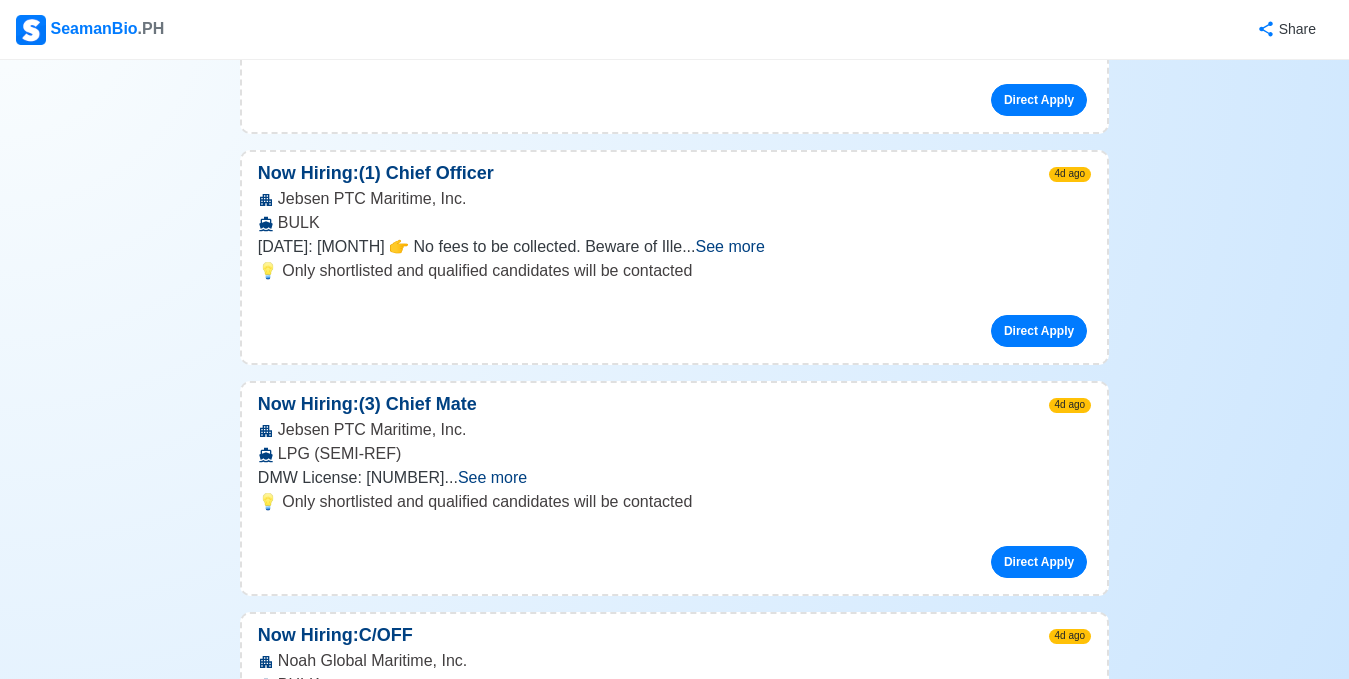 click on "See more" at bounding box center (656, 720) 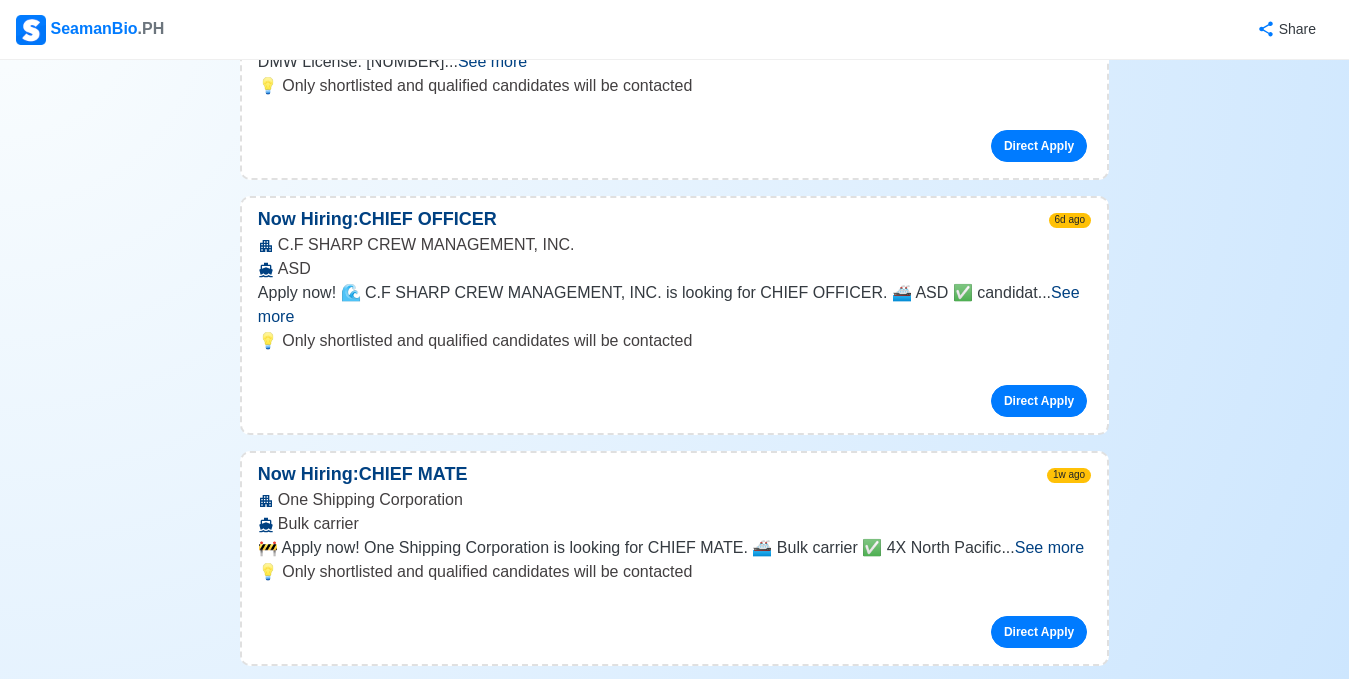 scroll, scrollTop: 8900, scrollLeft: 0, axis: vertical 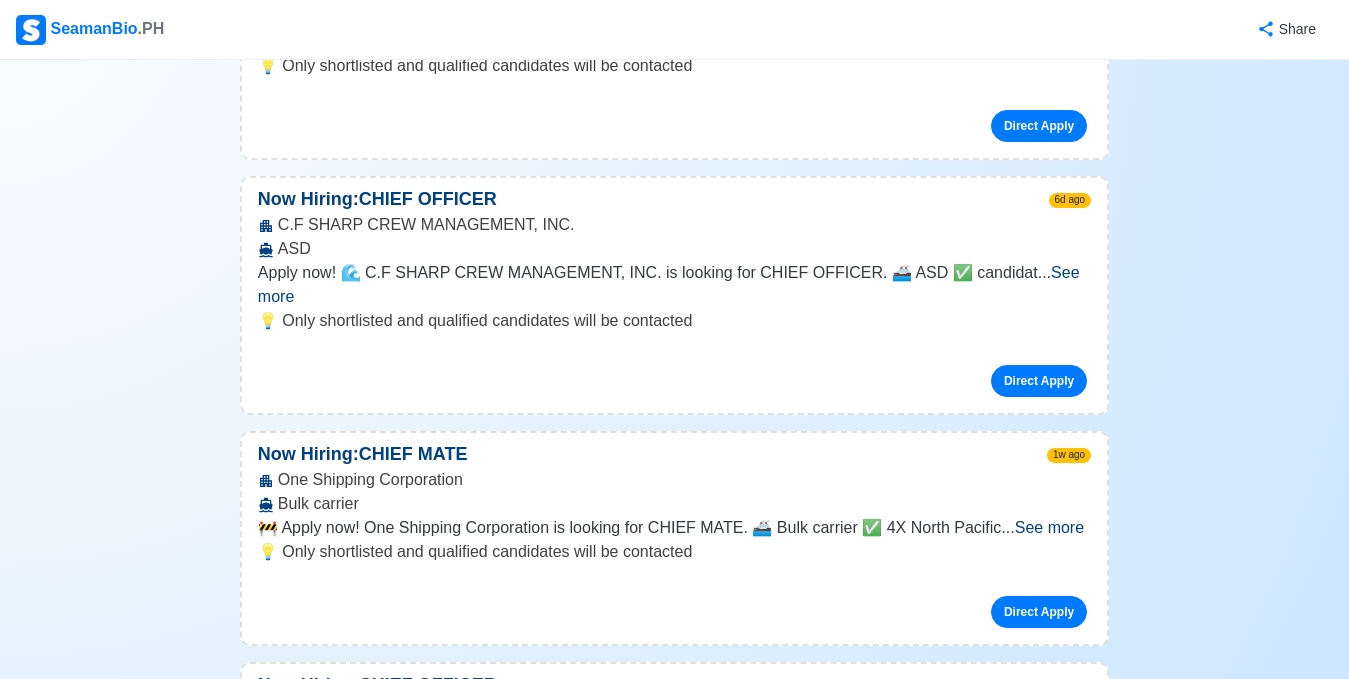 click on "See more" at bounding box center (1049, 527) 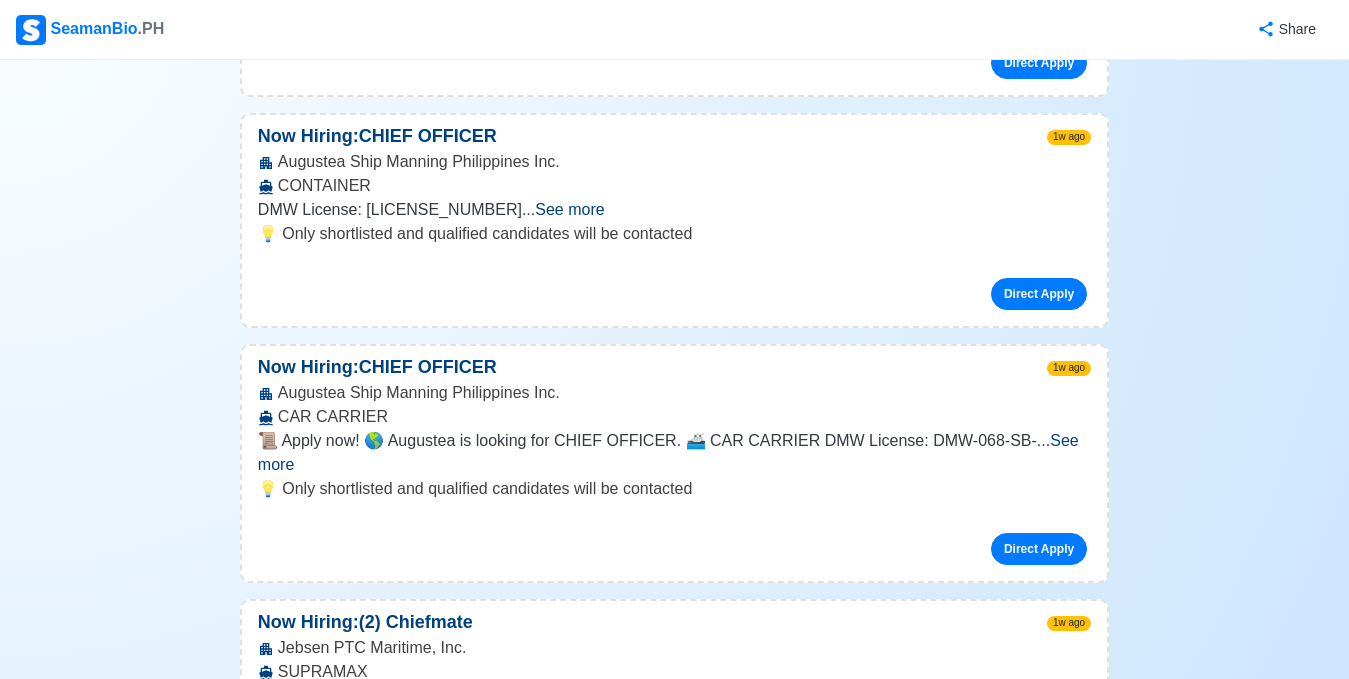 scroll, scrollTop: 12300, scrollLeft: 0, axis: vertical 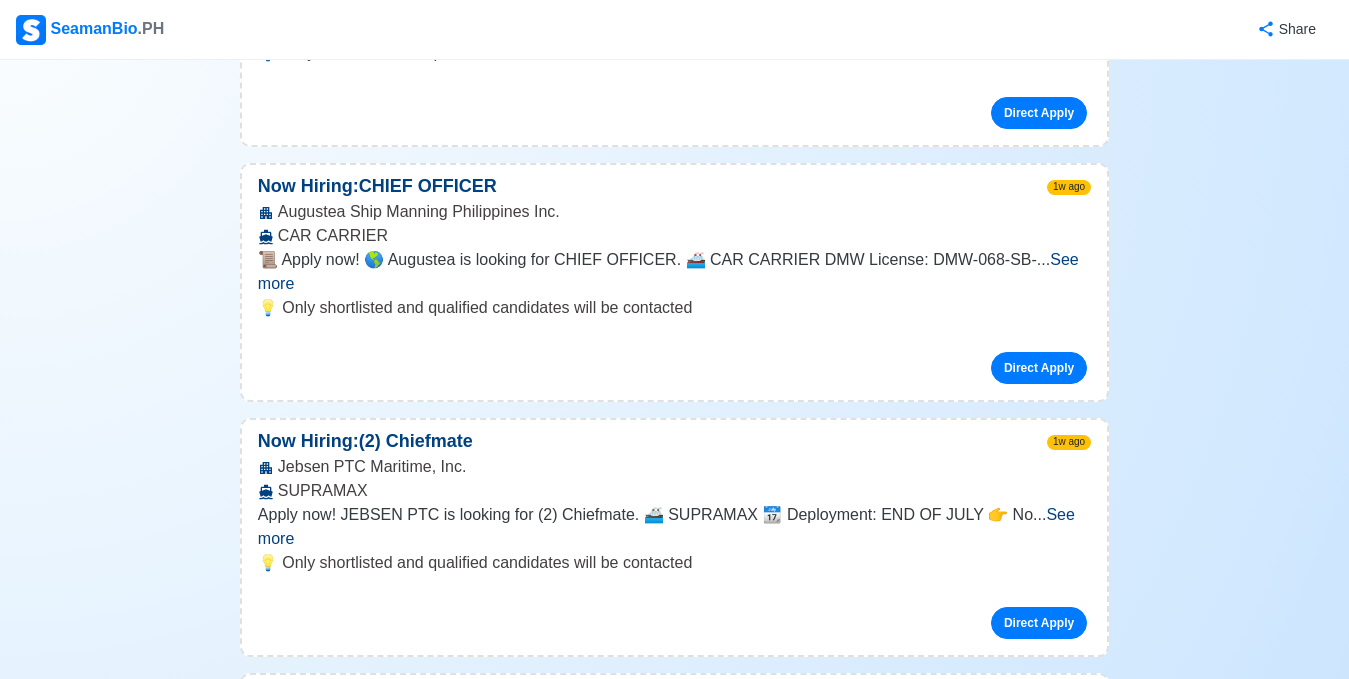 click on "See more" at bounding box center [492, 1024] 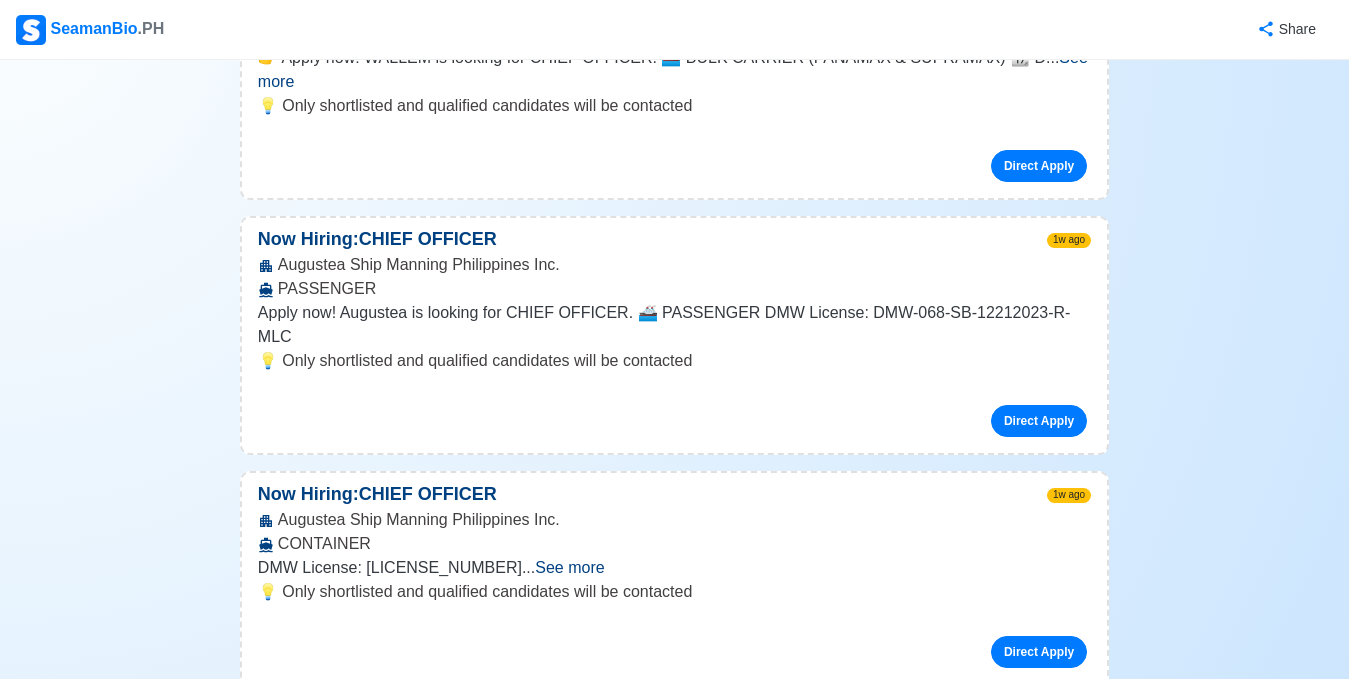 scroll, scrollTop: 11600, scrollLeft: 0, axis: vertical 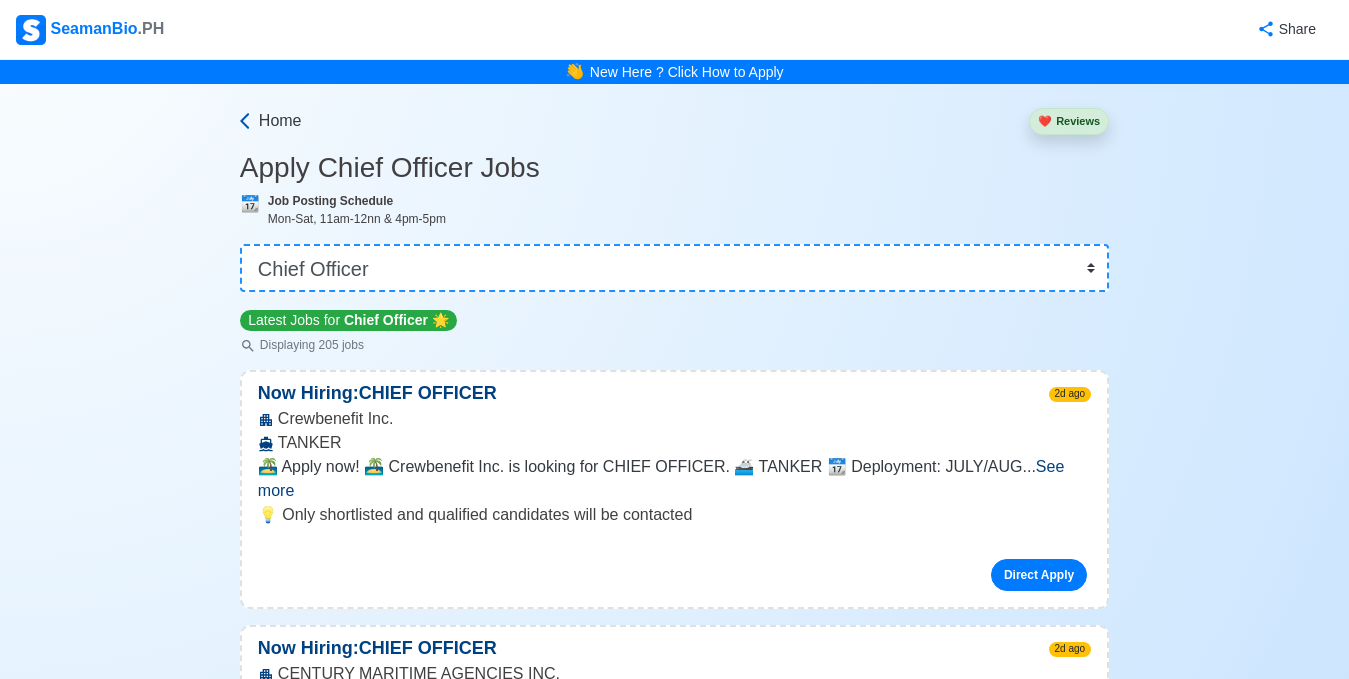 click 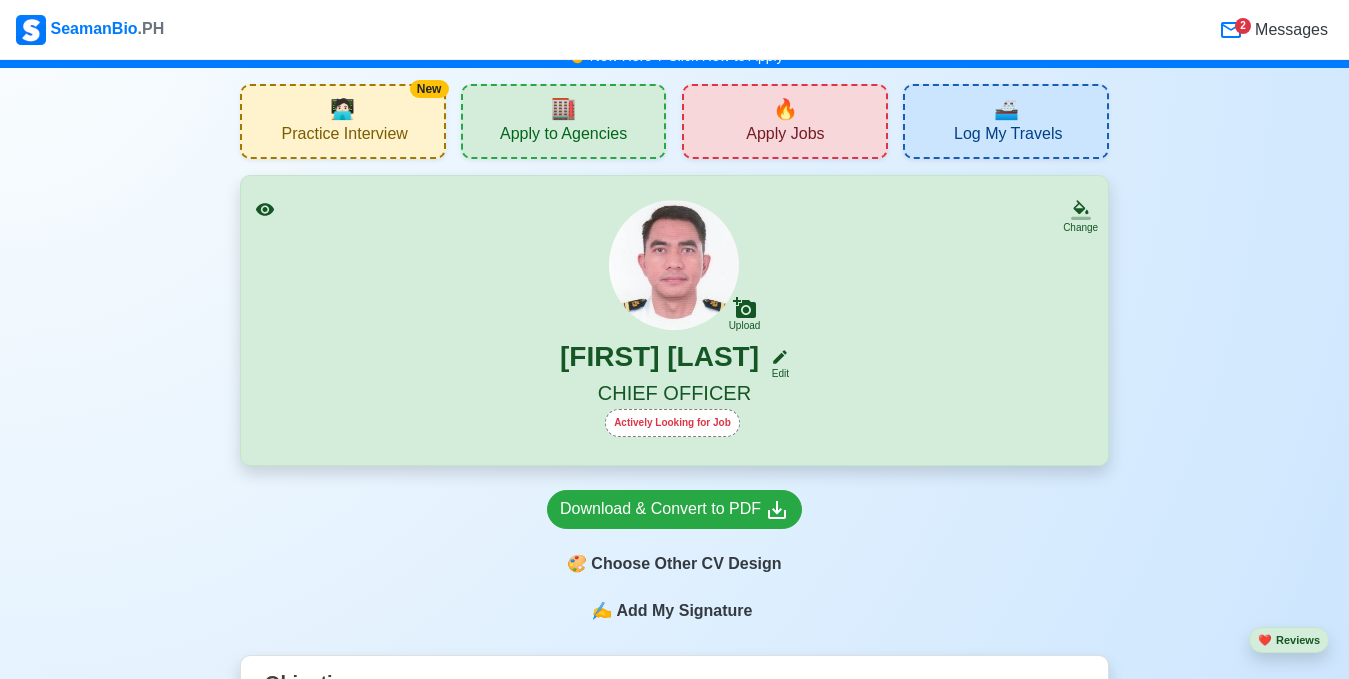 scroll, scrollTop: 0, scrollLeft: 0, axis: both 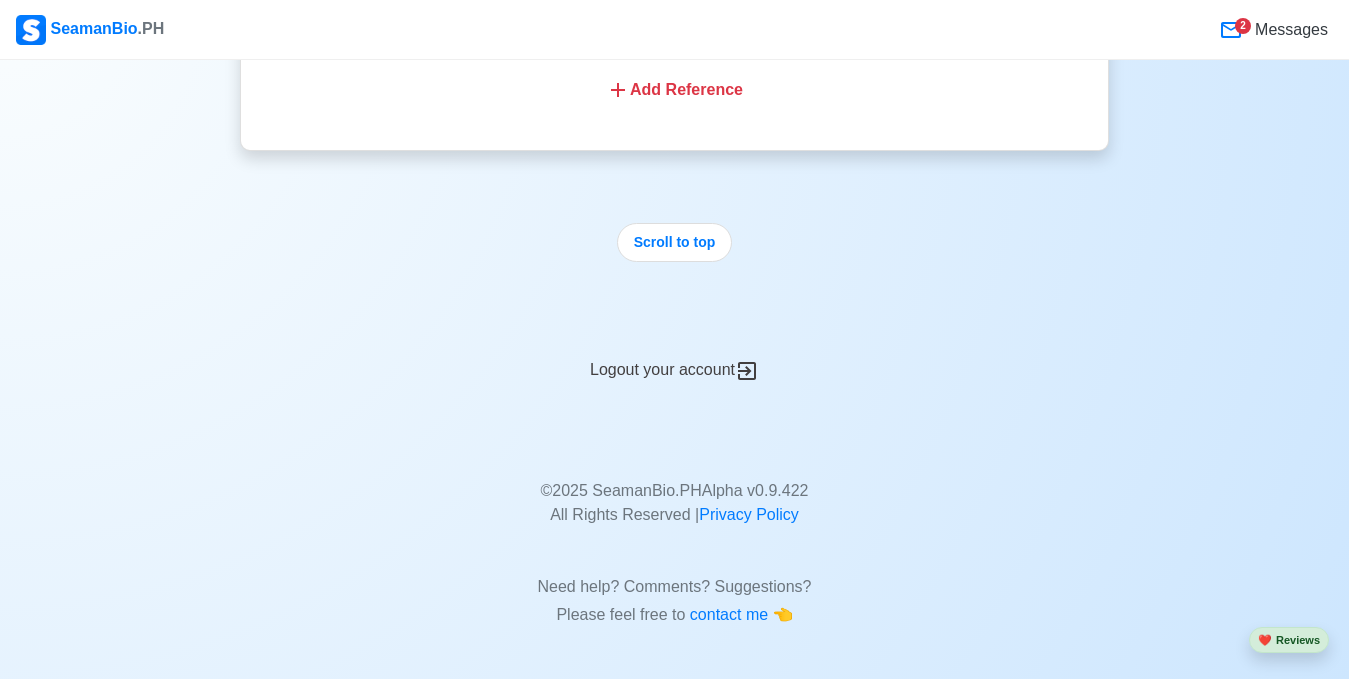 click on "Logout your account" at bounding box center [674, 358] 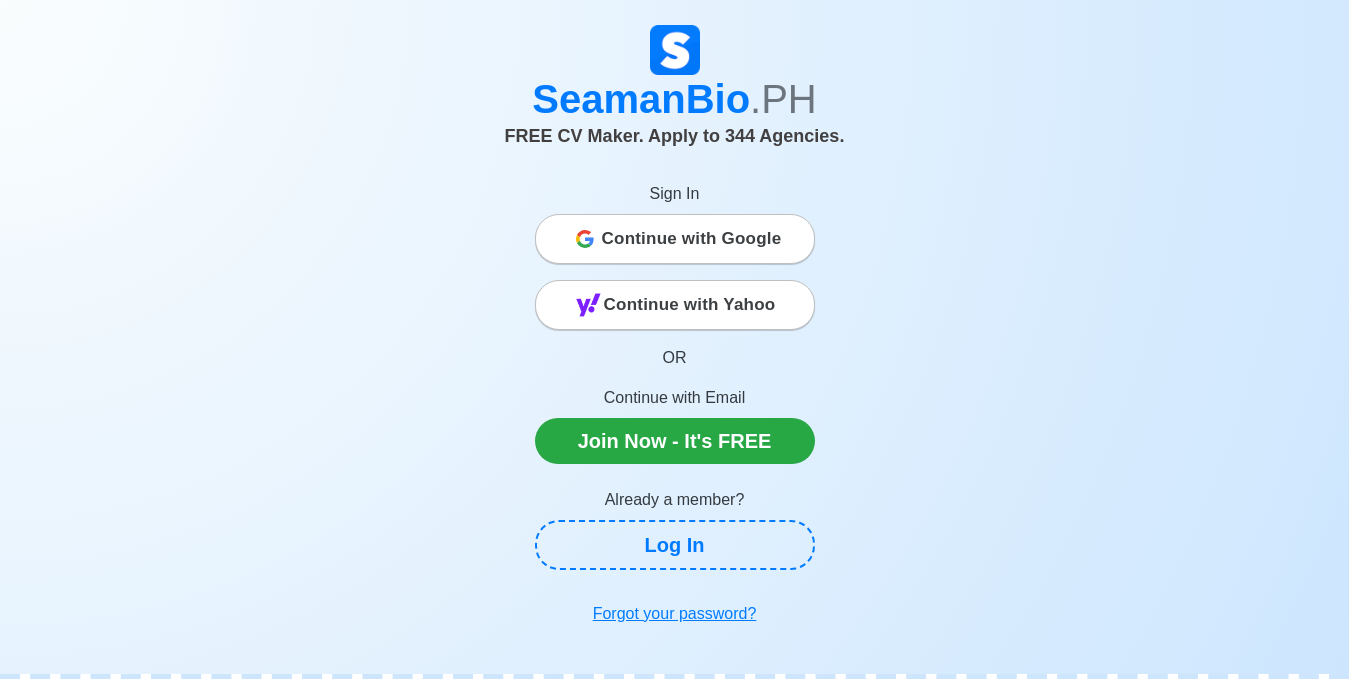 scroll, scrollTop: 0, scrollLeft: 0, axis: both 